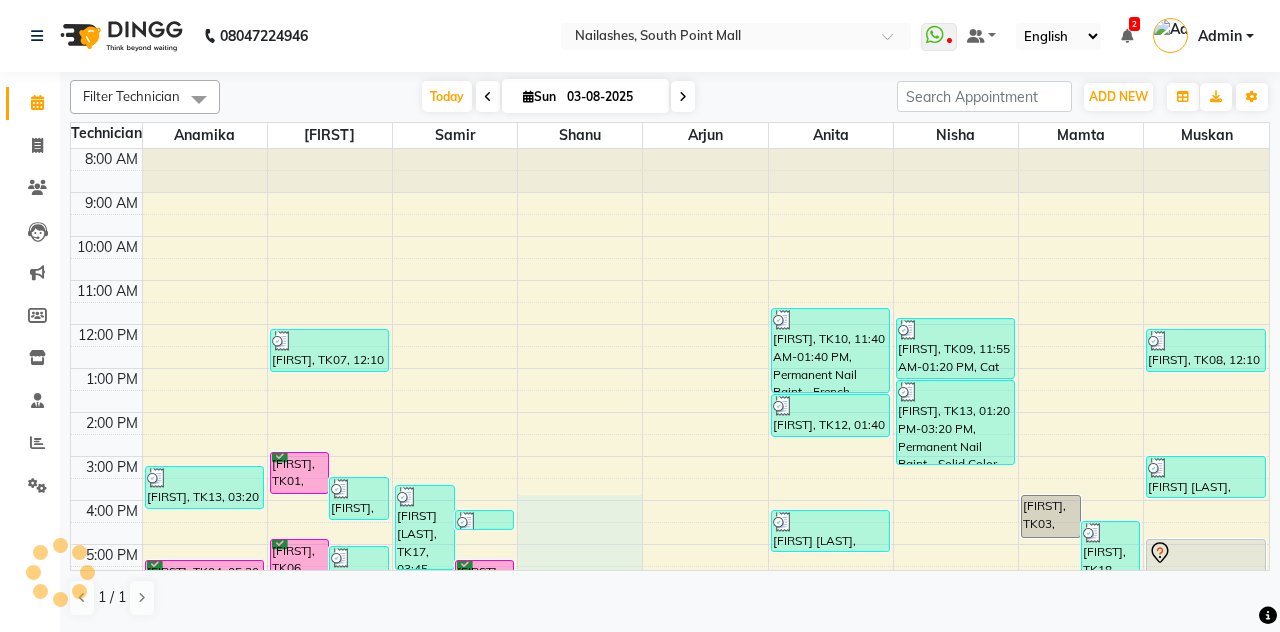 scroll, scrollTop: 0, scrollLeft: 0, axis: both 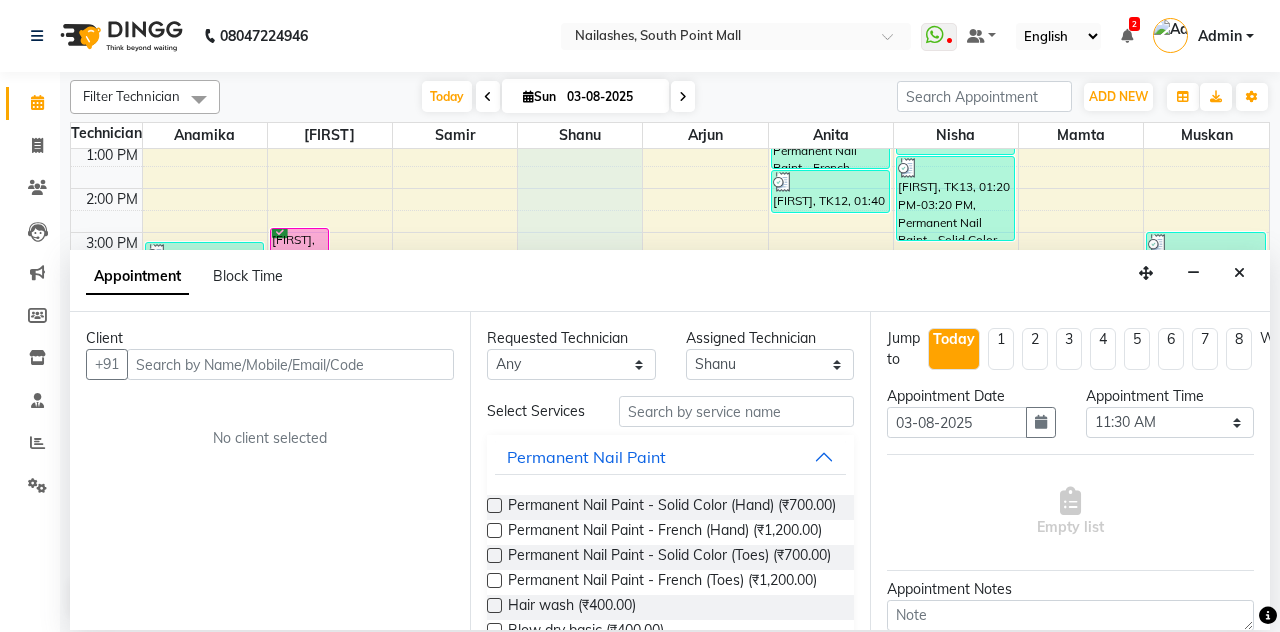 click at bounding box center [1239, 273] 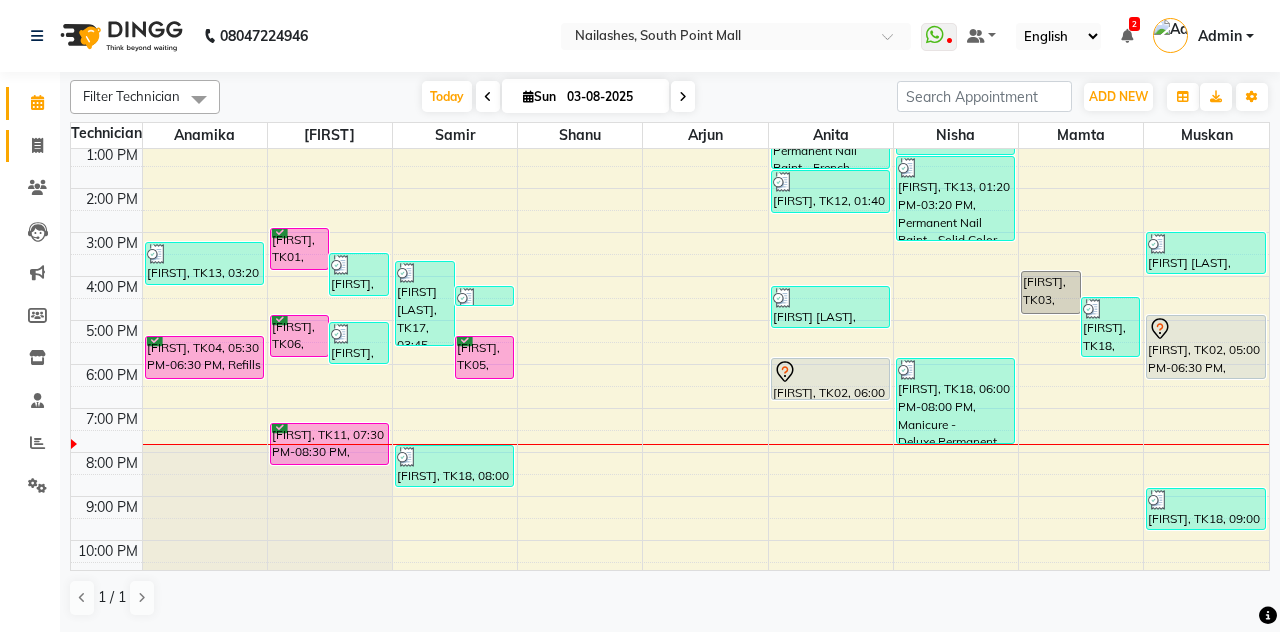 click 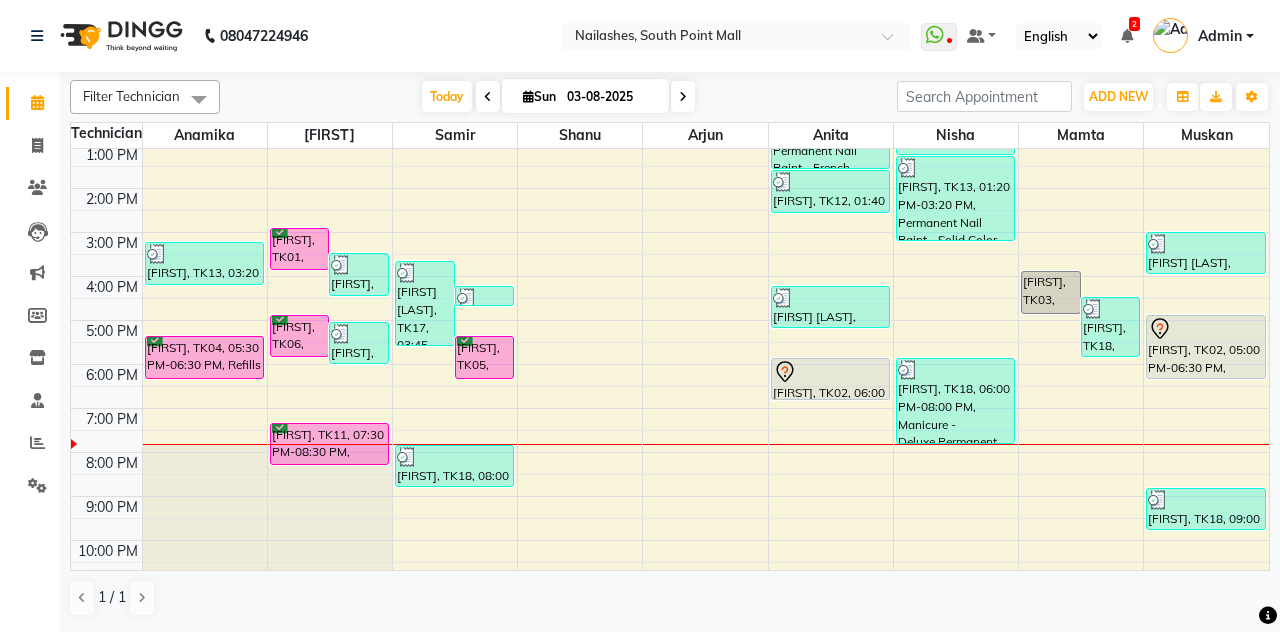 select on "service" 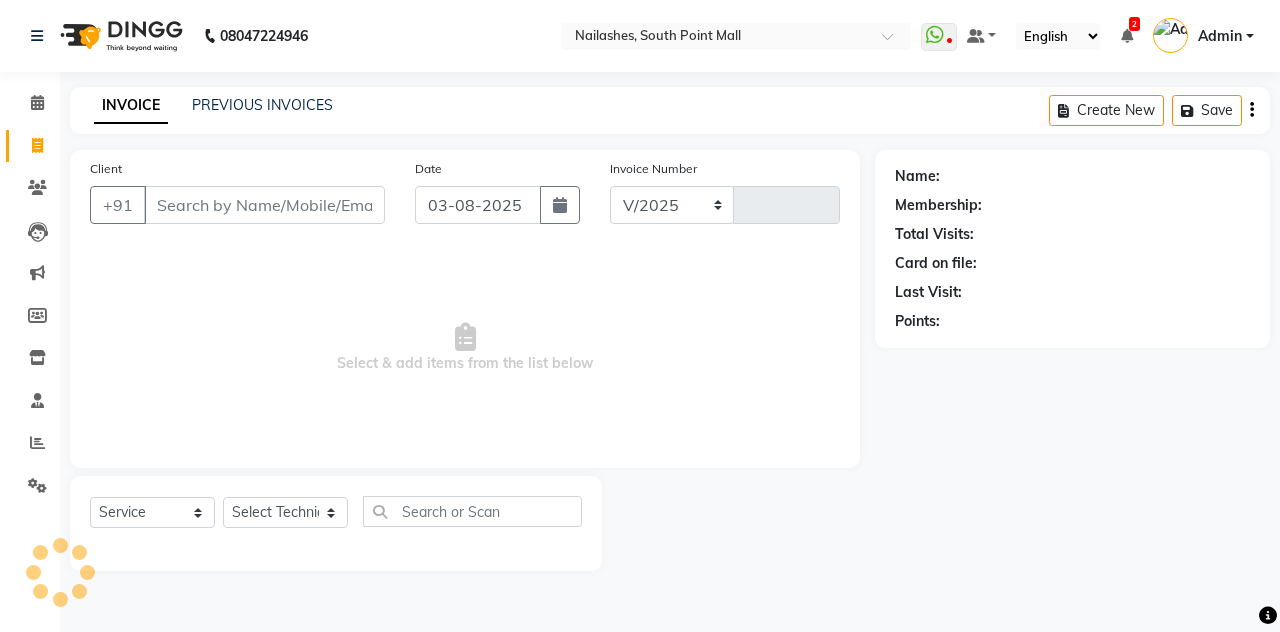 select on "3926" 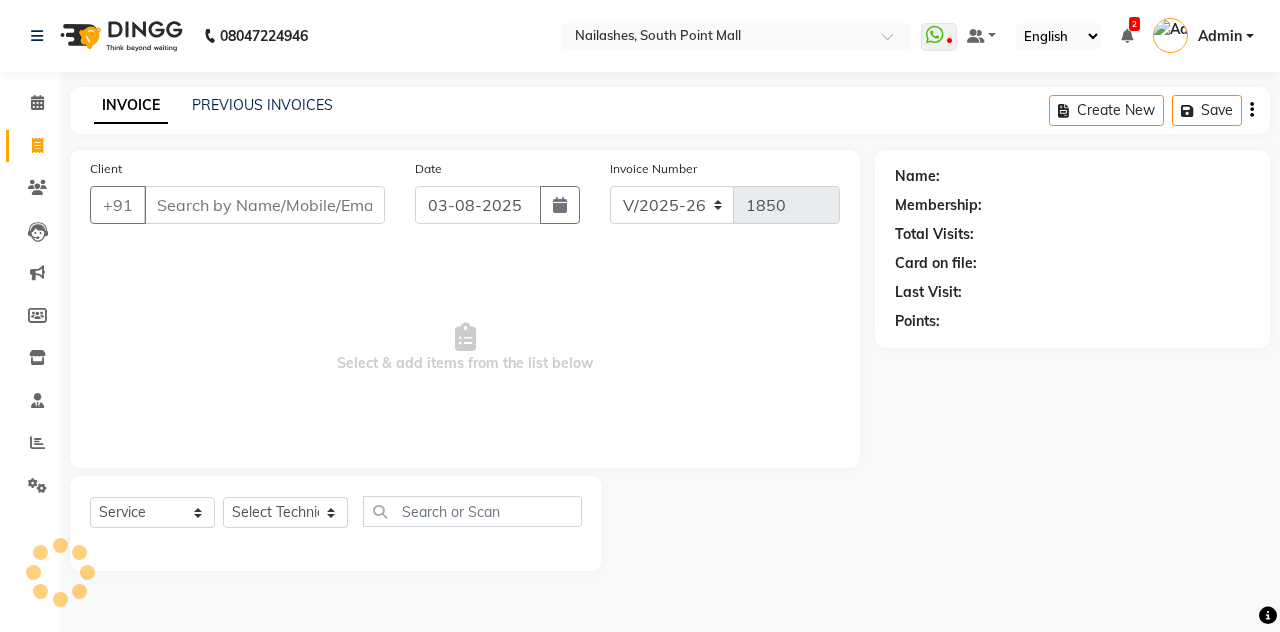 click on "Client" at bounding box center [264, 205] 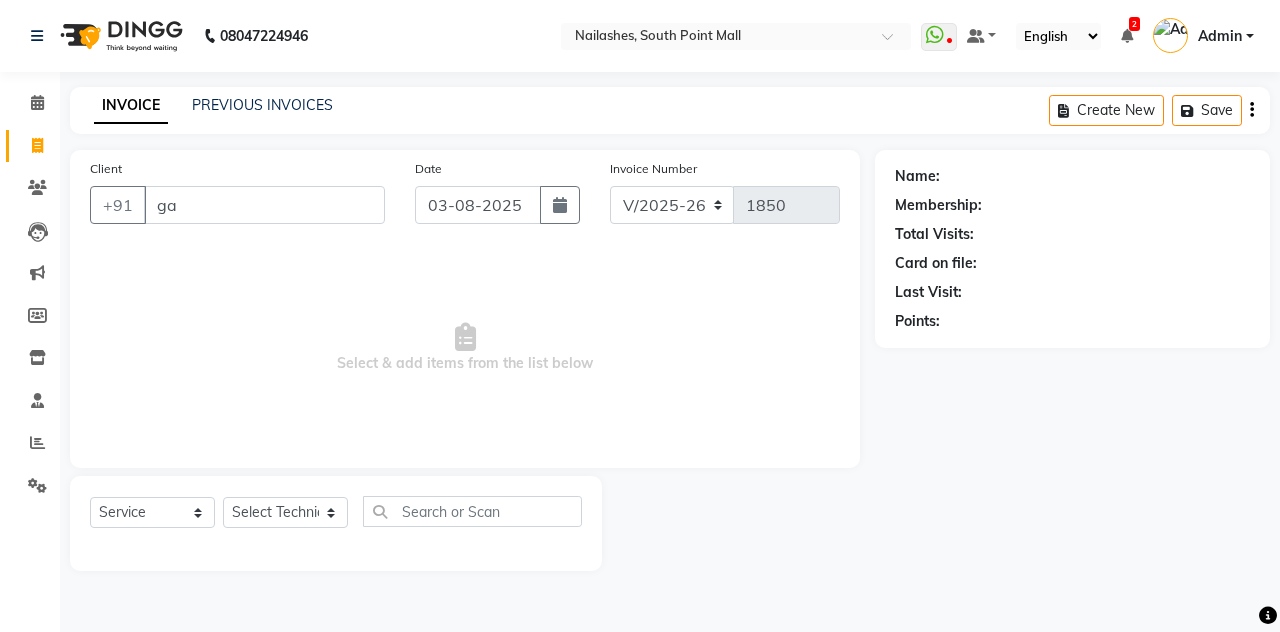 type on "g" 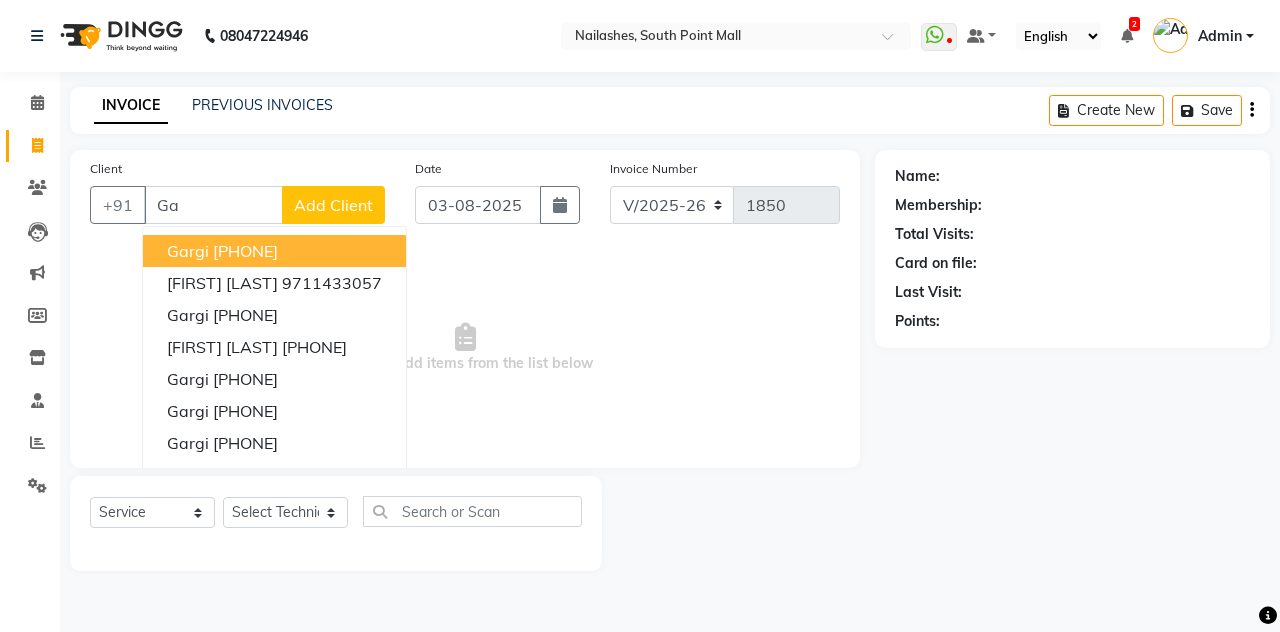 type on "G" 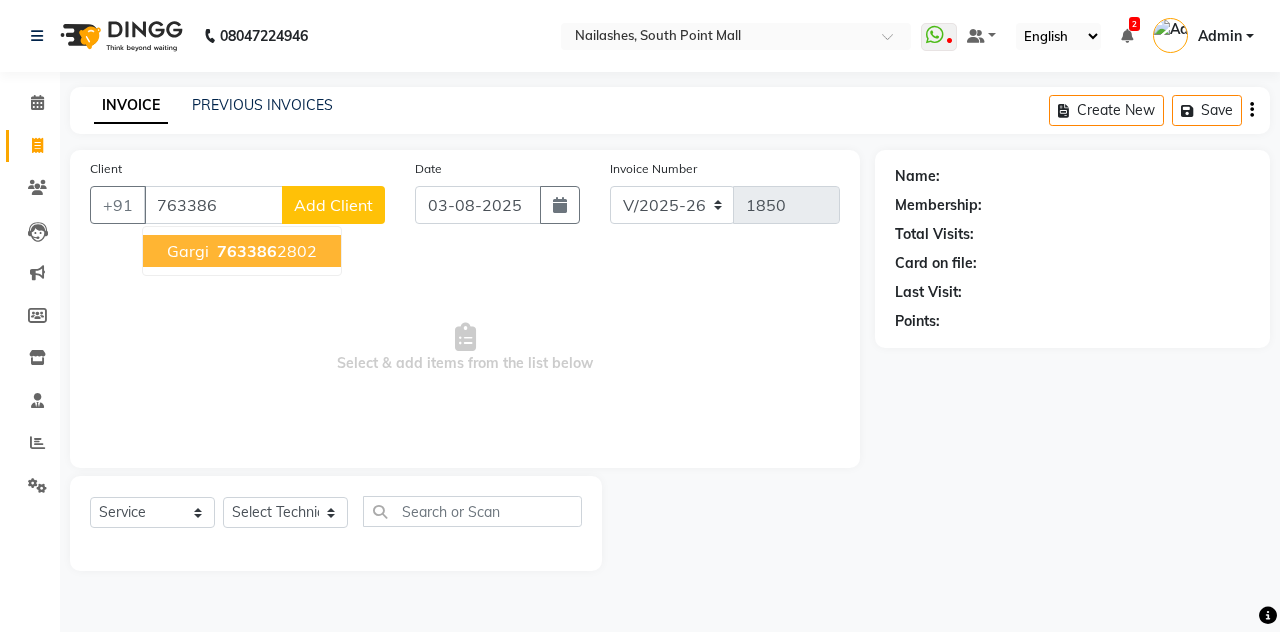 click on "[FIRST]   [PHONE]" at bounding box center (242, 251) 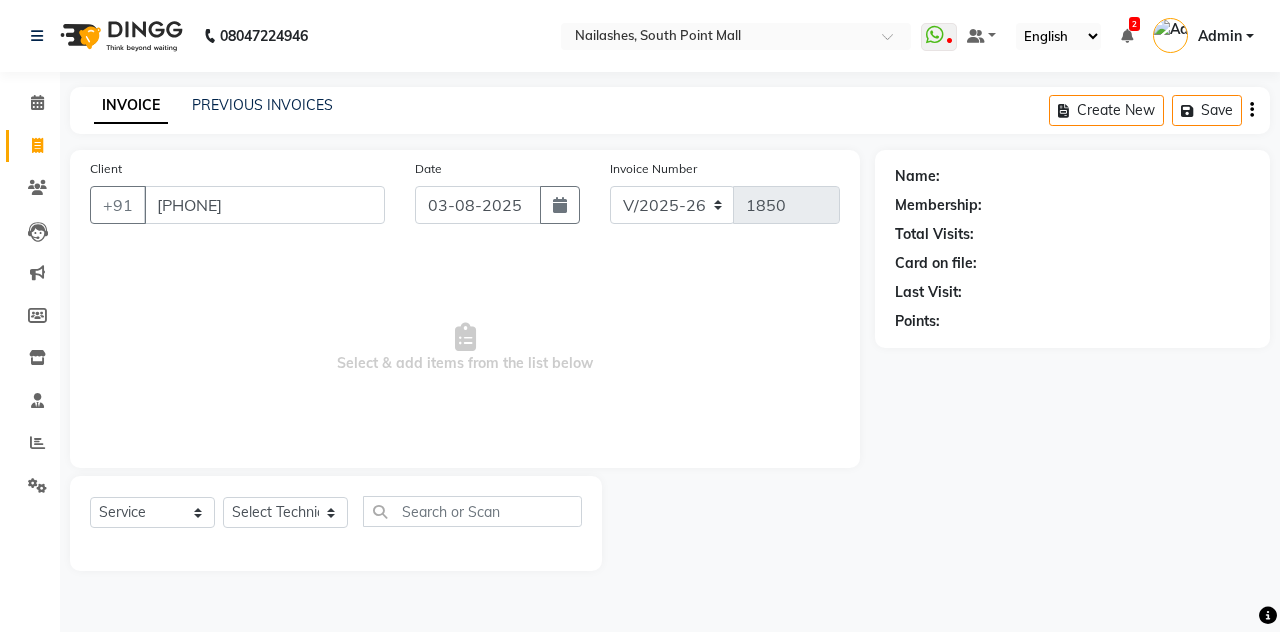 type on "[PHONE]" 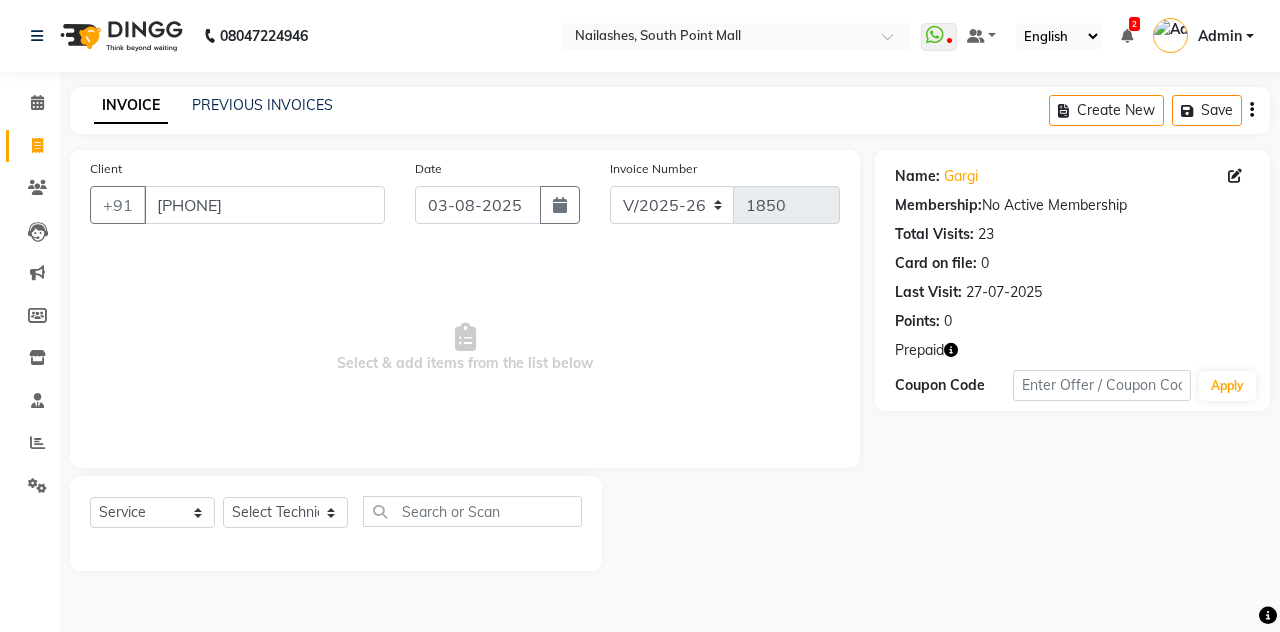 click 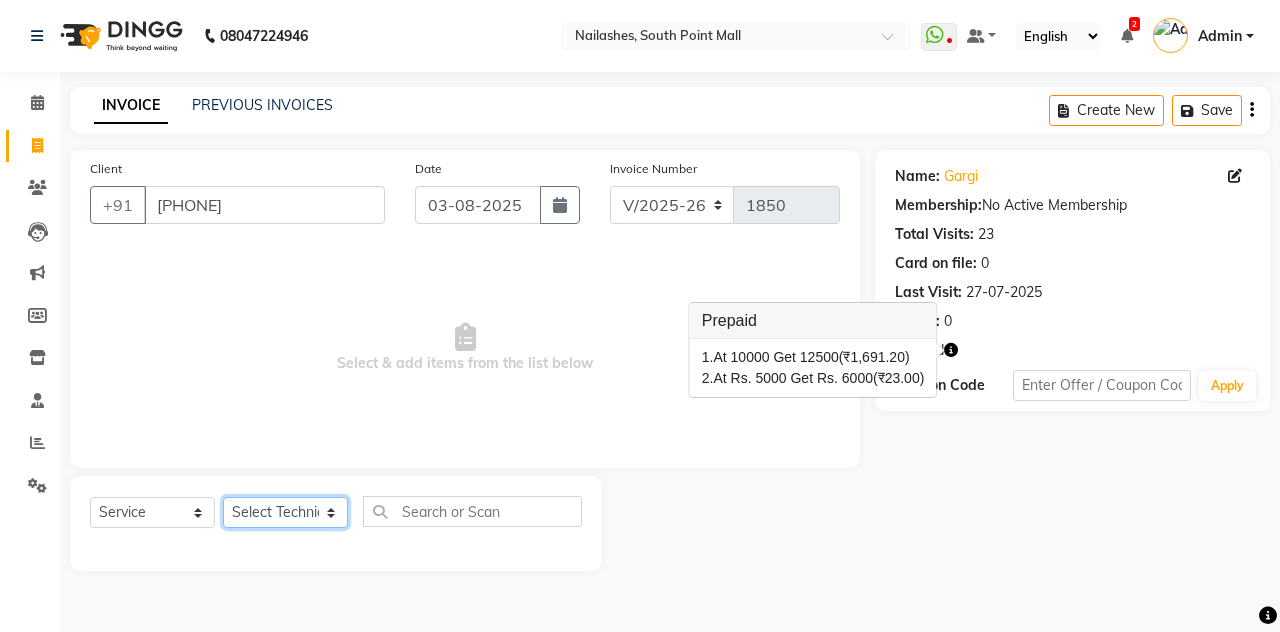 click on "Select Technician Admin Anamika Anita Arjun Mamta Manager Muskan Nisha Samir Shanu Shushanto" 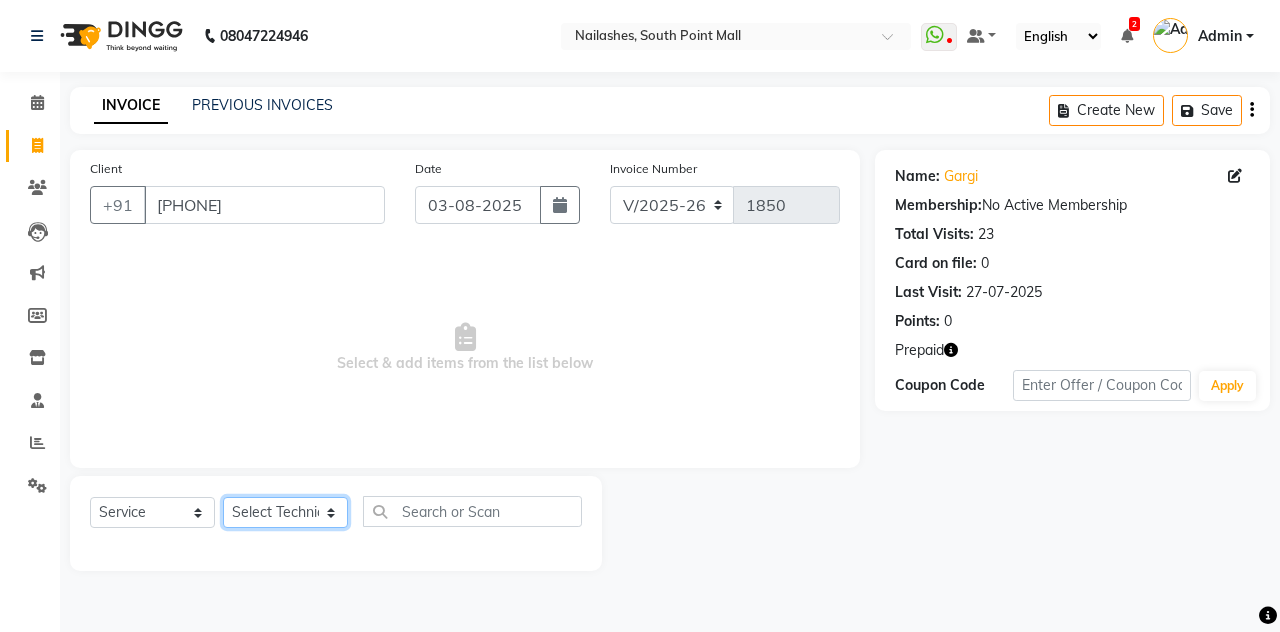 select on "19476" 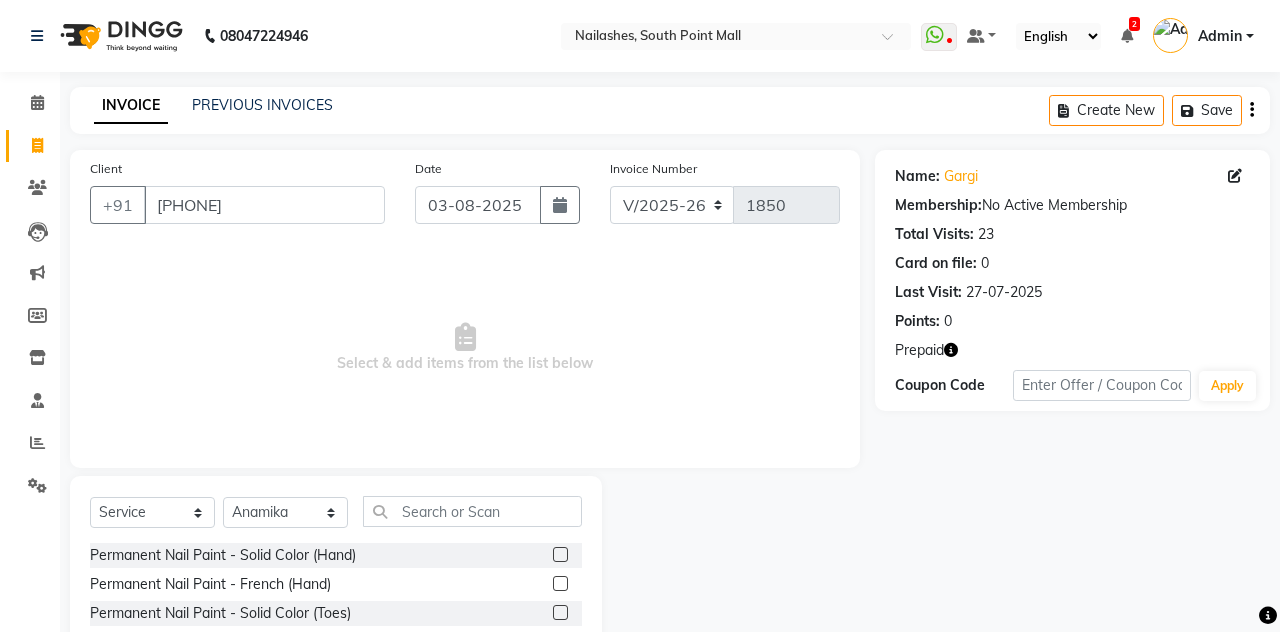 click 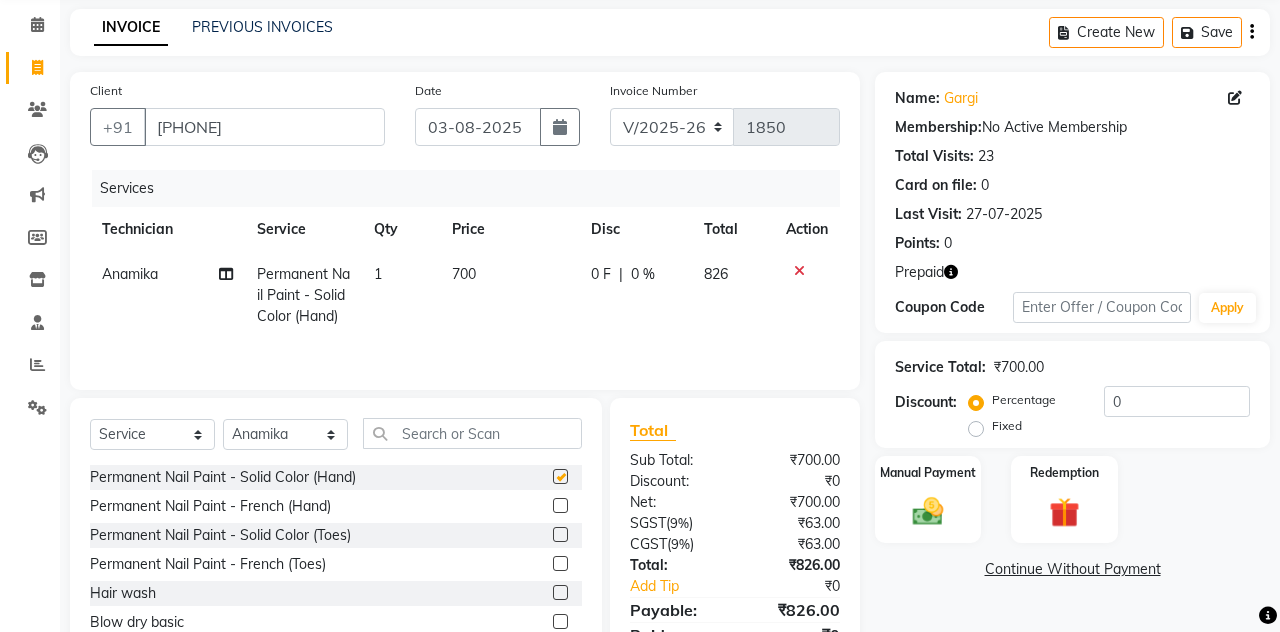 checkbox on "false" 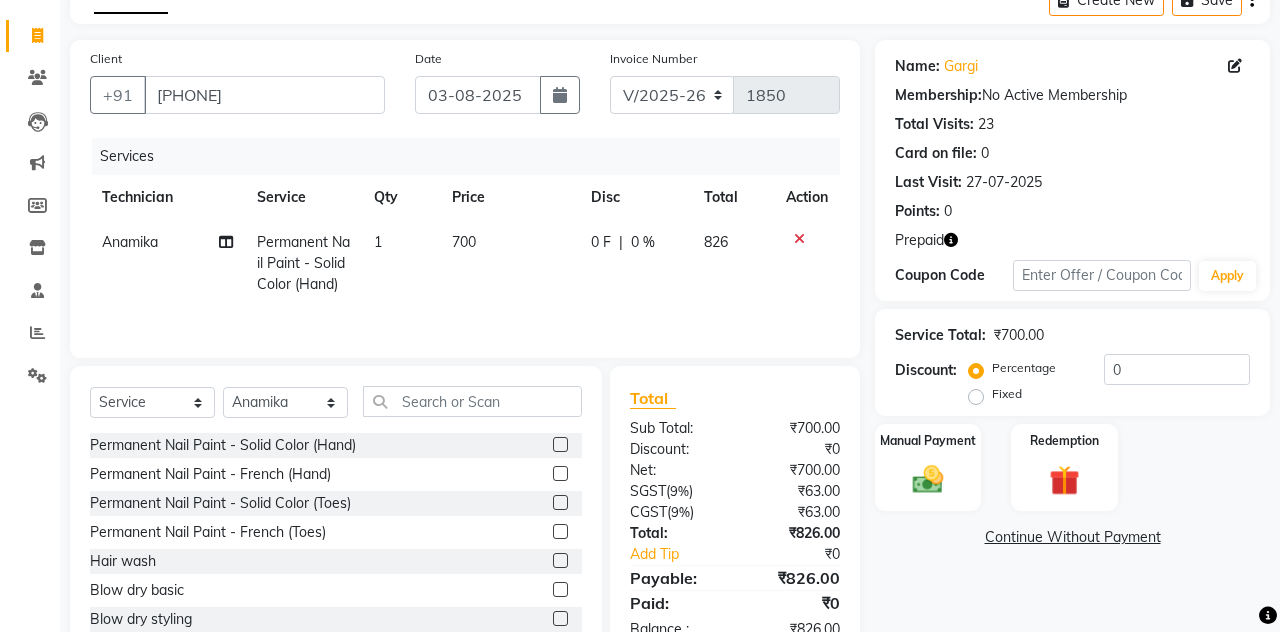 scroll, scrollTop: 143, scrollLeft: 0, axis: vertical 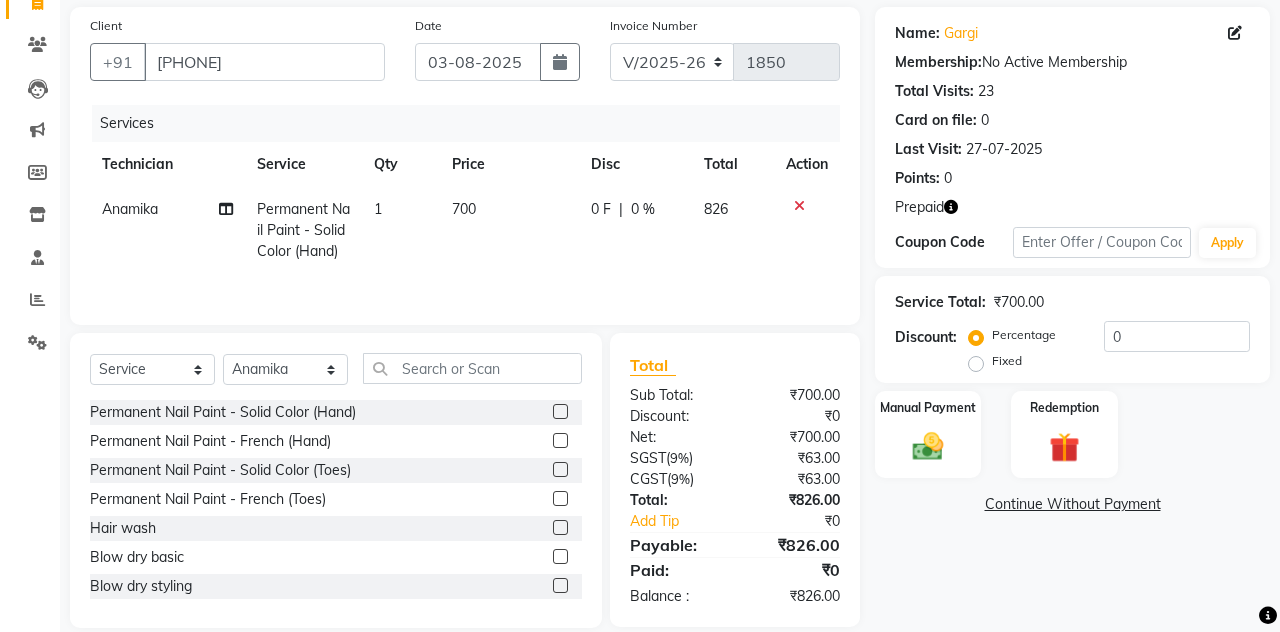 click 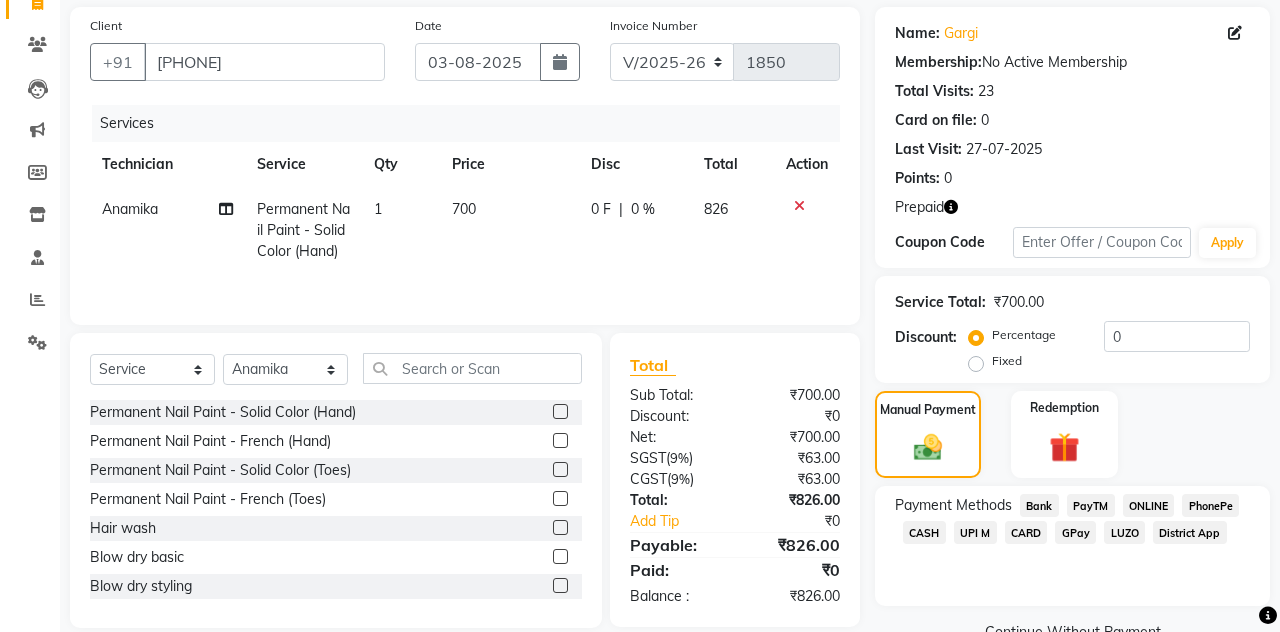 click 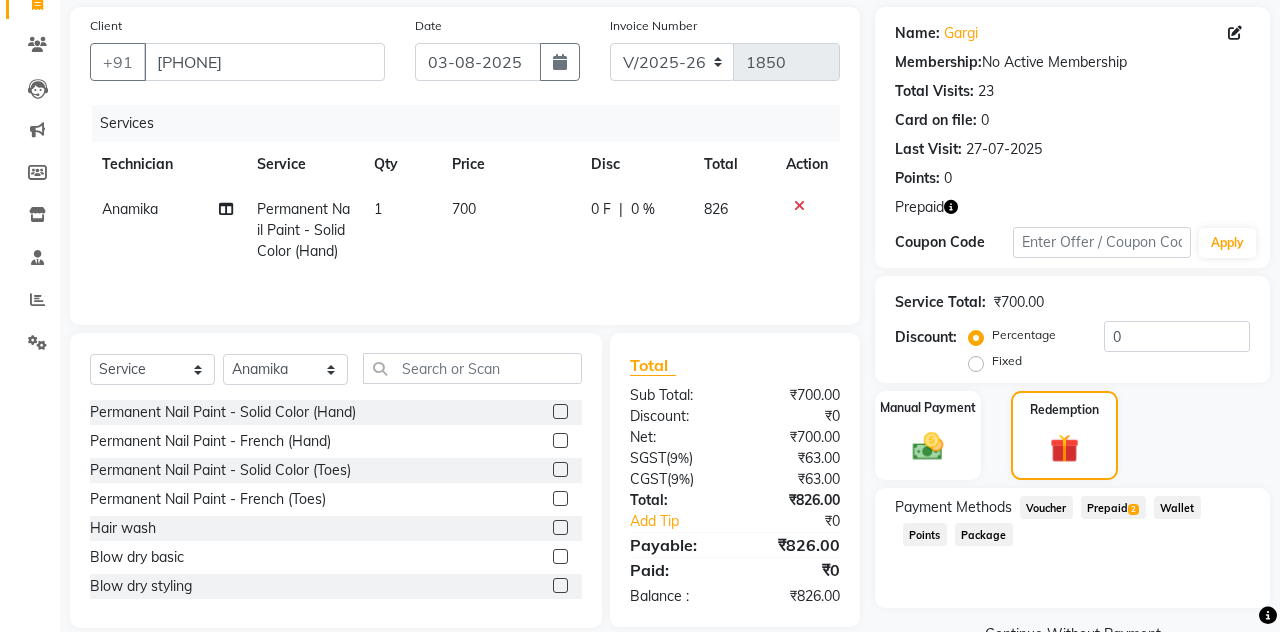 click on "Prepaid  2" 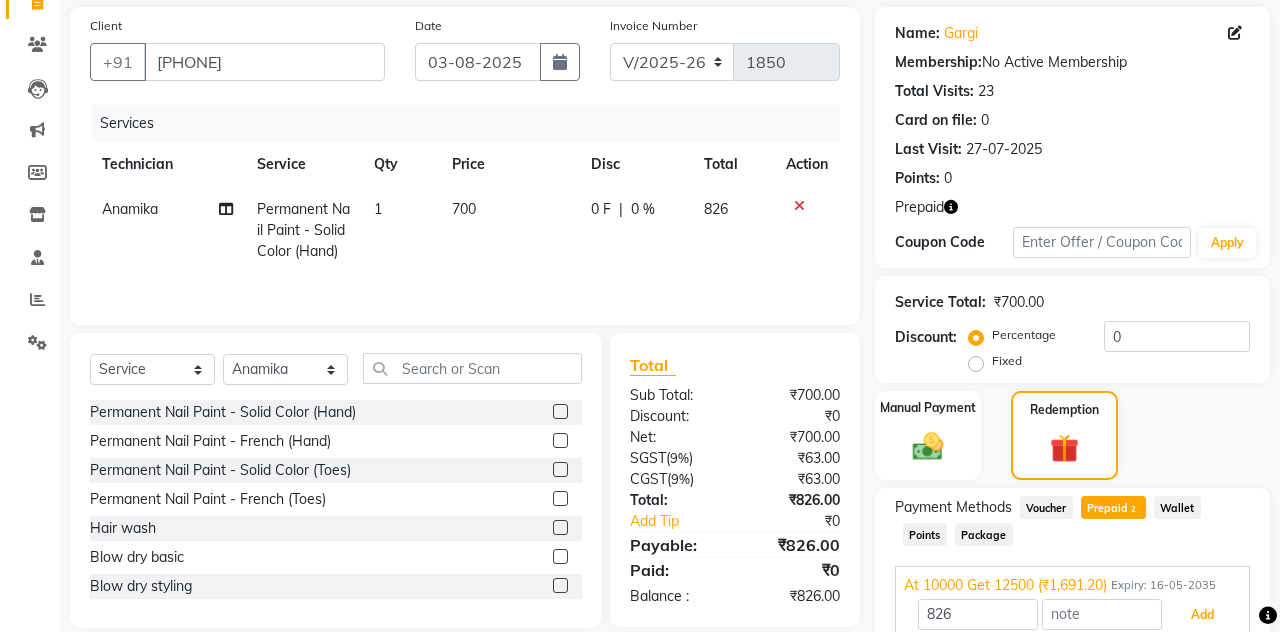 click on "Add" at bounding box center [1202, 615] 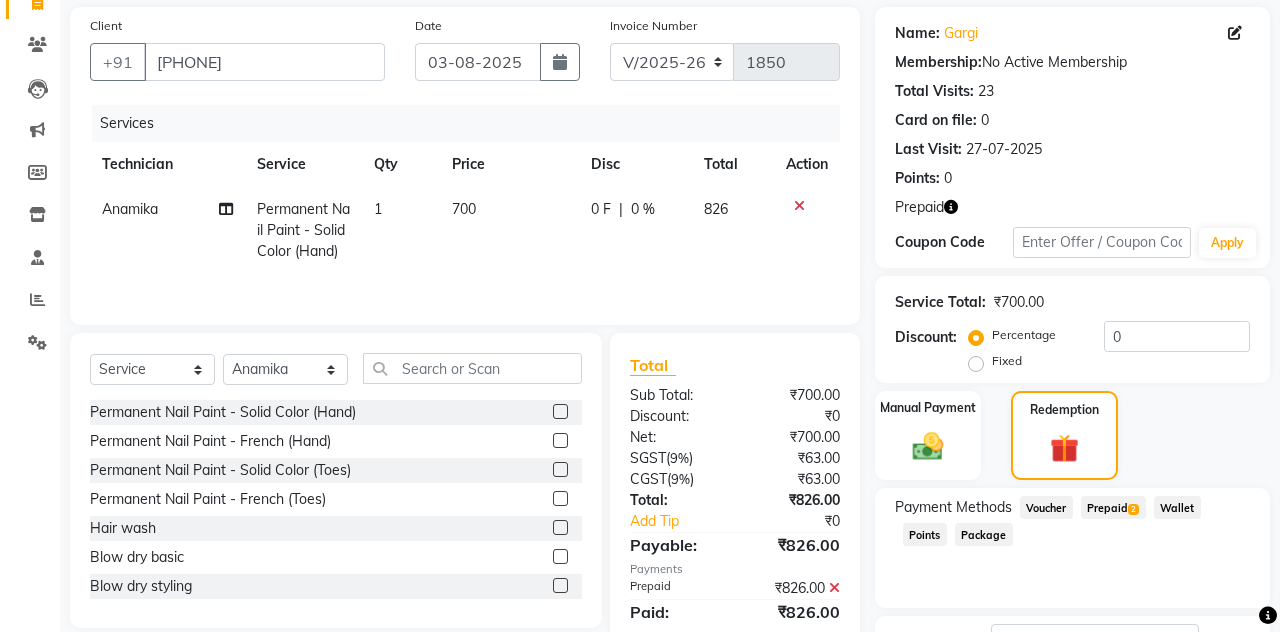 scroll, scrollTop: 206, scrollLeft: 0, axis: vertical 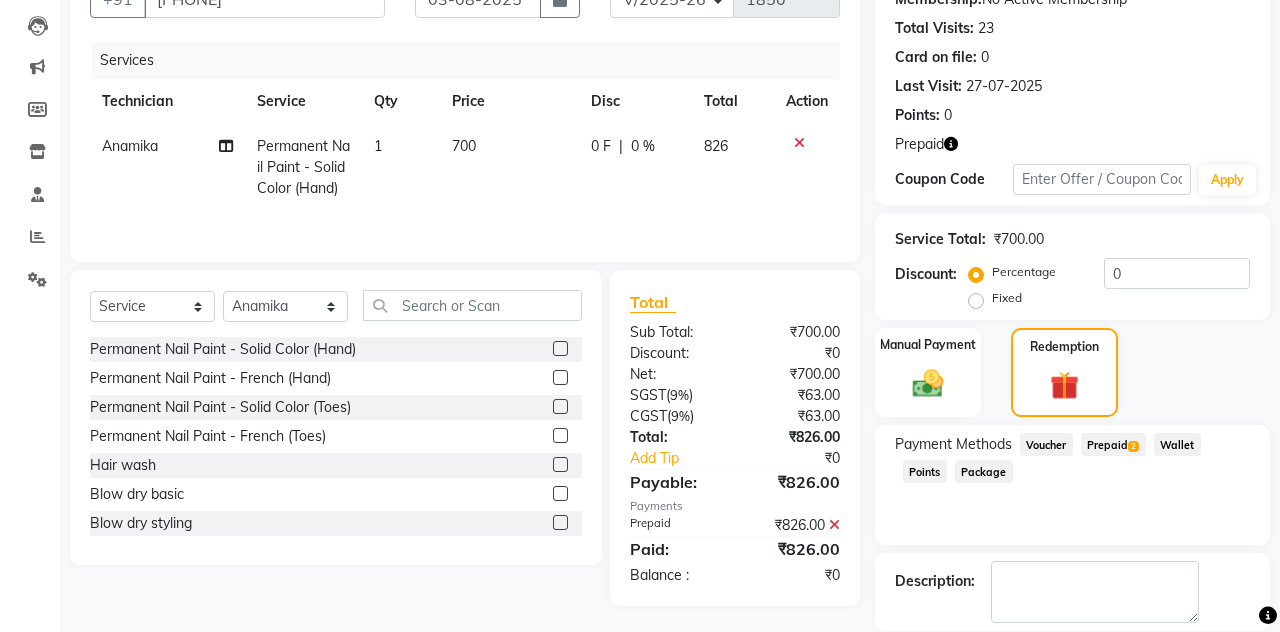 click on "Checkout" 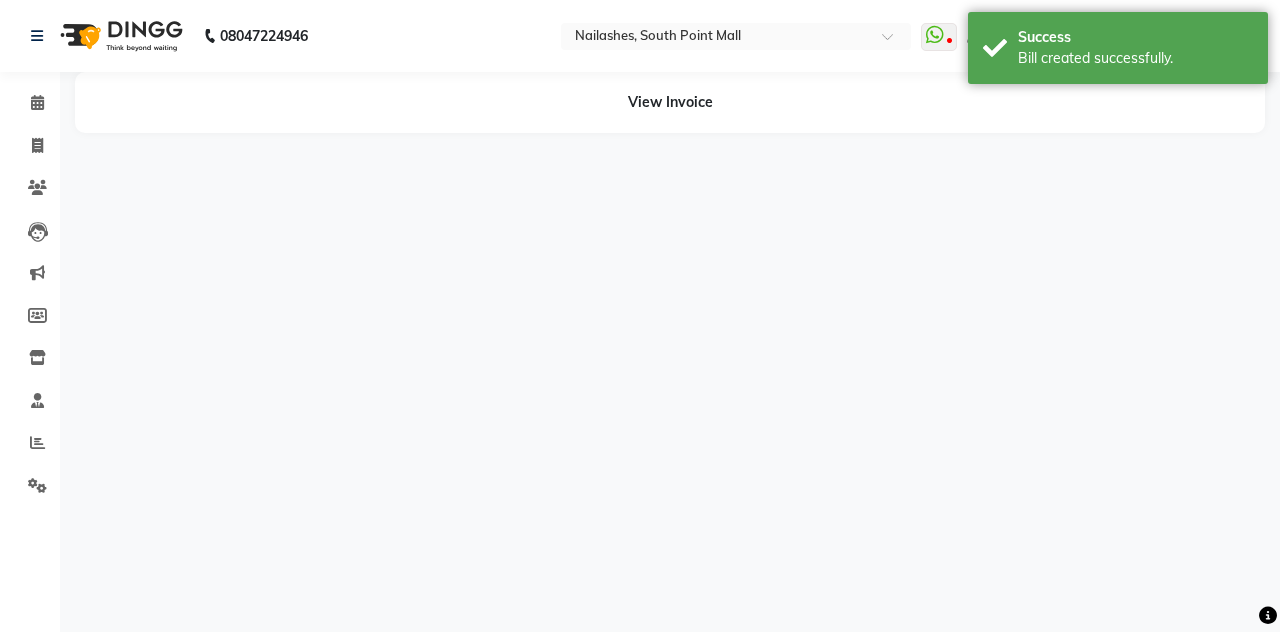 scroll, scrollTop: 0, scrollLeft: 0, axis: both 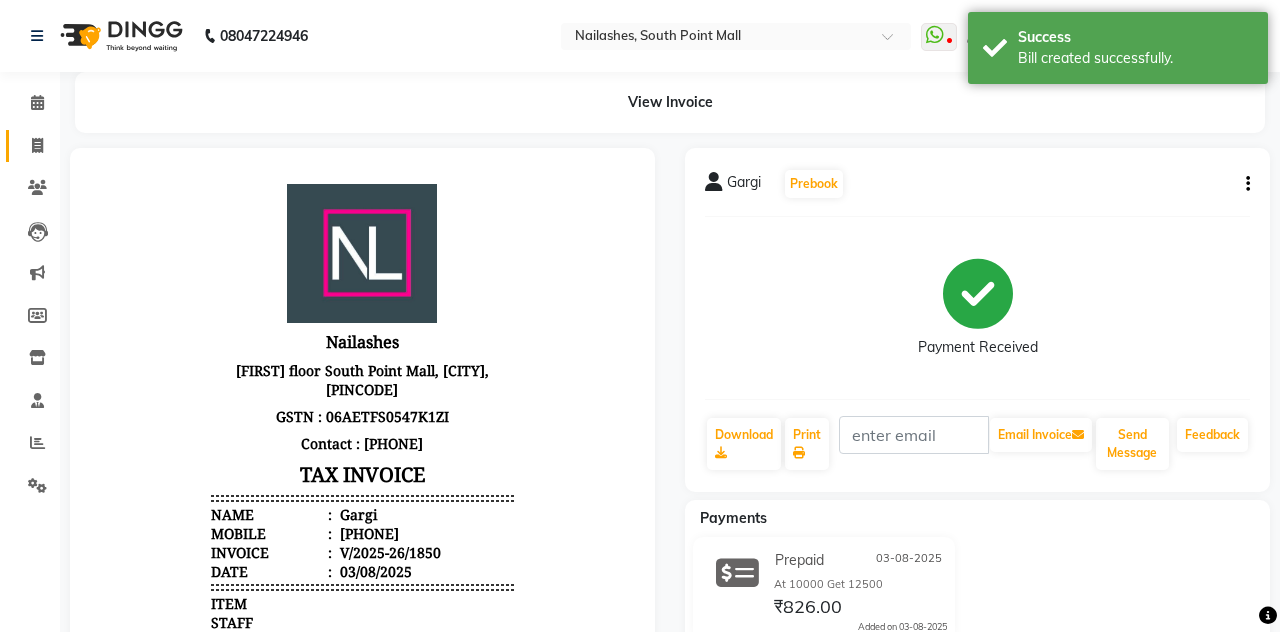 click on "Invoice" 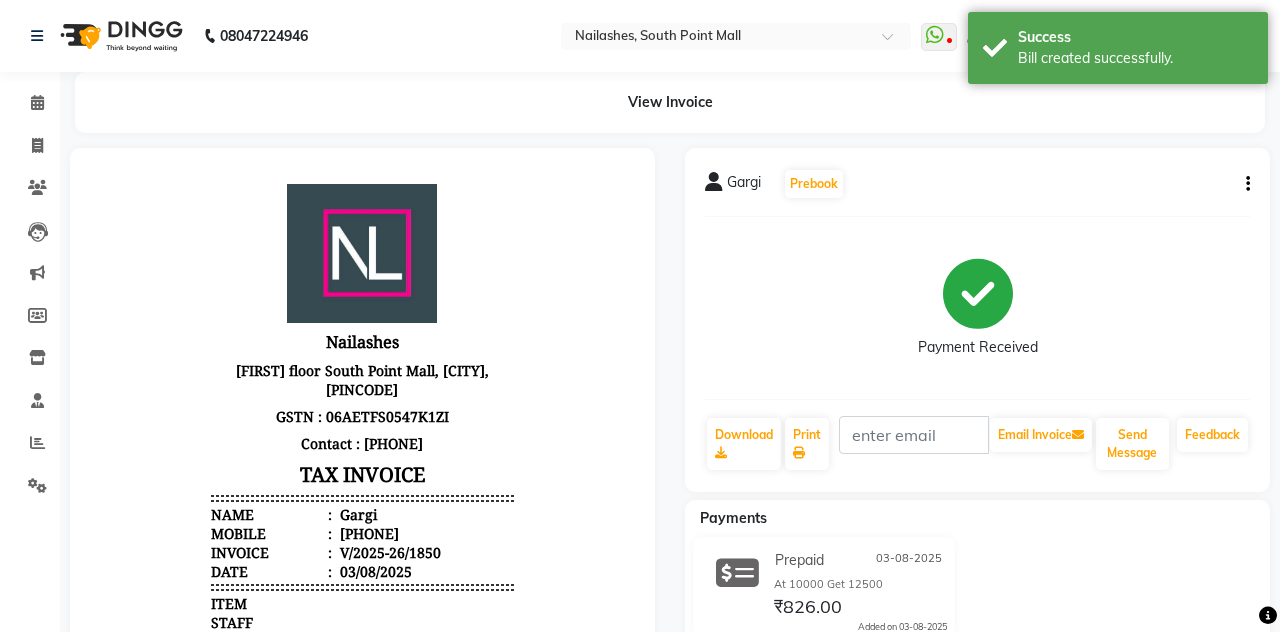 scroll, scrollTop: 32, scrollLeft: 0, axis: vertical 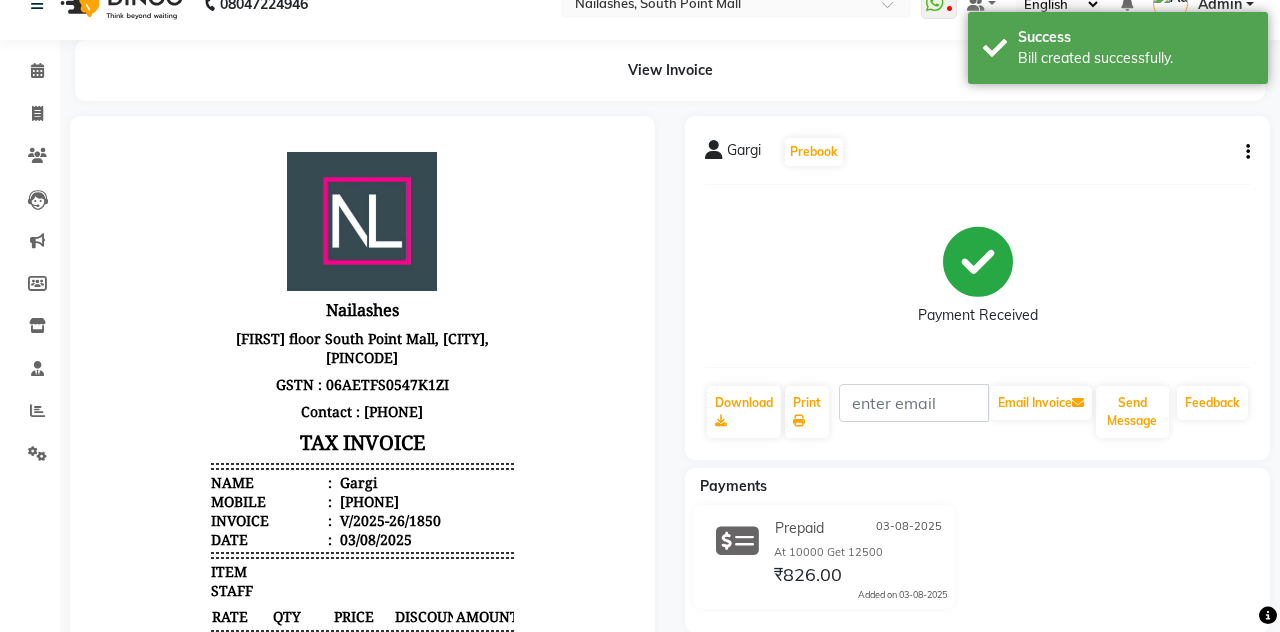 select on "3926" 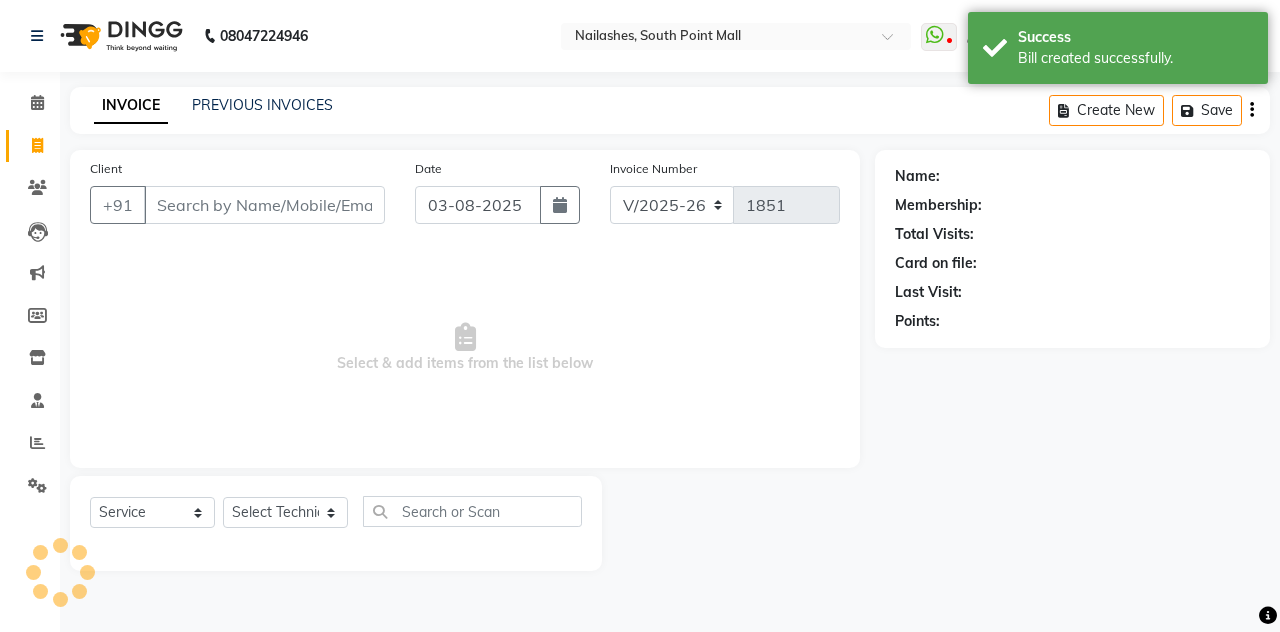 scroll, scrollTop: 0, scrollLeft: 0, axis: both 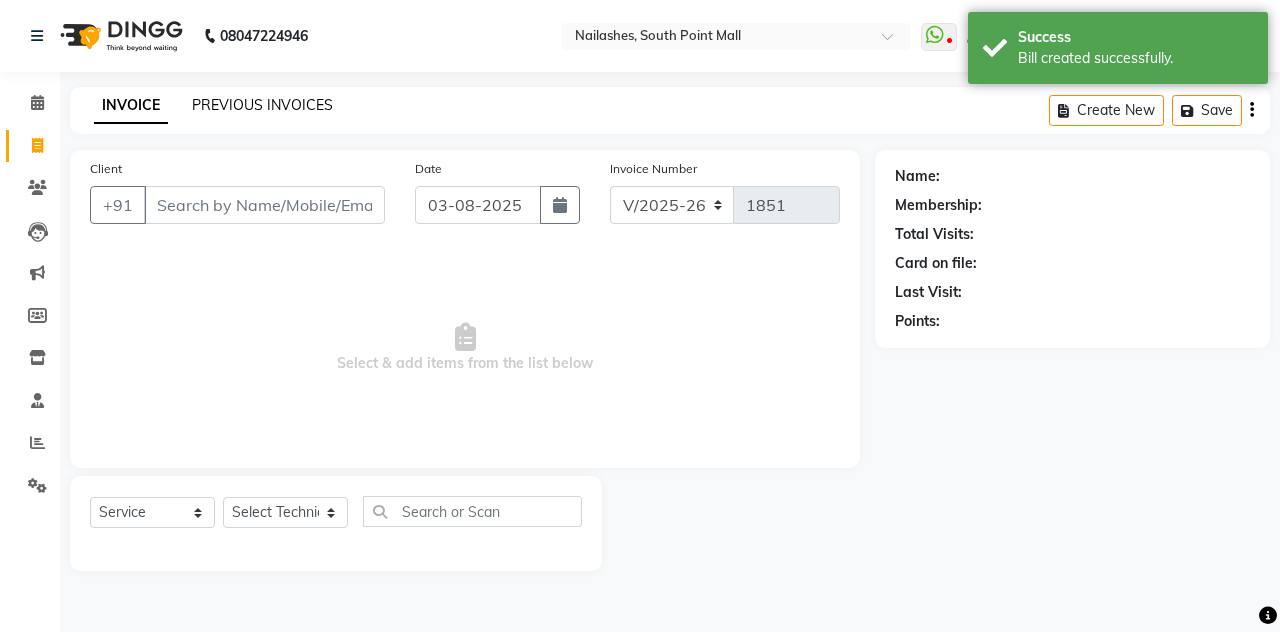 click on "PREVIOUS INVOICES" 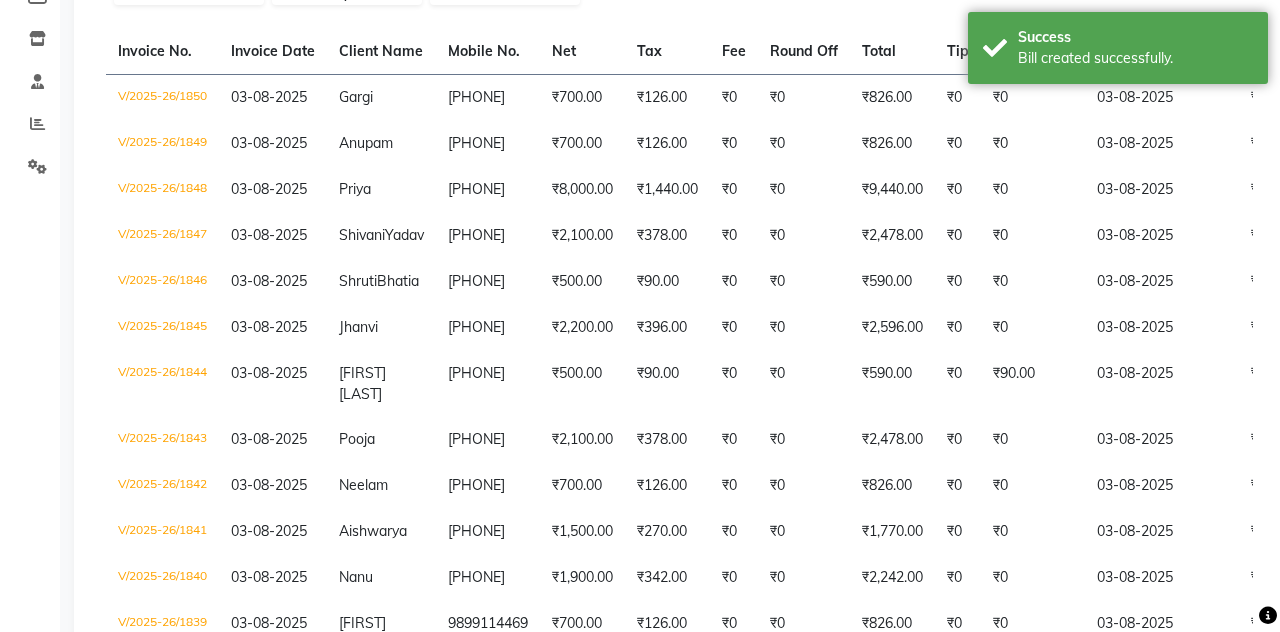 scroll, scrollTop: 318, scrollLeft: 0, axis: vertical 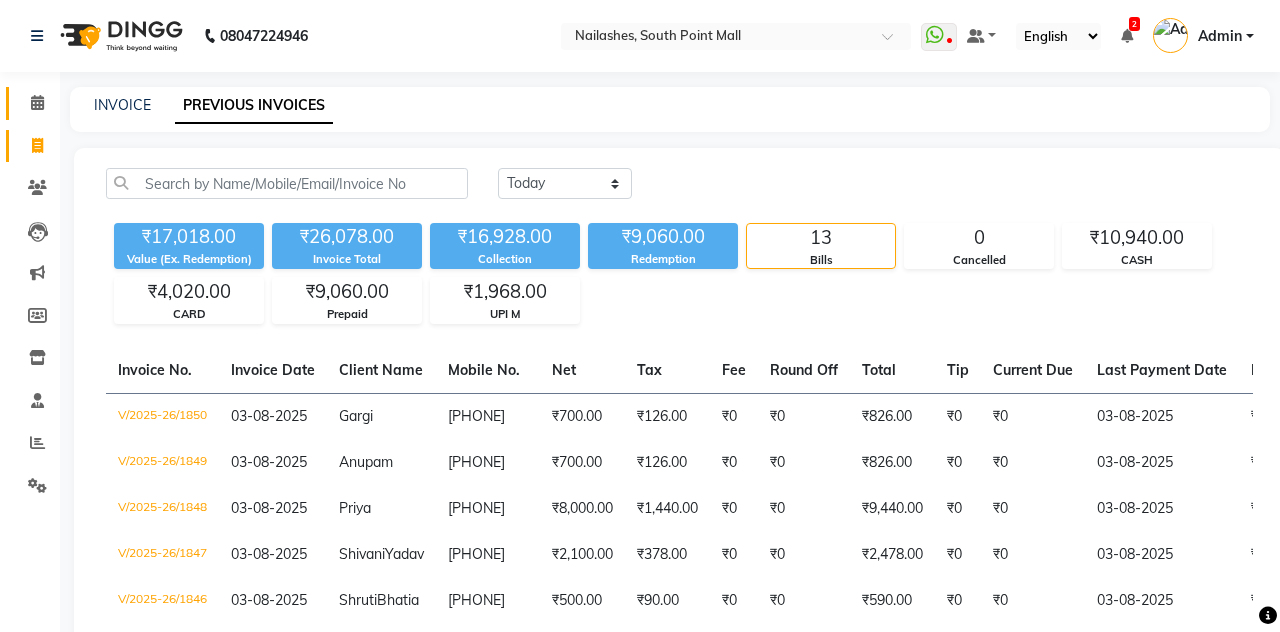 click on "Calendar" 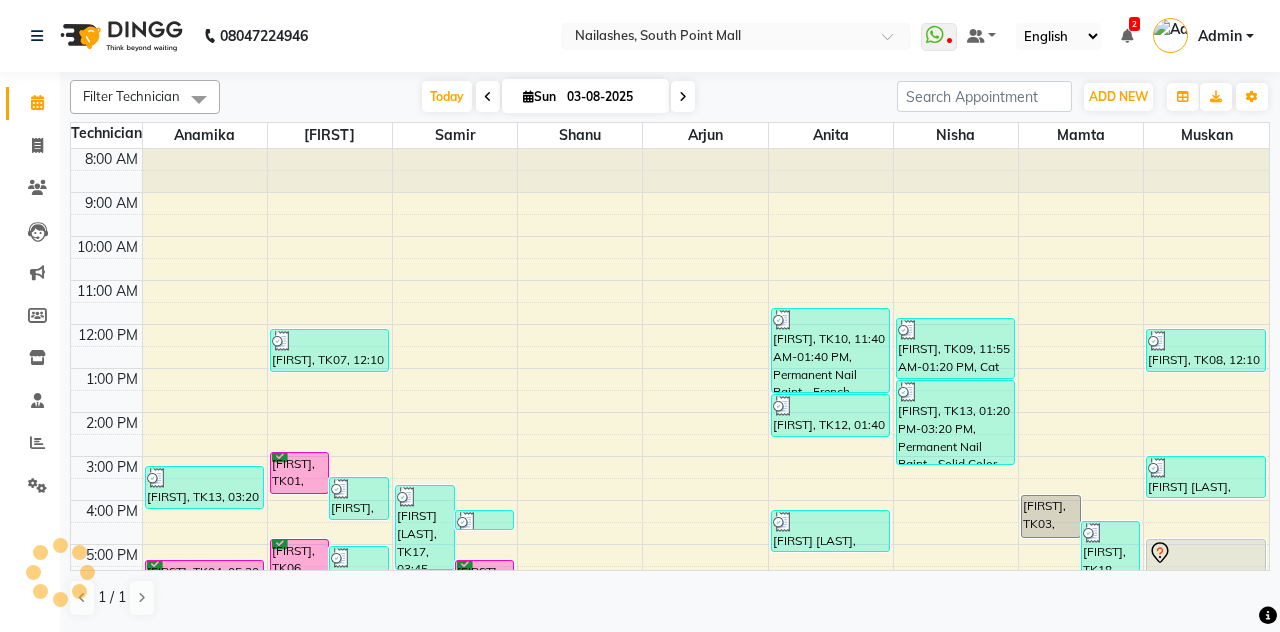 scroll, scrollTop: 271, scrollLeft: 0, axis: vertical 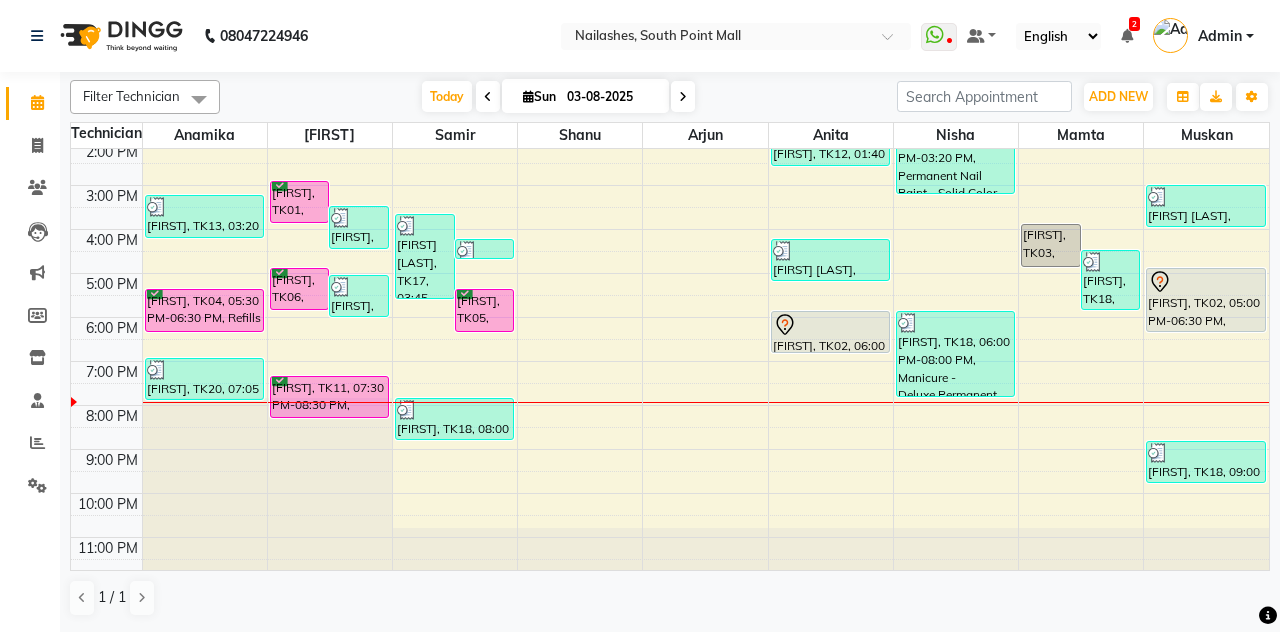 click on "[FIRST], TK11, 07:30 PM-08:30 PM, Permanent Nail Paint - Solid Color (Hand)" at bounding box center (329, 397) 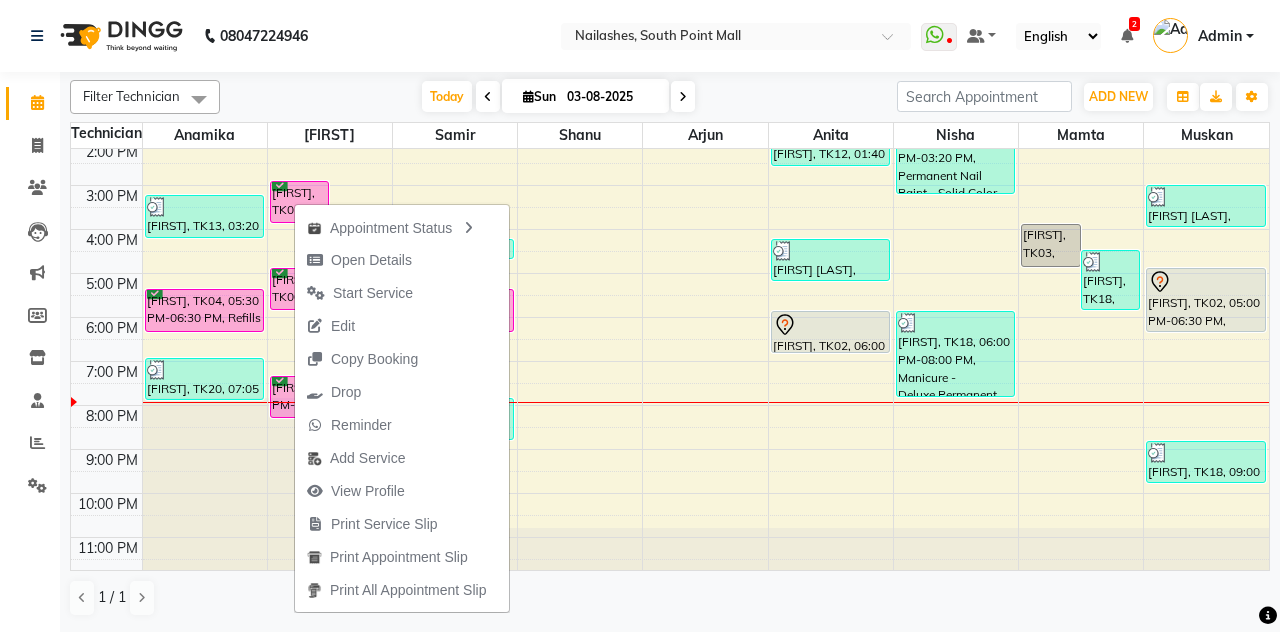 click on "Open Details" at bounding box center [371, 260] 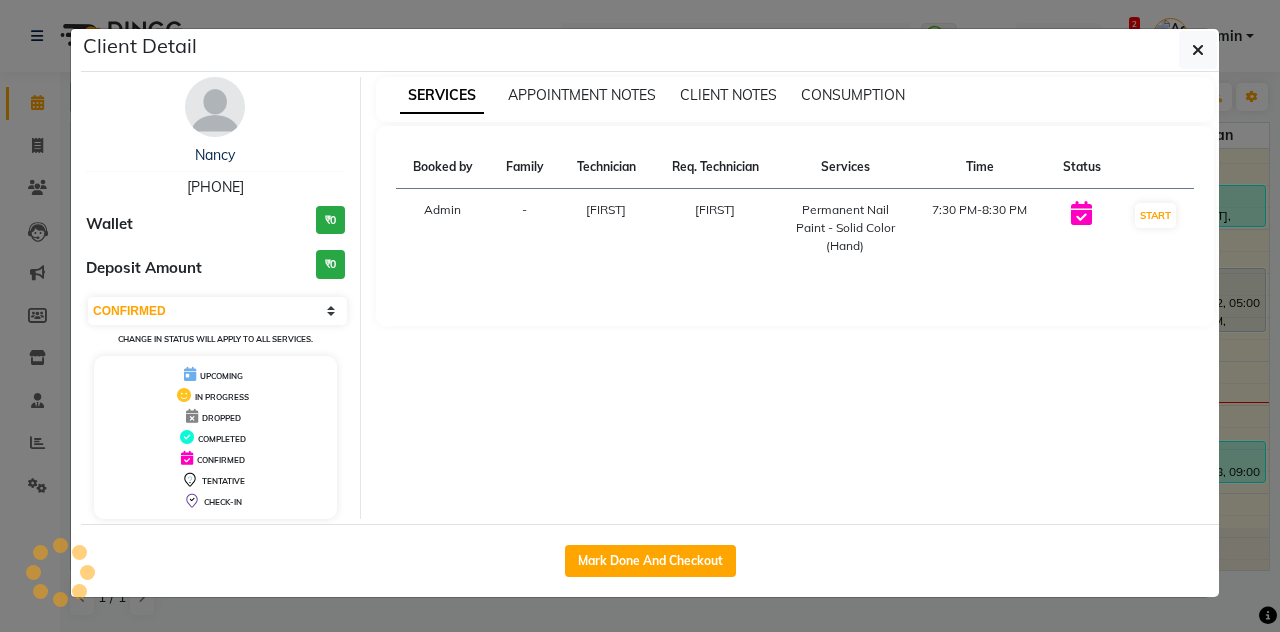 click on "START" at bounding box center (1155, 228) 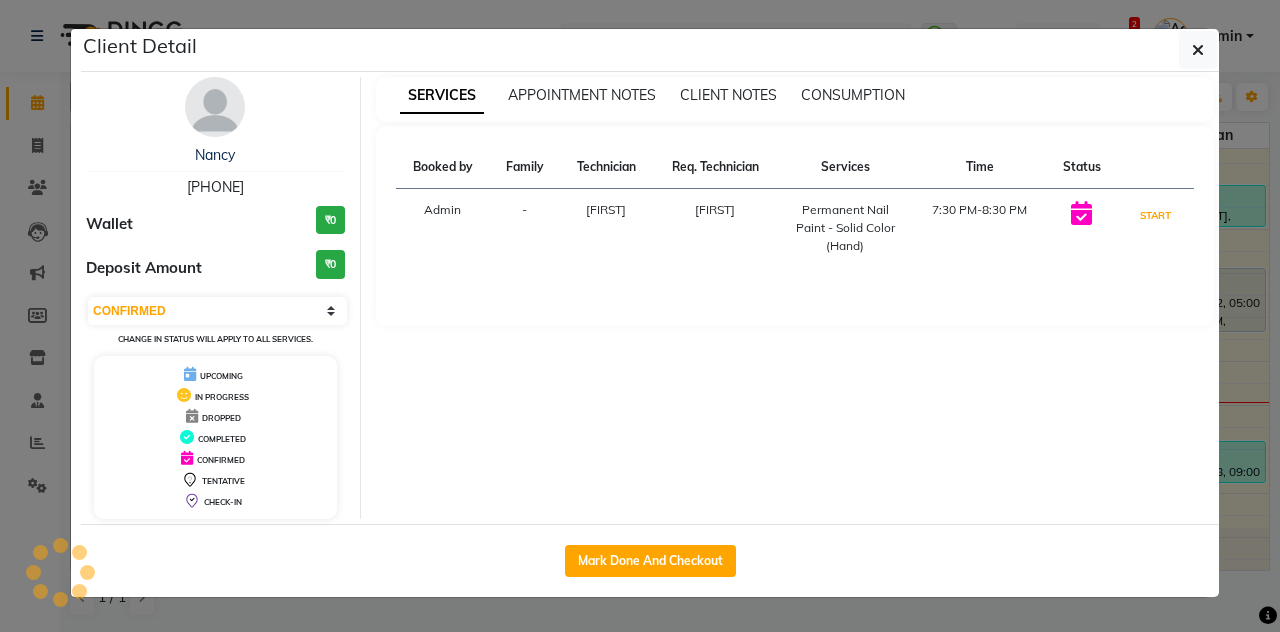 click on "START" at bounding box center [1155, 215] 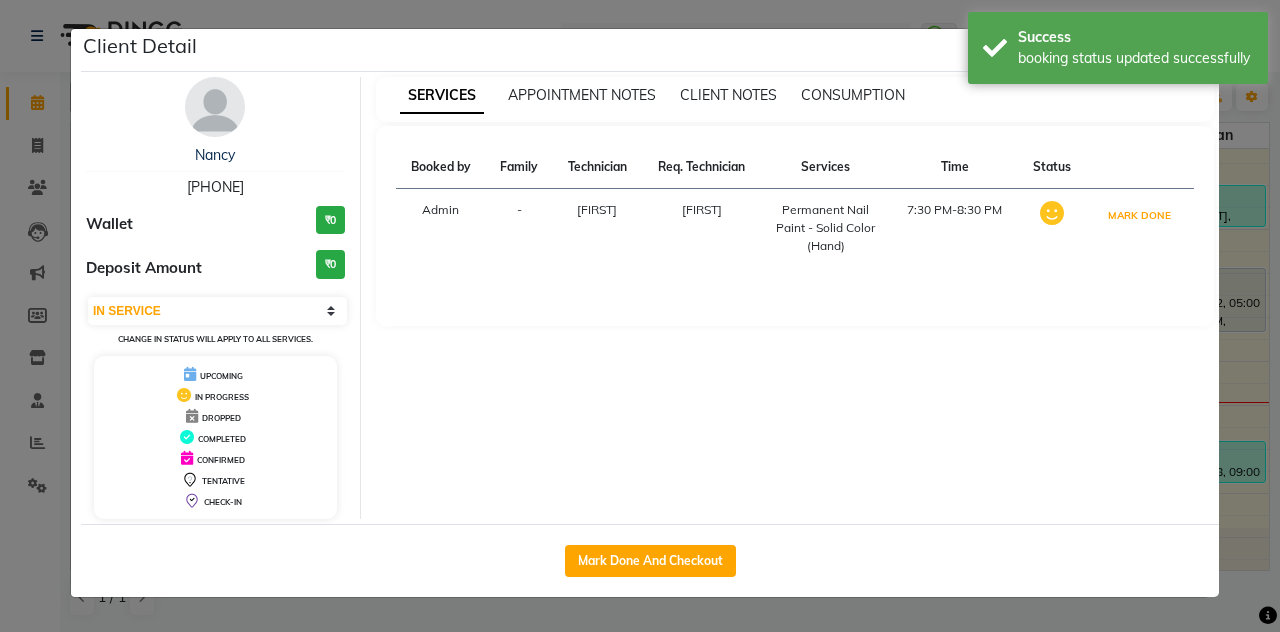 click on "MARK DONE" at bounding box center [1139, 215] 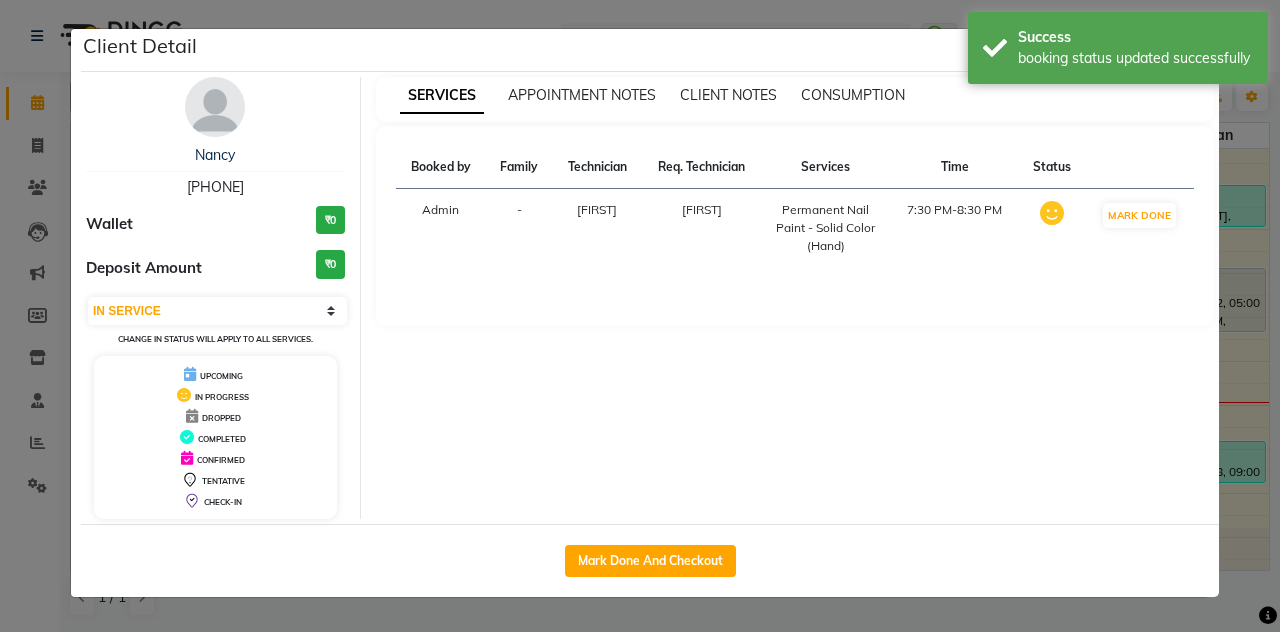 select on "3" 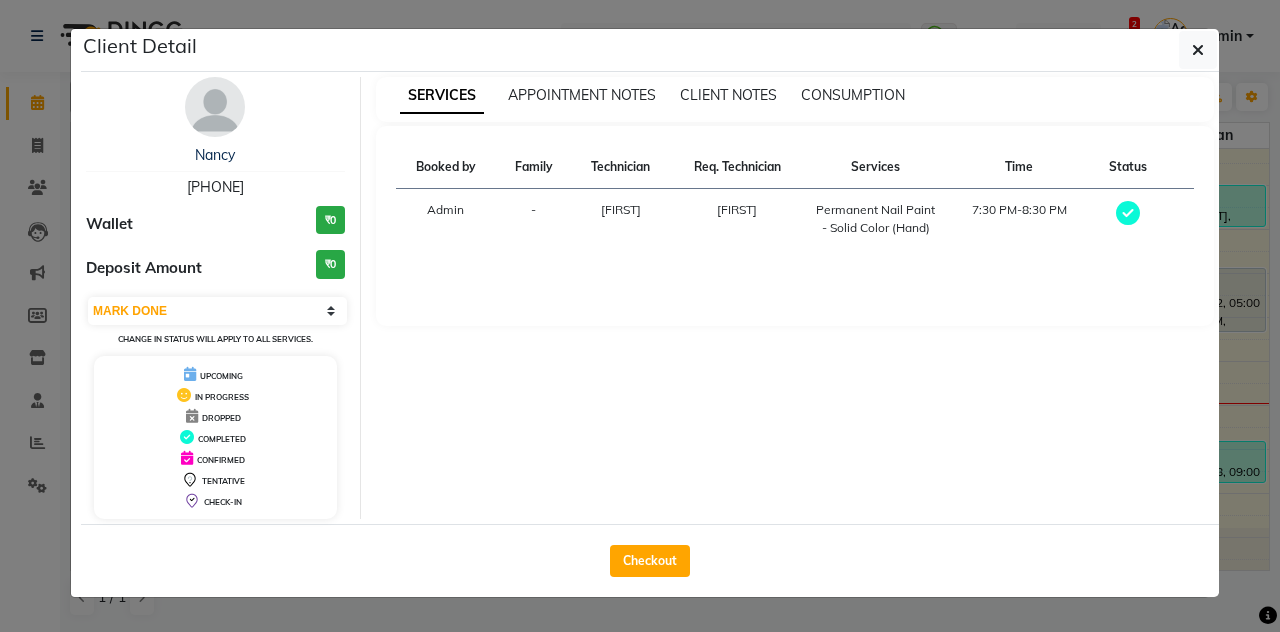 click on "Checkout" 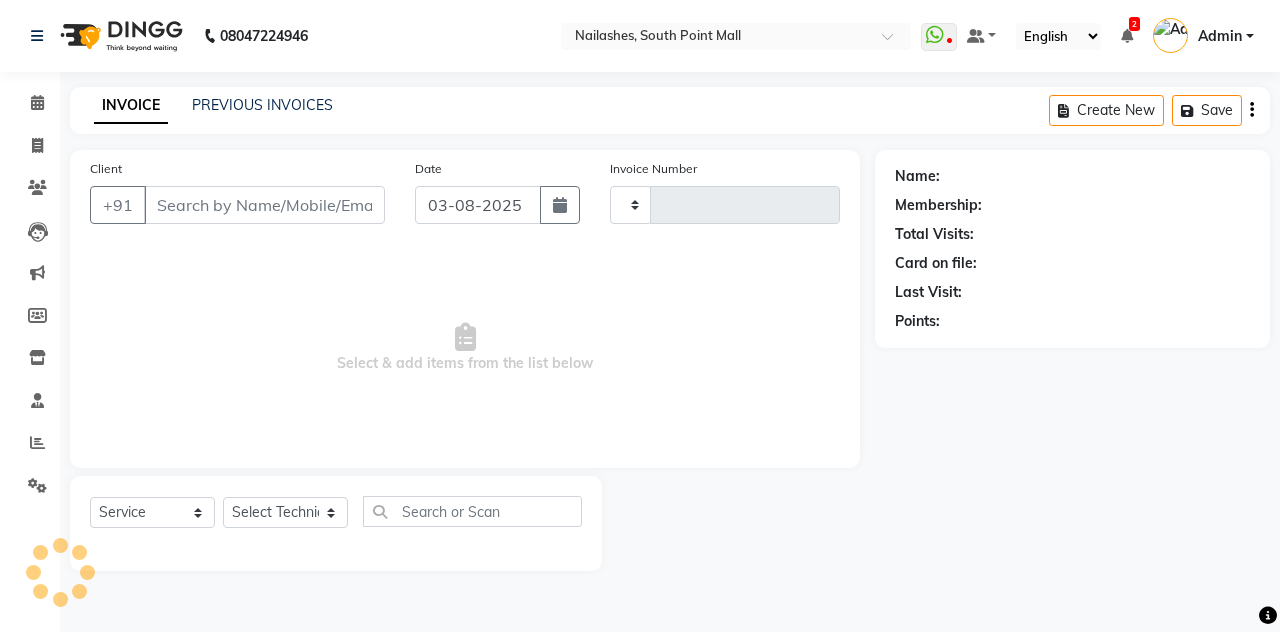 type on "1851" 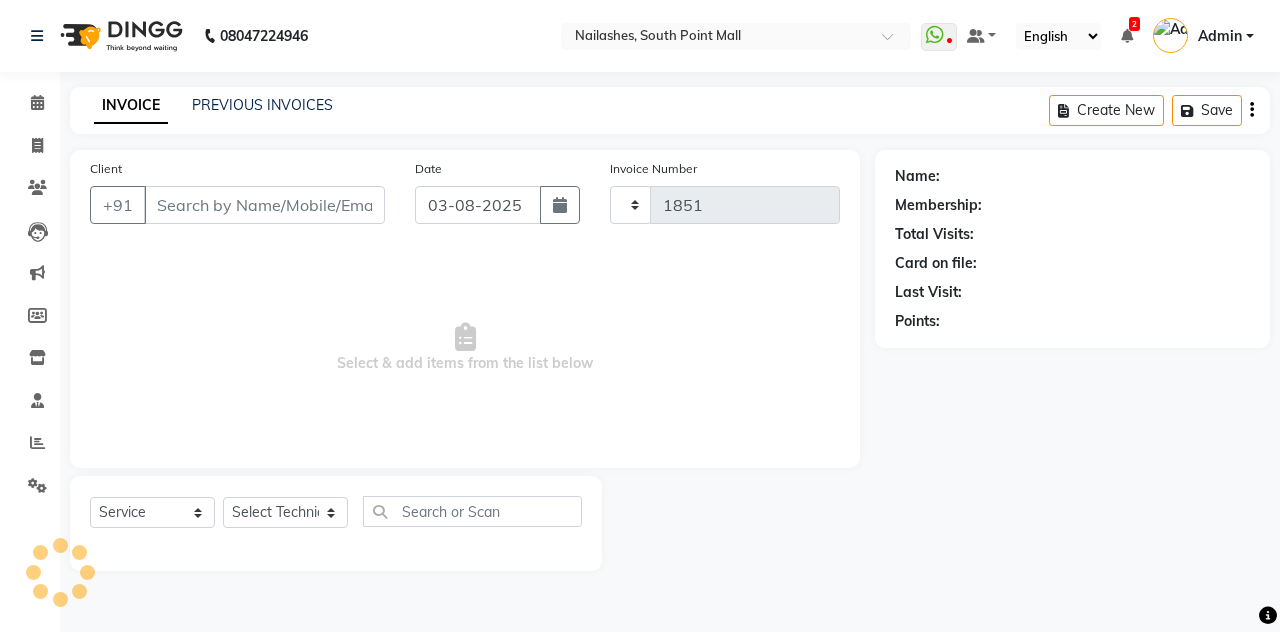 select on "3926" 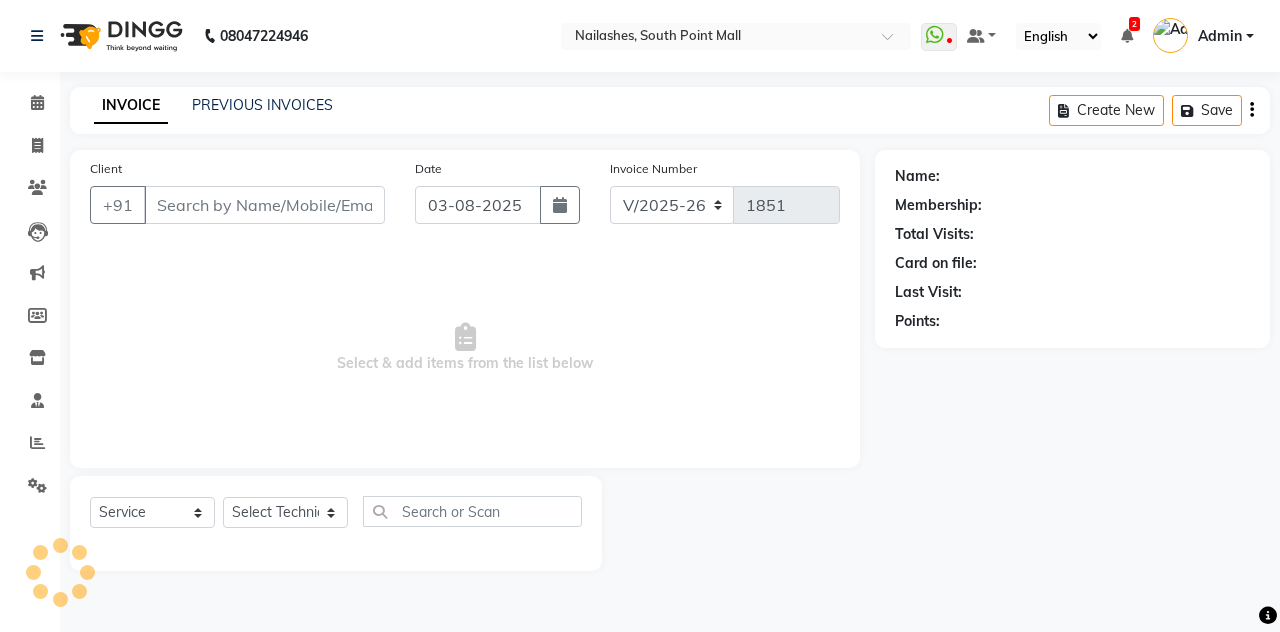 type on "[PHONE]" 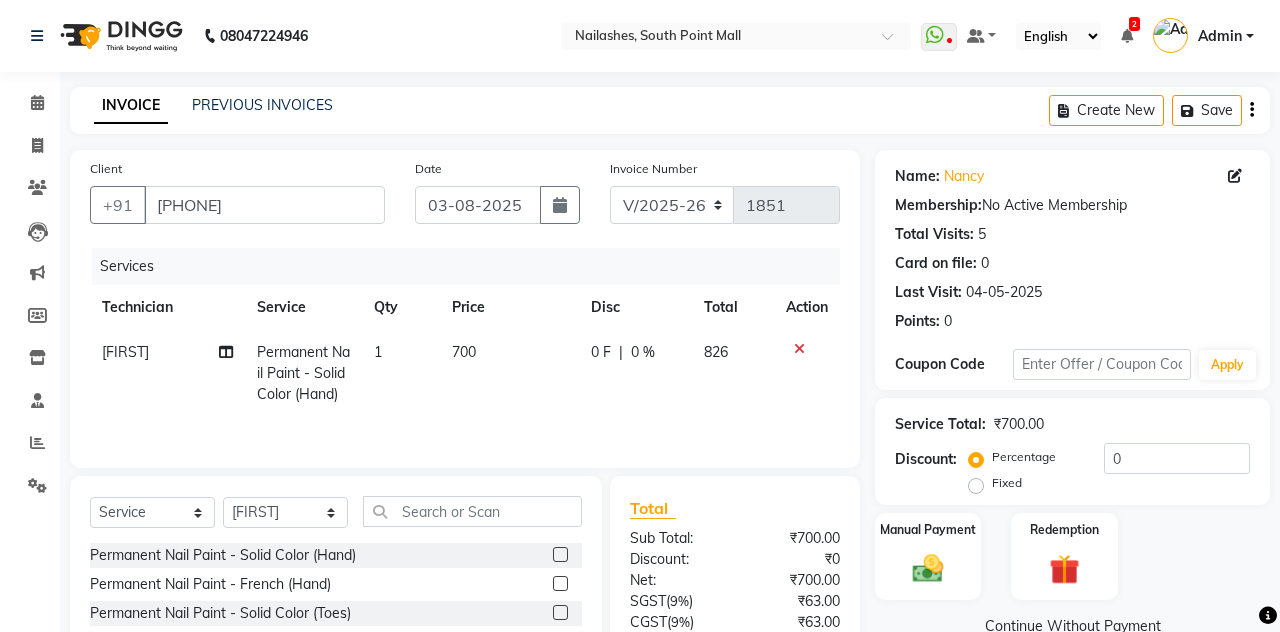 click 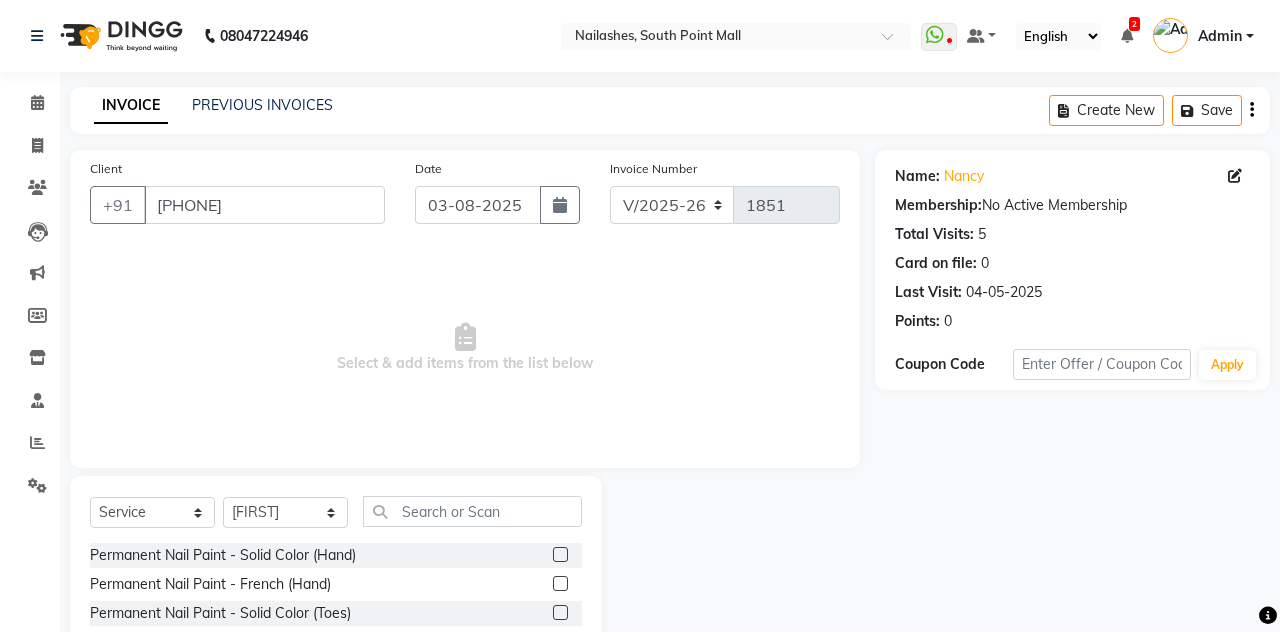 scroll, scrollTop: 4, scrollLeft: 0, axis: vertical 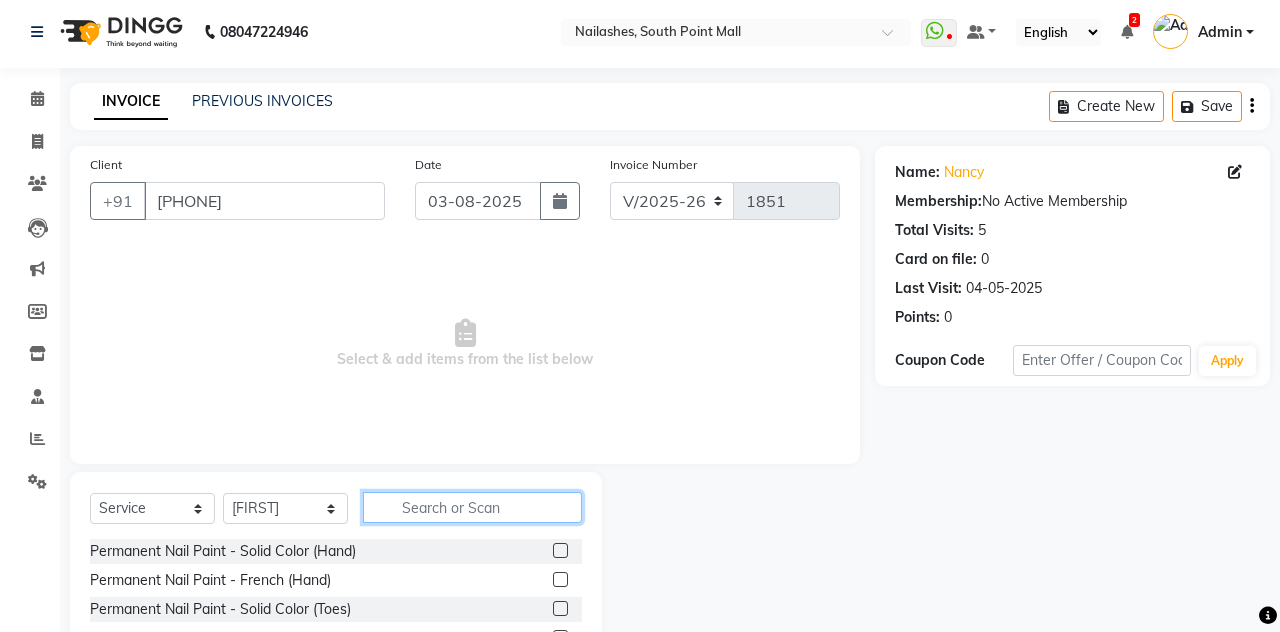 click 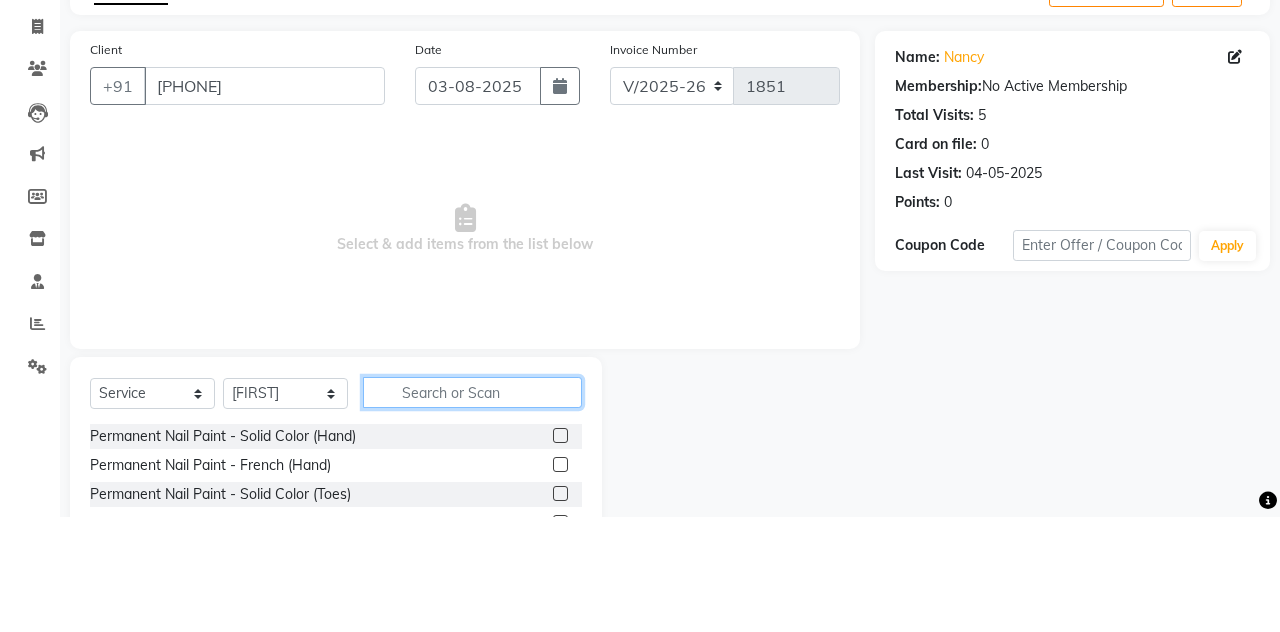 scroll, scrollTop: 31, scrollLeft: 0, axis: vertical 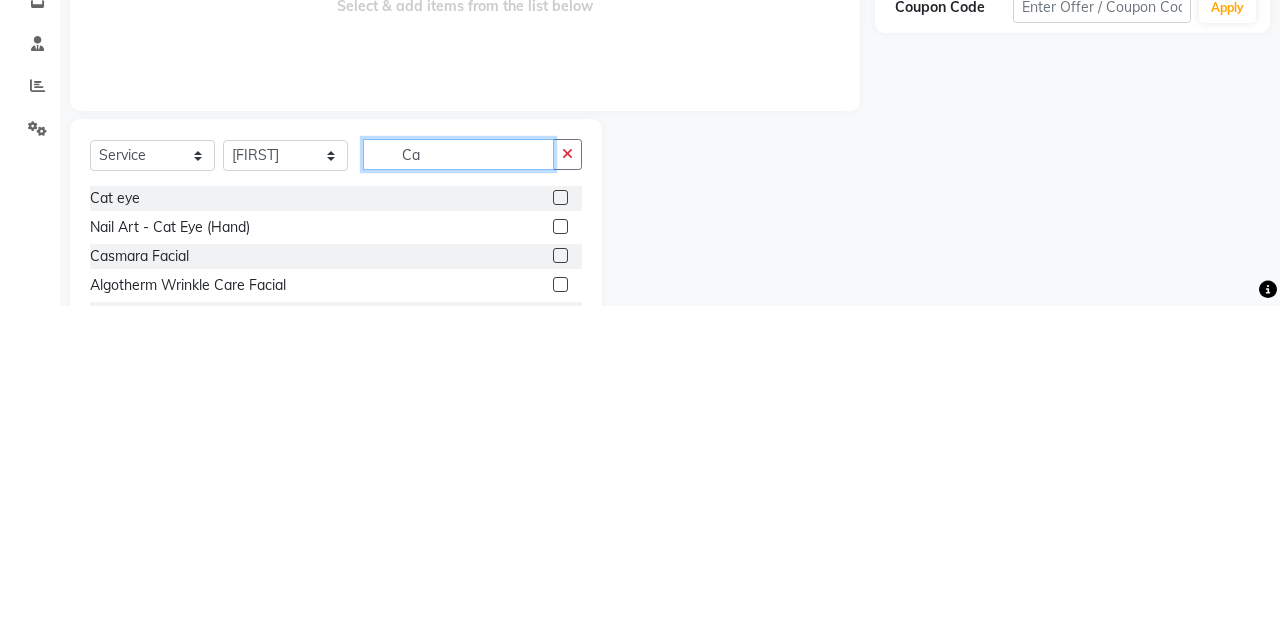 type on "Ca" 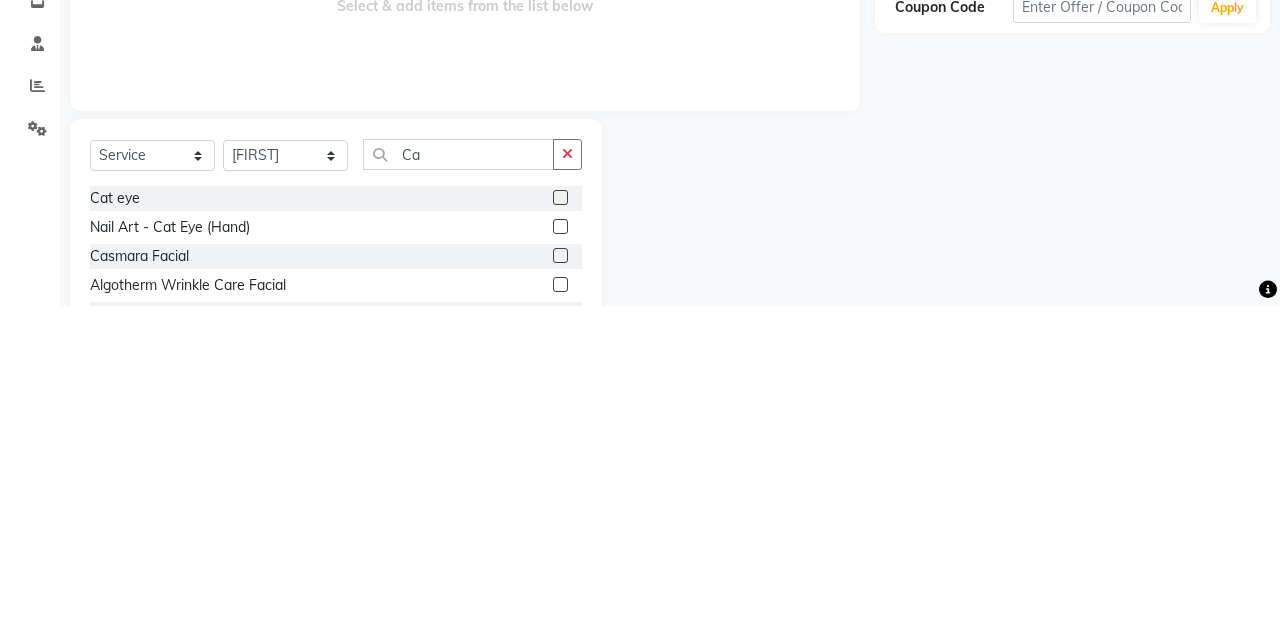 click on "Cat eye" 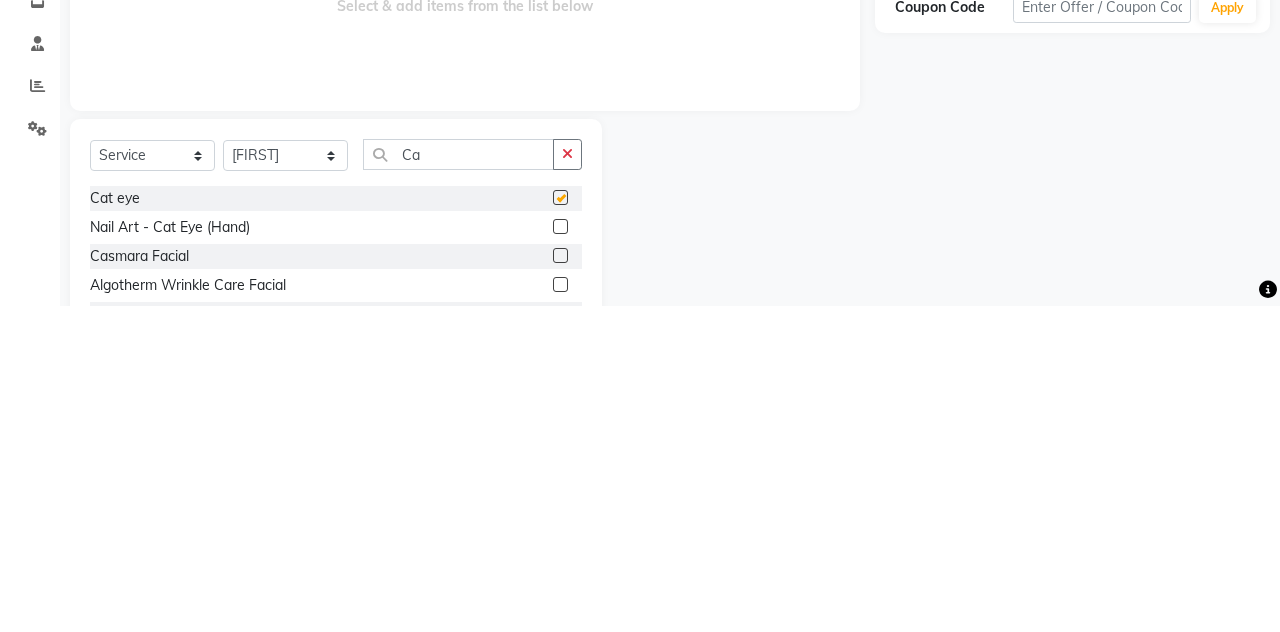 checkbox on "false" 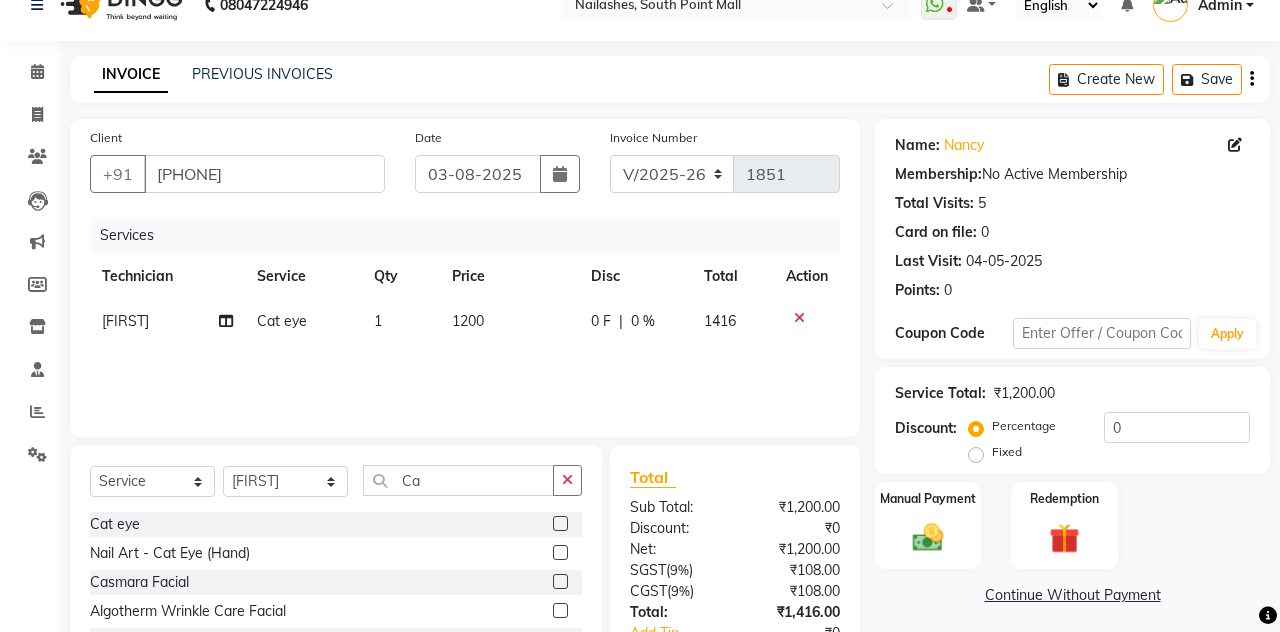 scroll, scrollTop: 72, scrollLeft: 0, axis: vertical 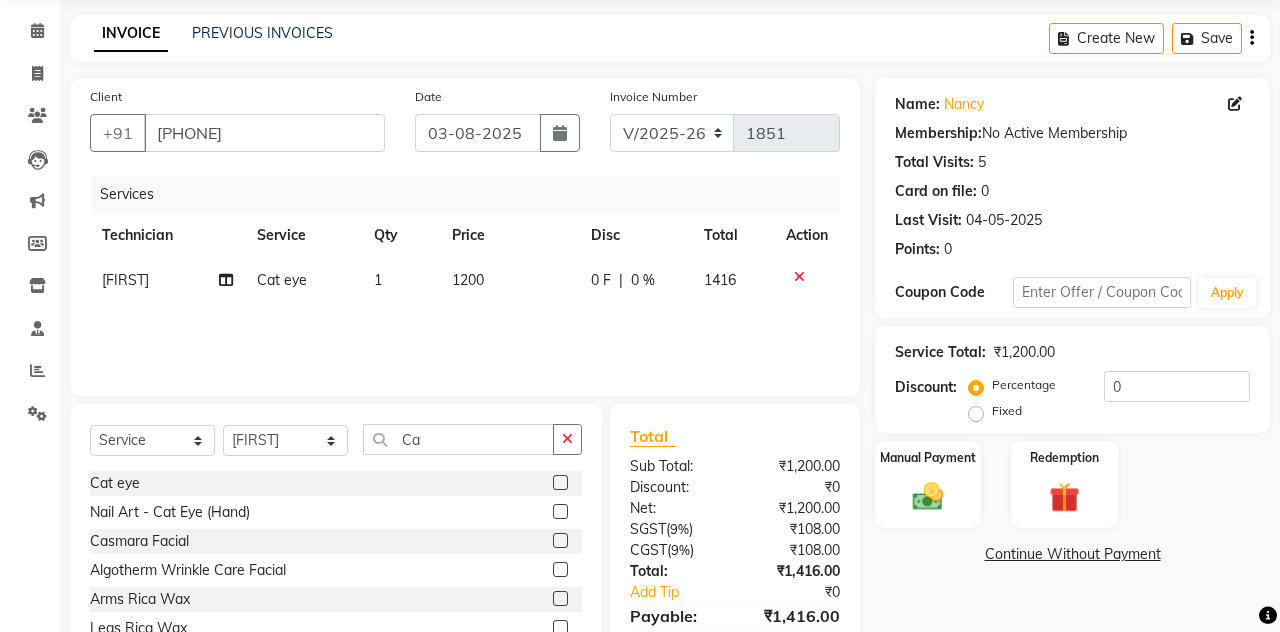 click on "Manual Payment" 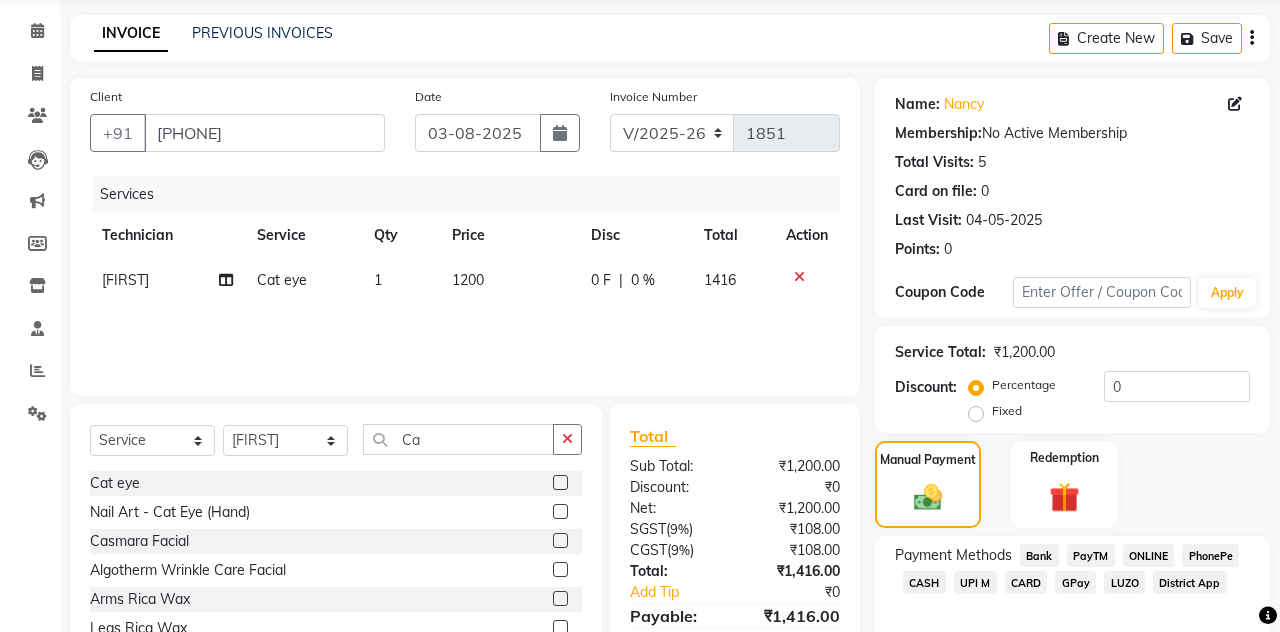 click on "UPI M" 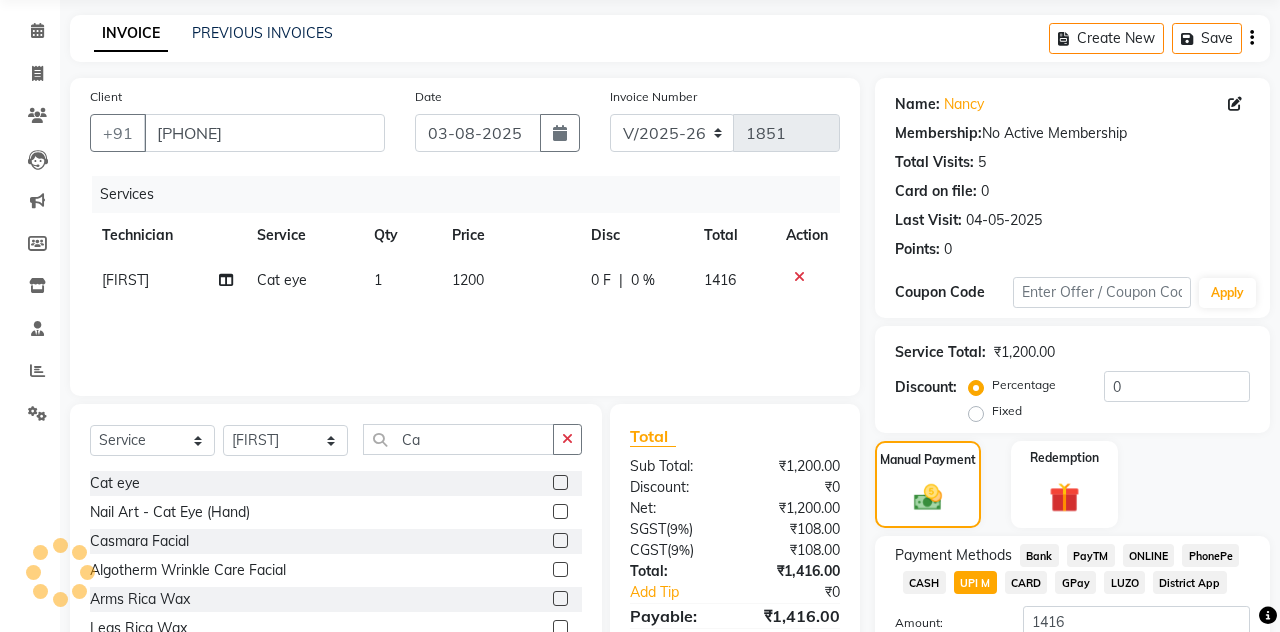 click on "Add Payment" 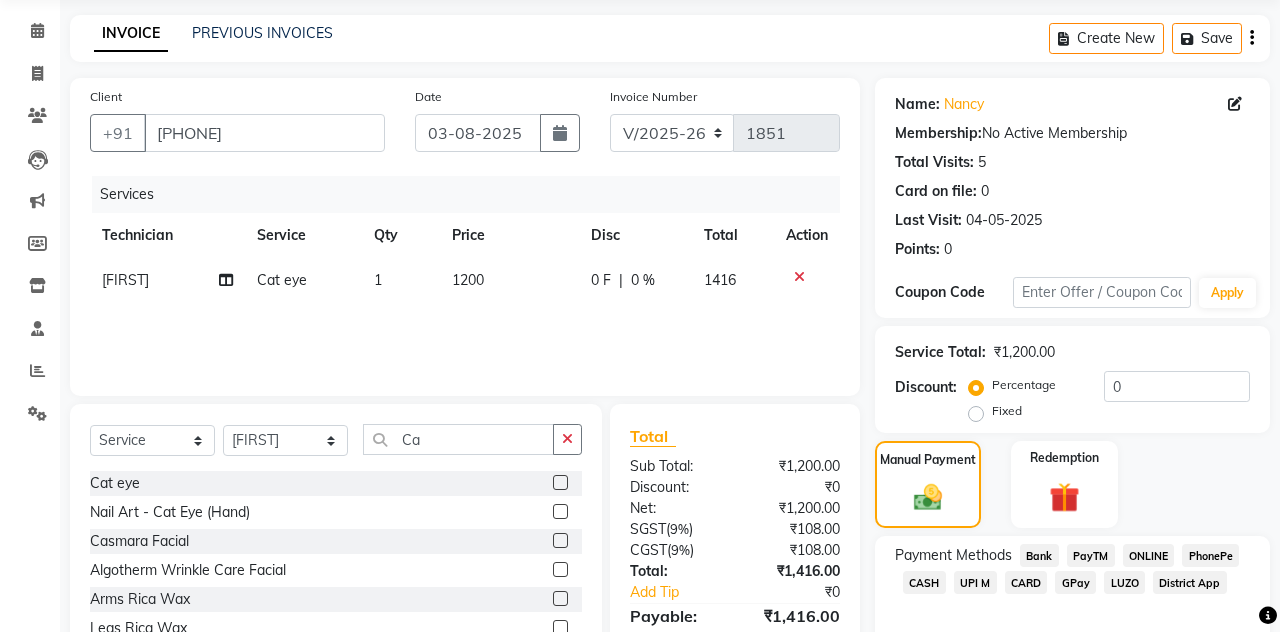 scroll, scrollTop: 183, scrollLeft: 0, axis: vertical 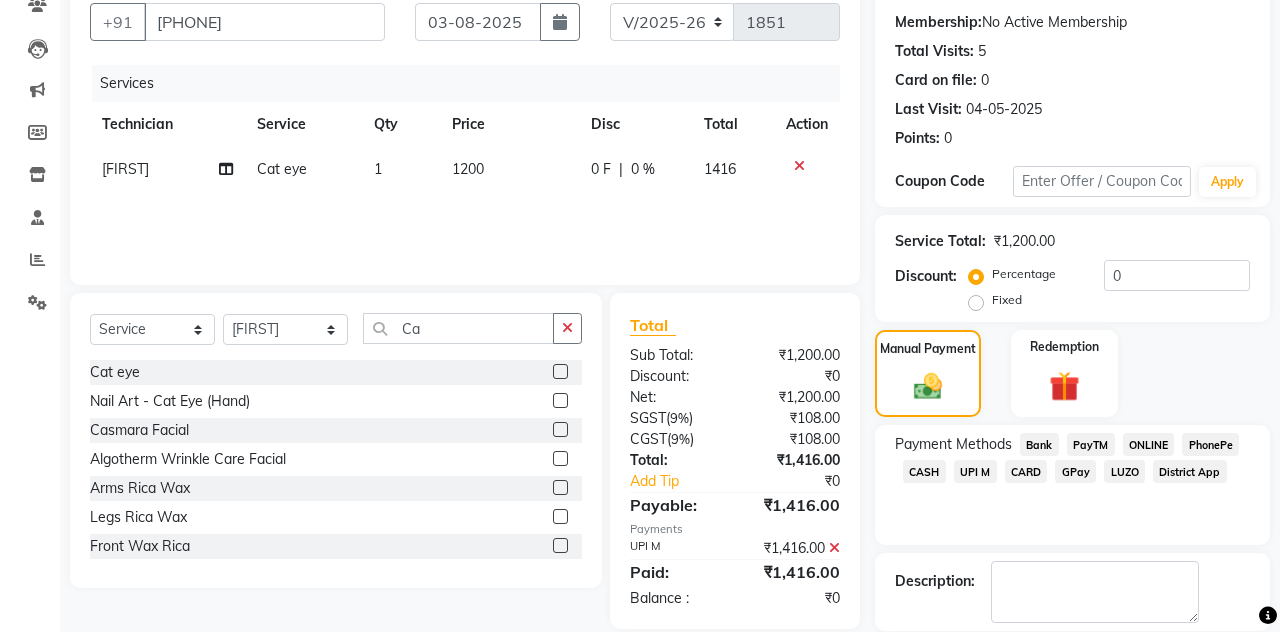 click on "Checkout" 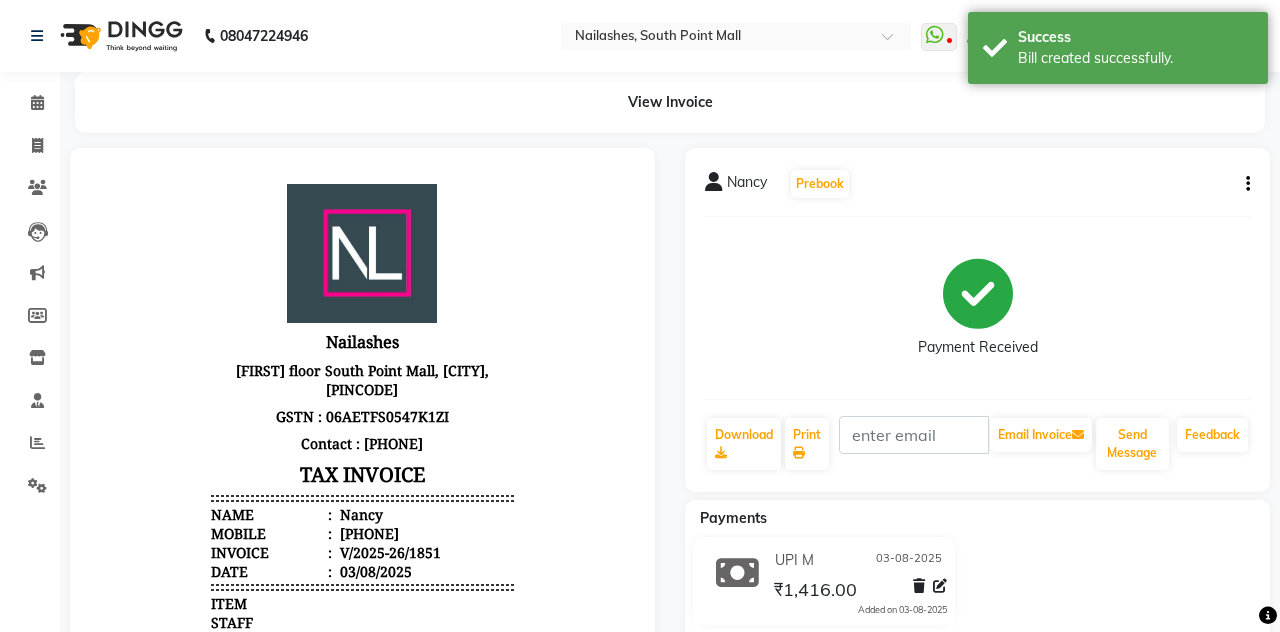 scroll, scrollTop: 0, scrollLeft: 0, axis: both 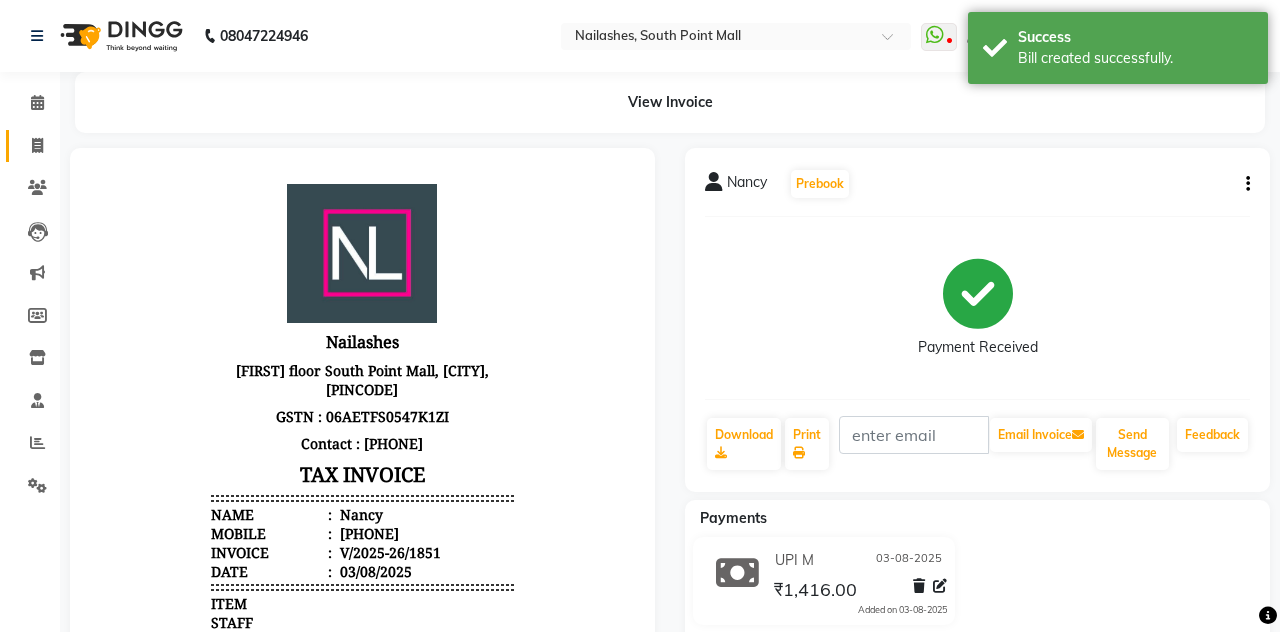 click on "Invoice" 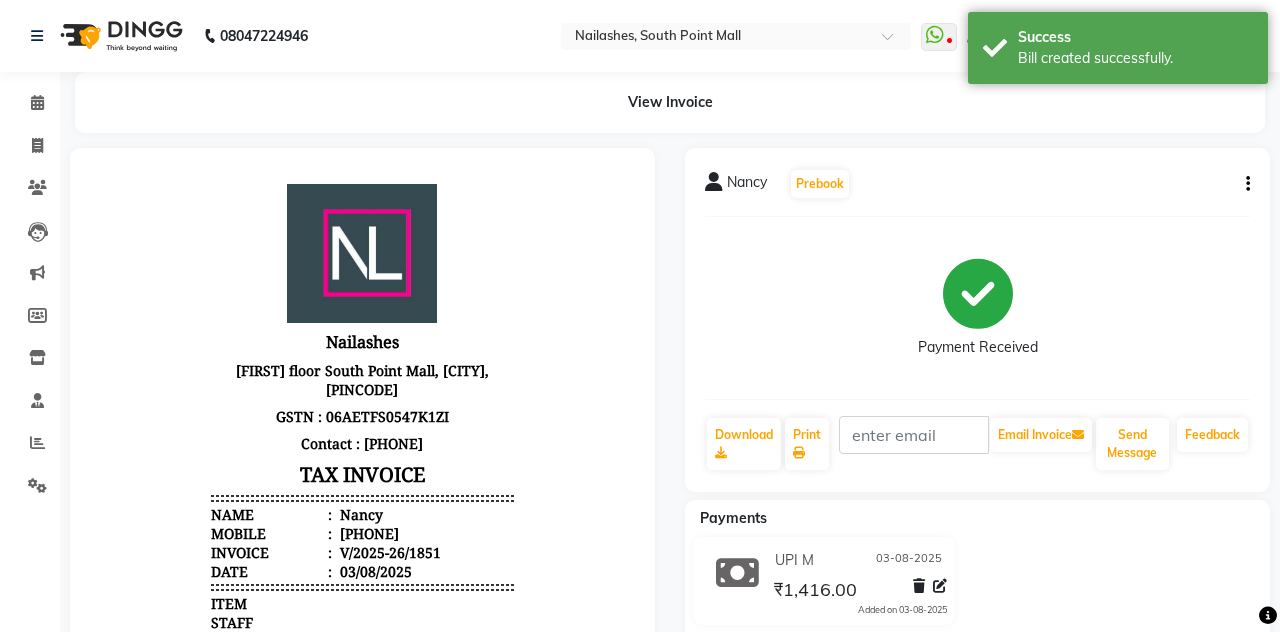 select on "service" 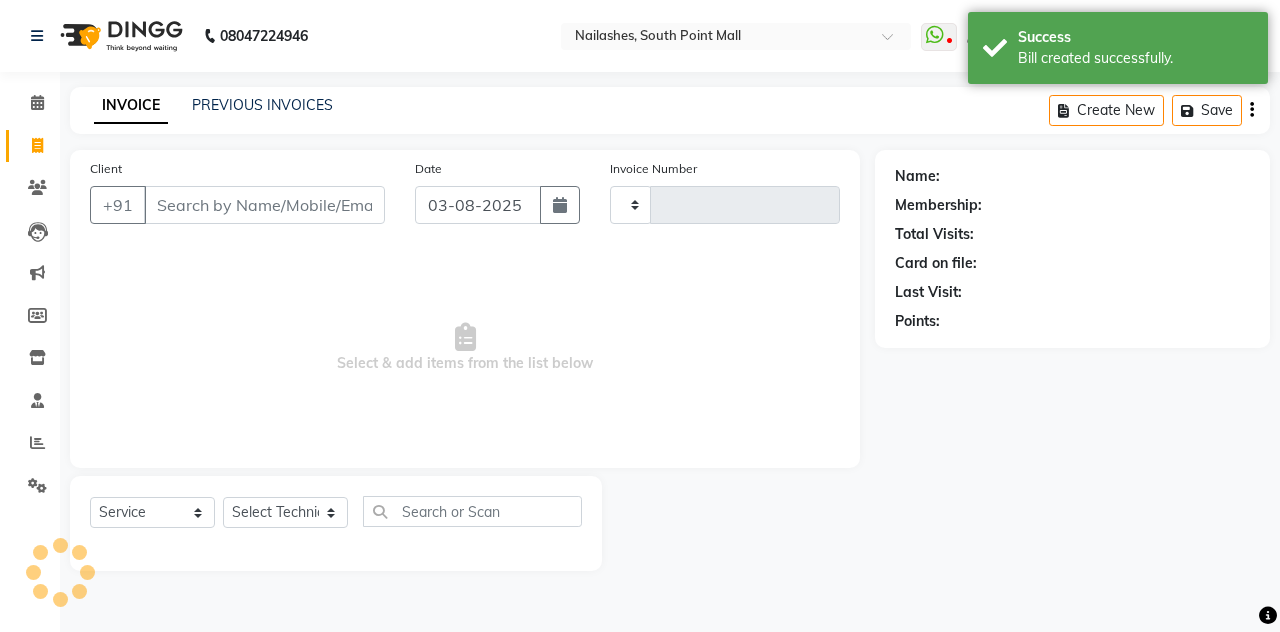 scroll, scrollTop: 40, scrollLeft: 0, axis: vertical 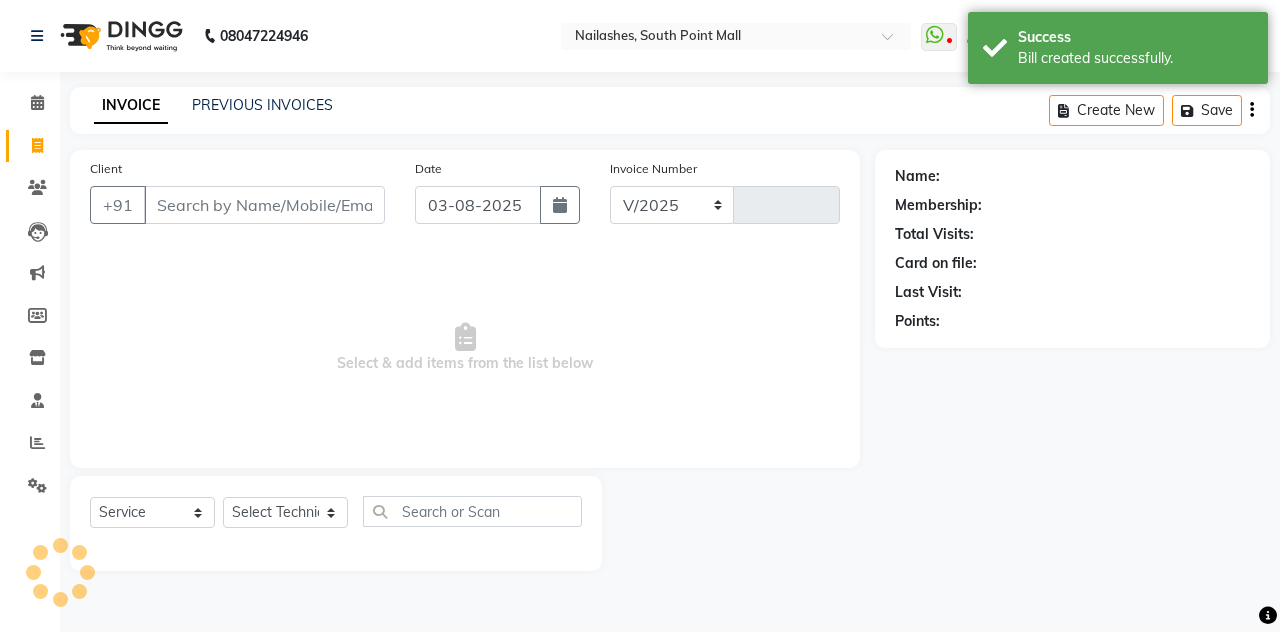 select on "3926" 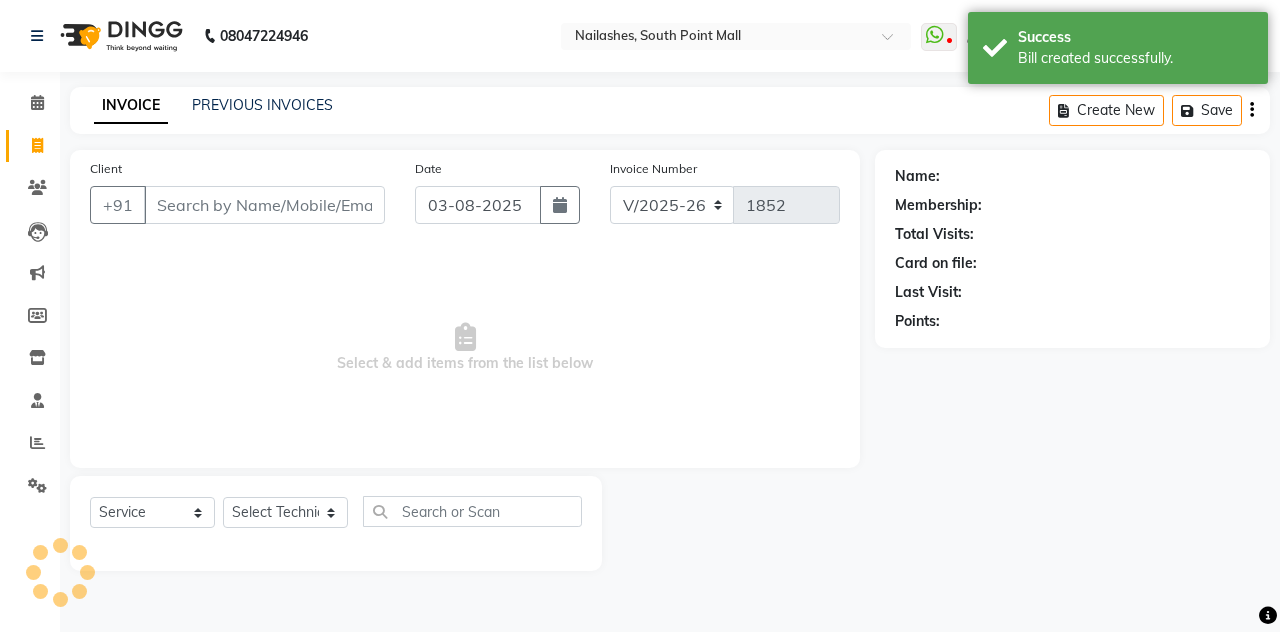 scroll, scrollTop: 0, scrollLeft: 0, axis: both 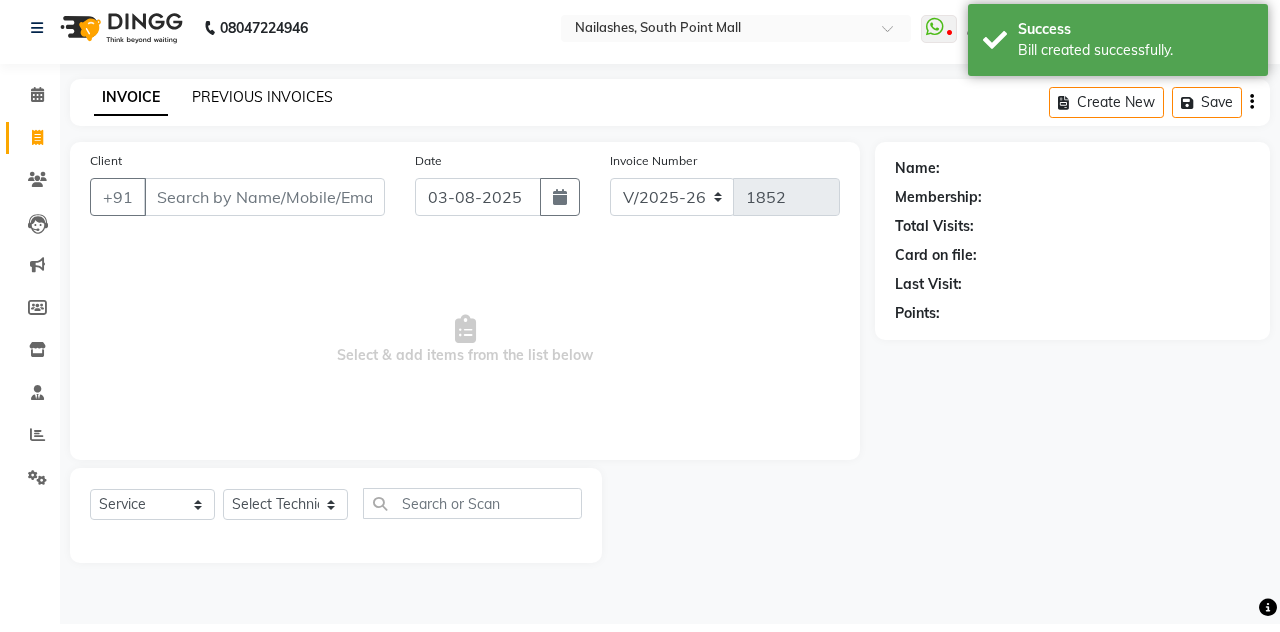 click on "PREVIOUS INVOICES" 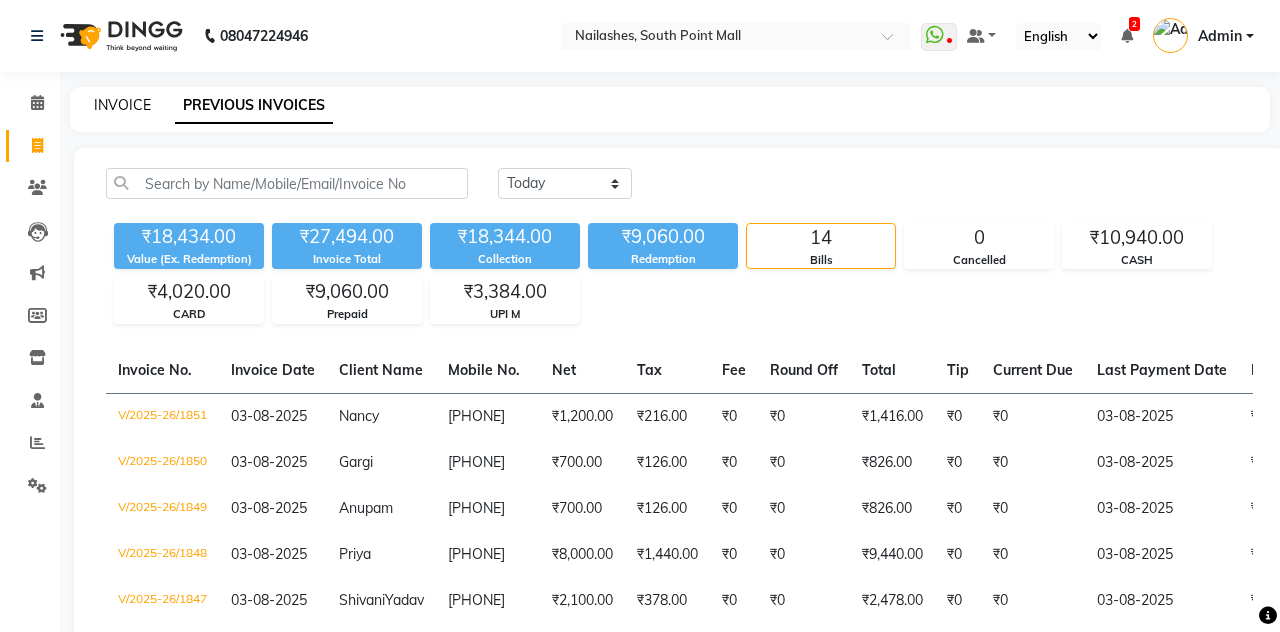 click on "INVOICE" 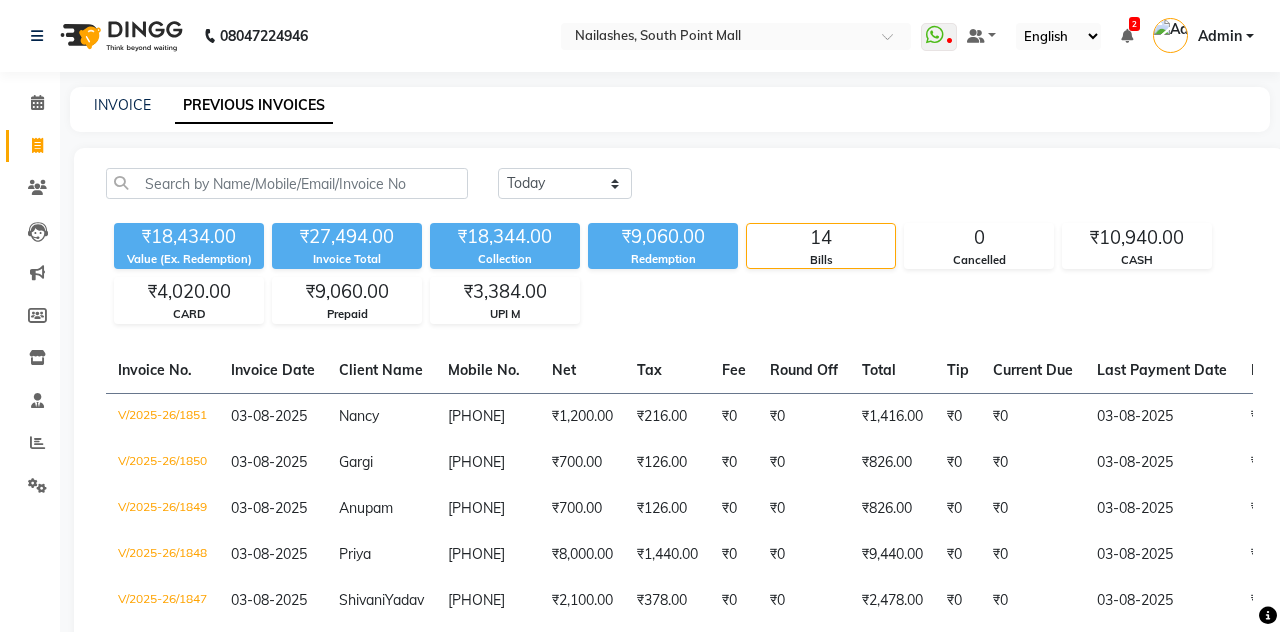 select on "service" 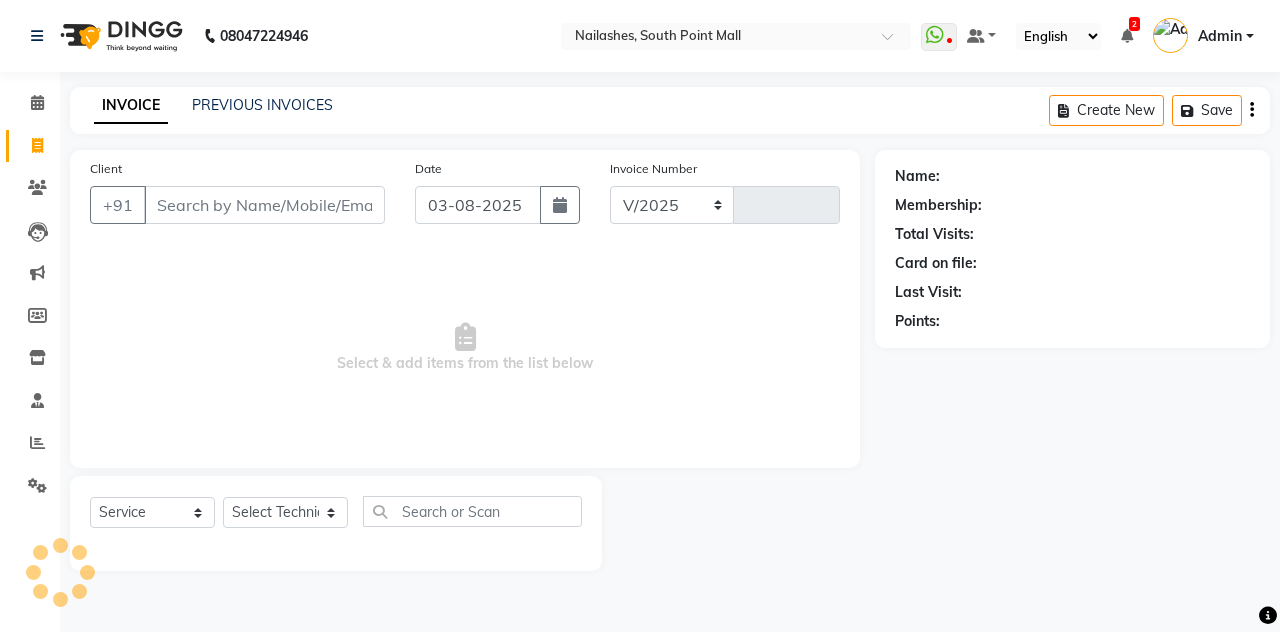 select on "3926" 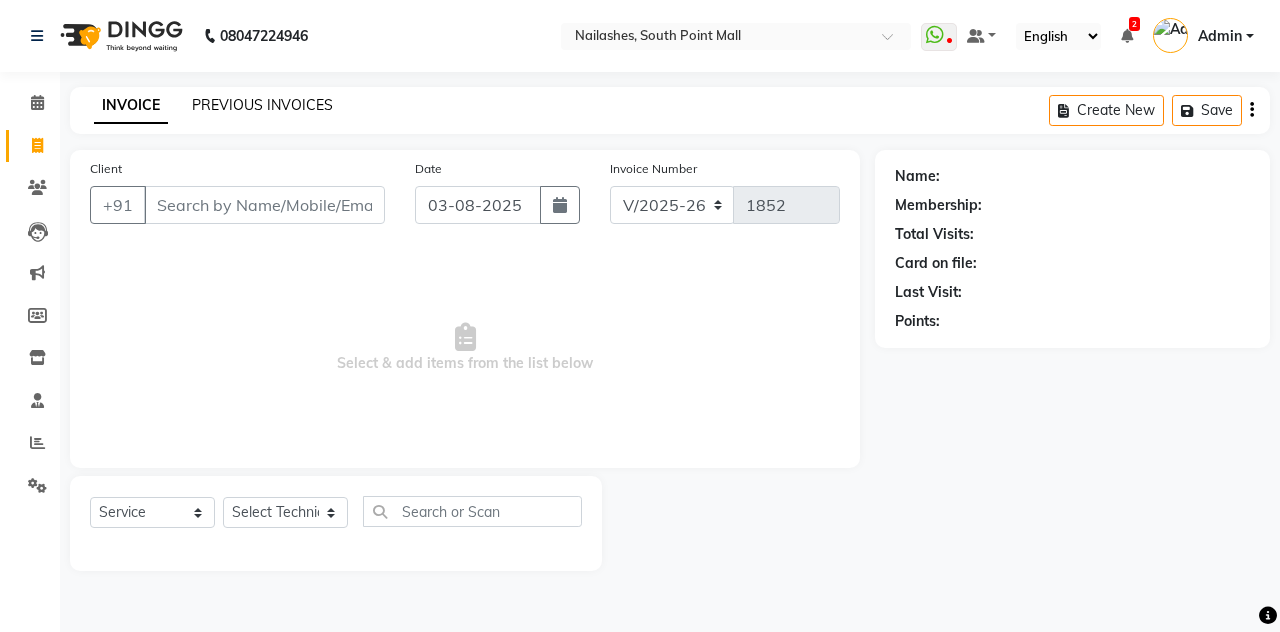 click on "PREVIOUS INVOICES" 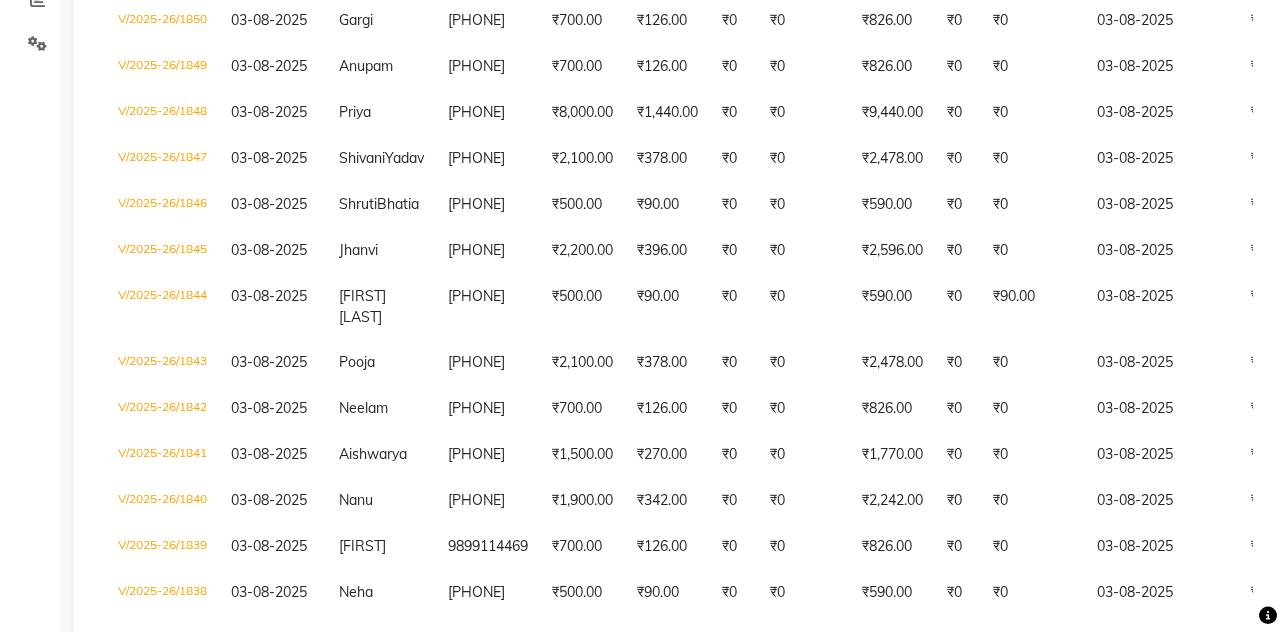 scroll, scrollTop: 487, scrollLeft: 0, axis: vertical 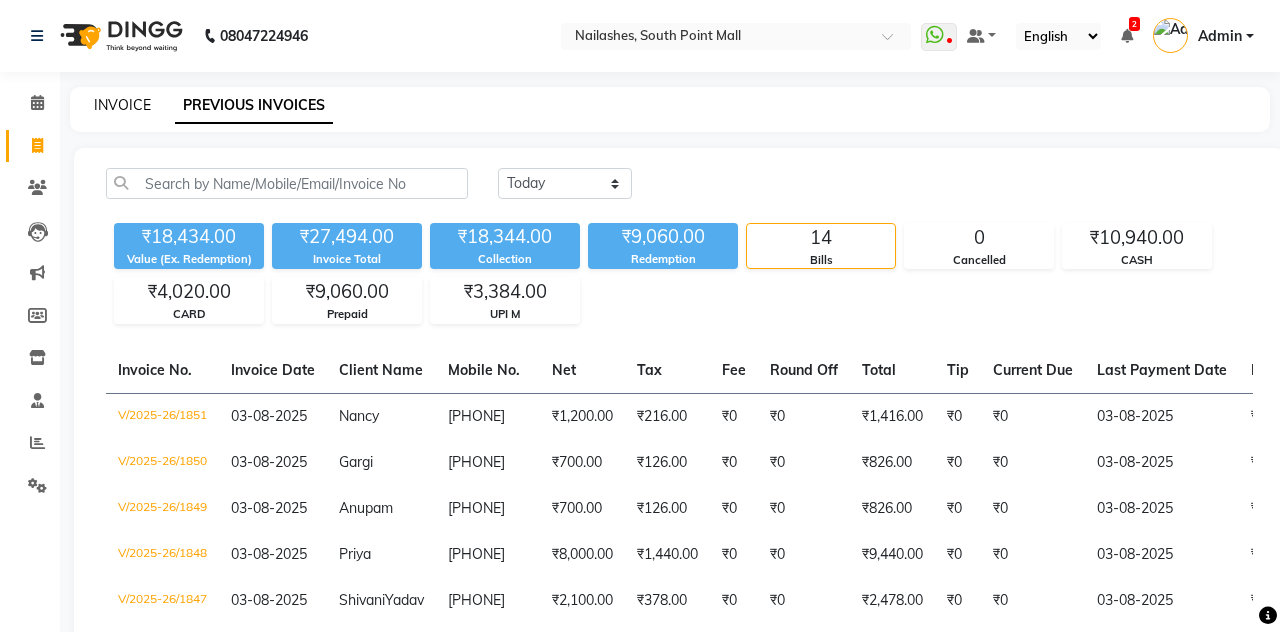 click on "INVOICE" 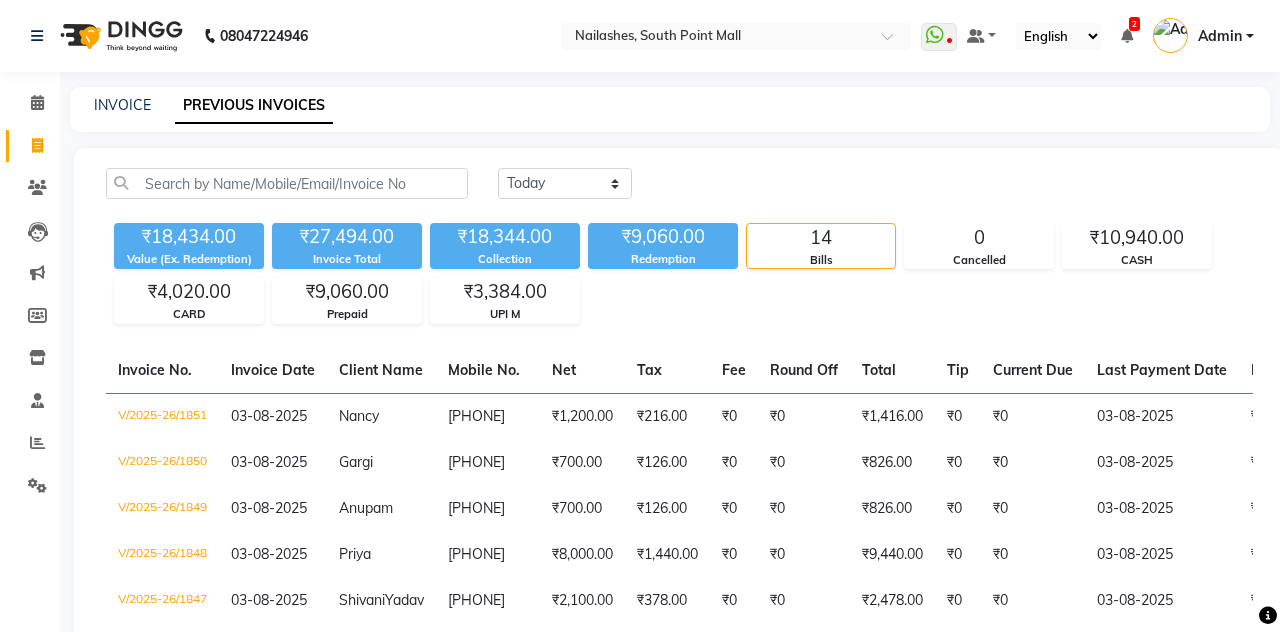 select on "3926" 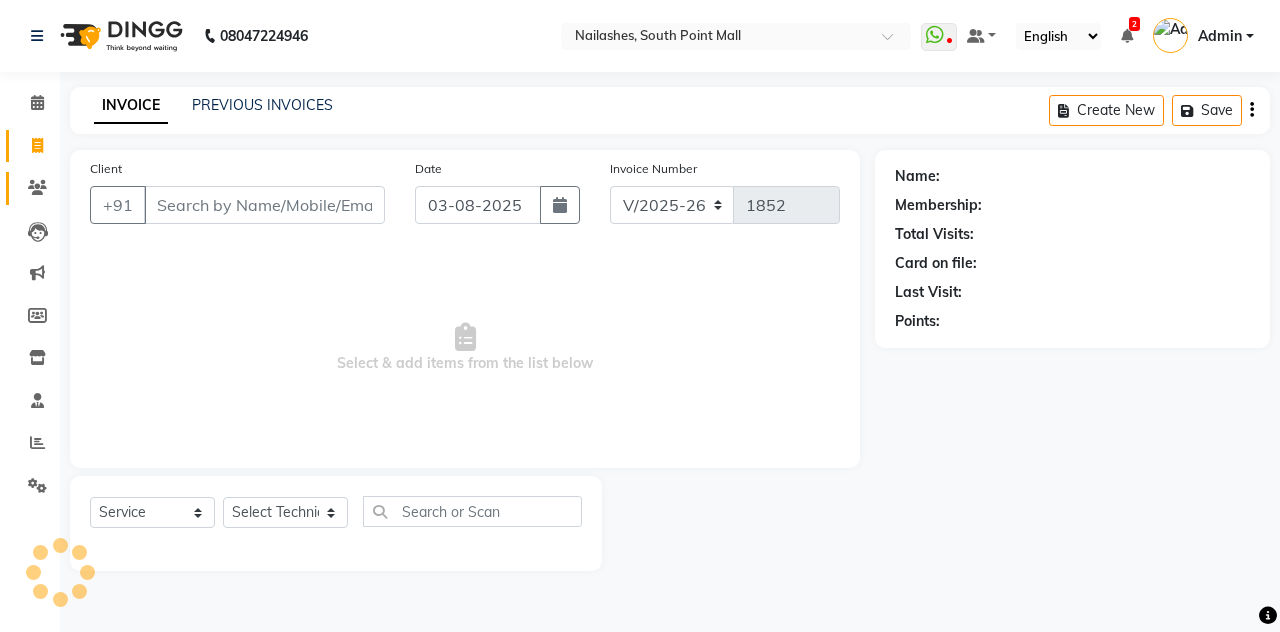 click 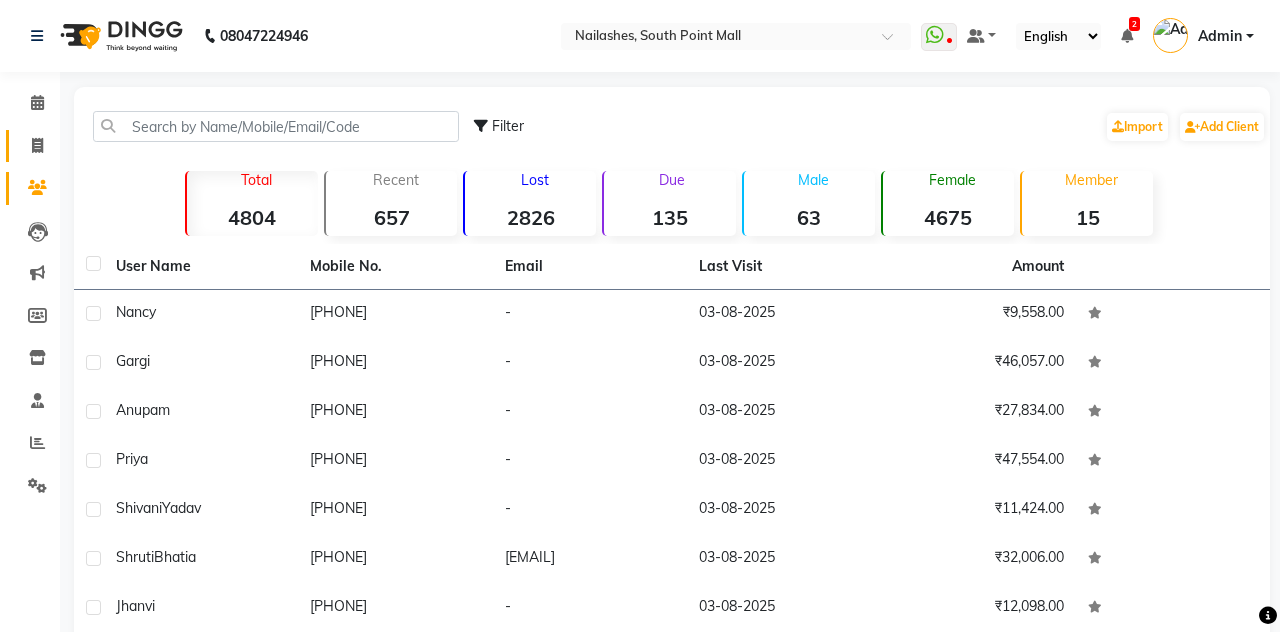 click on "Invoice" 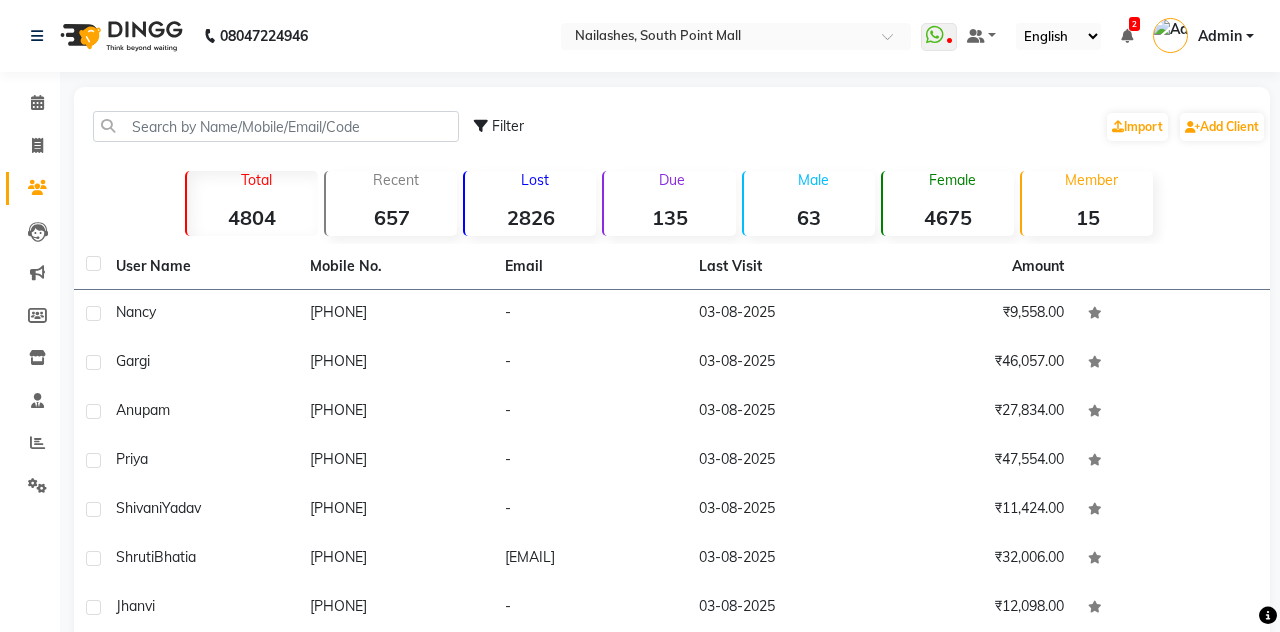 select on "service" 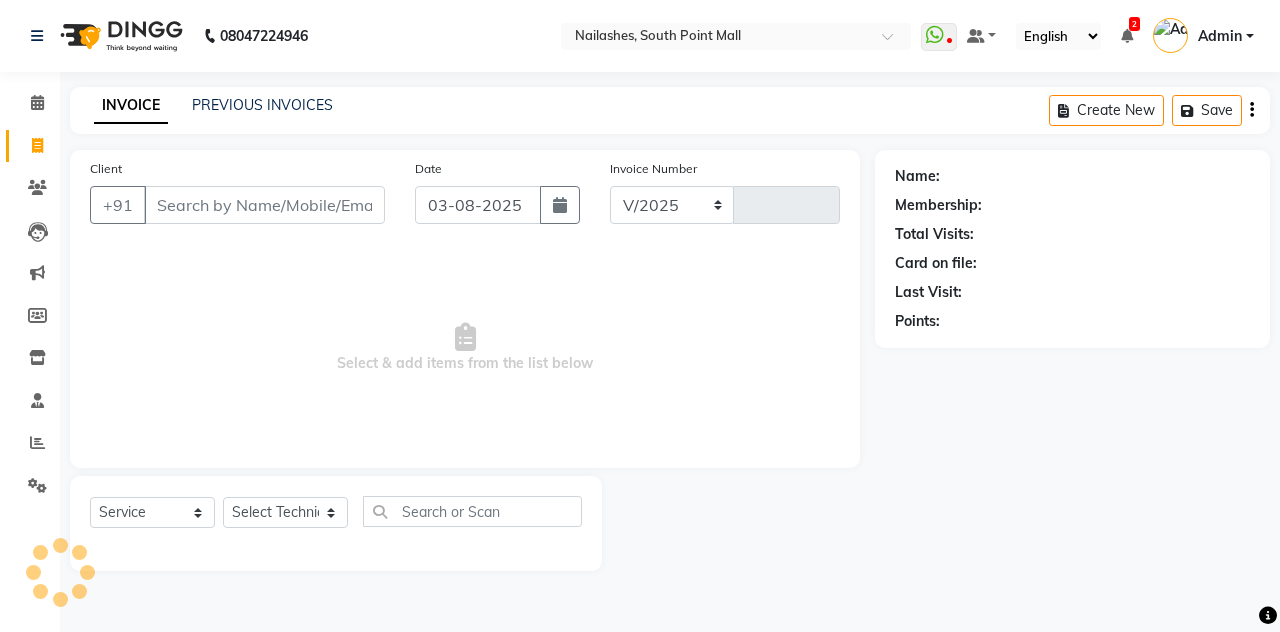select on "3926" 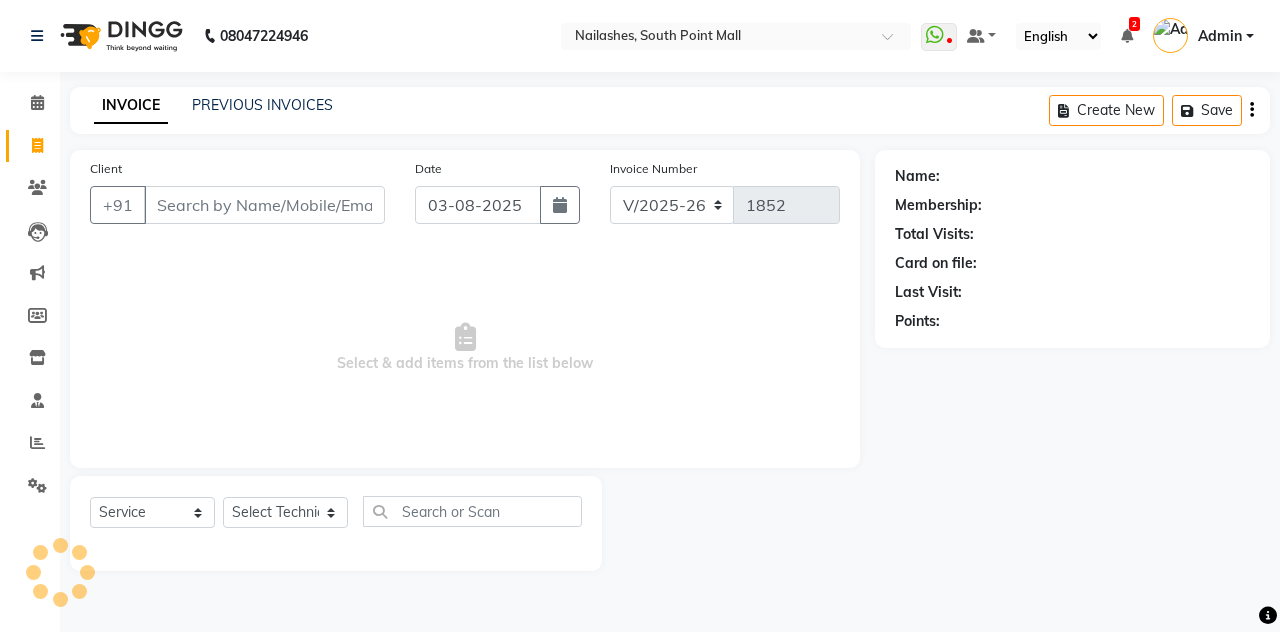 click on "08047224946 Select Location × Nailashes, South Point Mall  WhatsApp Status  ✕ Status:  Disconnected Most Recent Message: 10-06-2025     05:34 PM Recent Service Activity: 10-06-2025     05:52 PM  08047224946 Whatsapp Settings Default Panel My Panel English ENGLISH Español العربية मराठी हिंदी ગુજરાતી தமிழ் 中文 2 Notifications nothing to show Admin Manage Profile Change Password Sign out  Version:3.15.11  ☀ Nailashes, South Point Mall  Calendar  Invoice  Clients  Leads   Marketing  Members  Inventory  Staff  Reports  Settings Completed InProgress Upcoming Dropped Tentative Check-In Confirm Bookings Generate Report Segments Page Builder INVOICE PREVIOUS INVOICES Create New   Save  Client +91 Date 03-08-2025 Invoice Number  Select & add items from the list below  Select  Service  Product  Membership  Package Voucher Prepaid Gift Card  Select Technician Name: Membership: Total Visits: Card on file: Last Visit:  Points:" at bounding box center [640, 316] 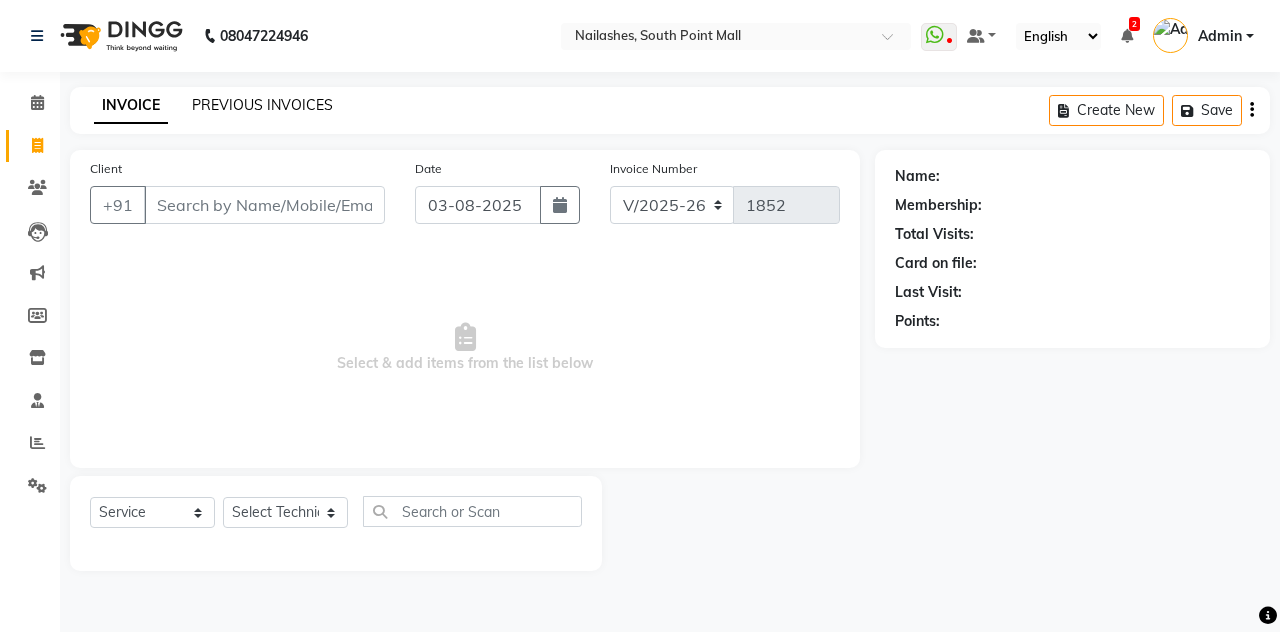 click on "PREVIOUS INVOICES" 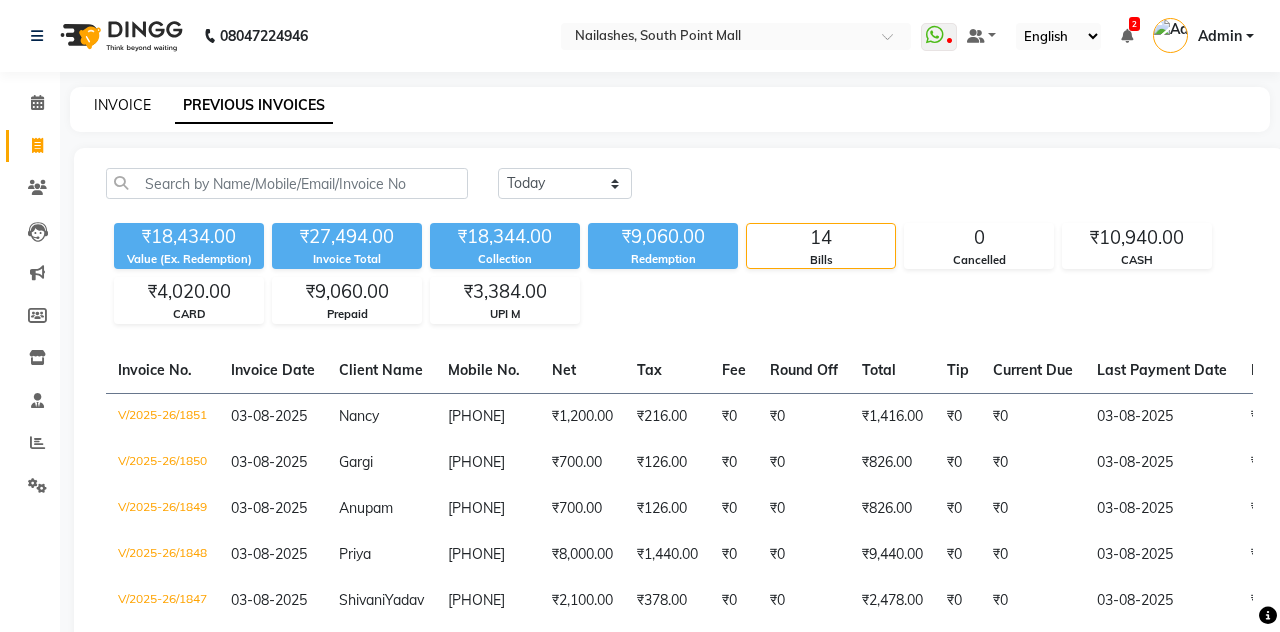 click on "INVOICE" 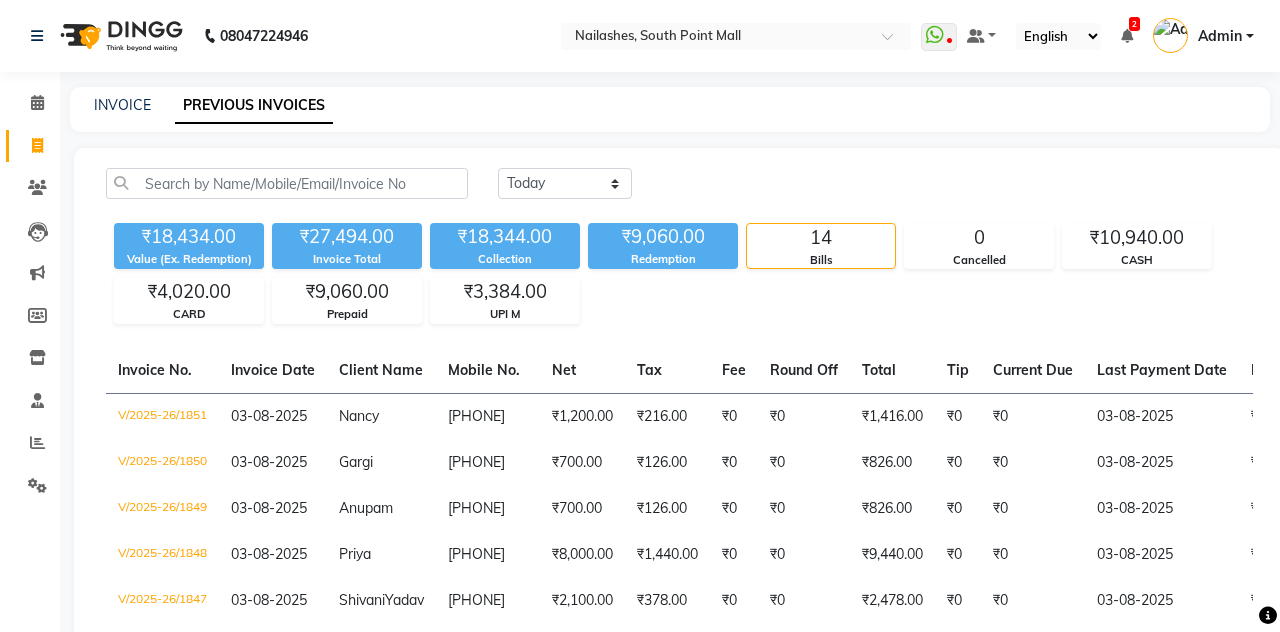 select on "3926" 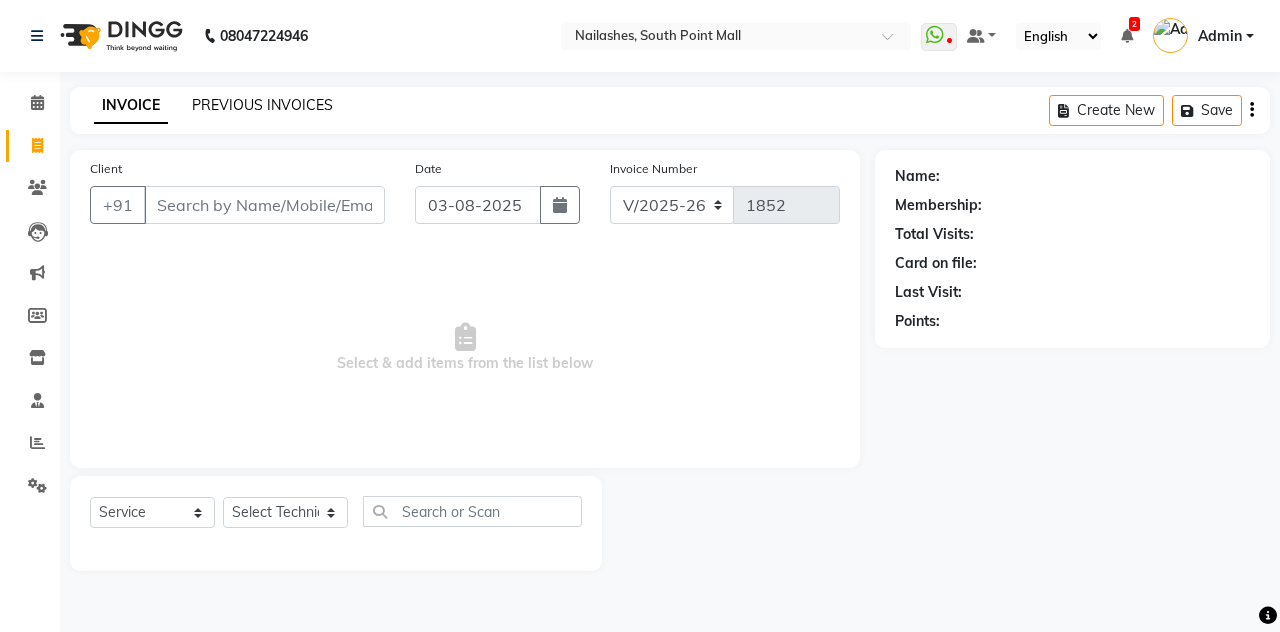 click on "PREVIOUS INVOICES" 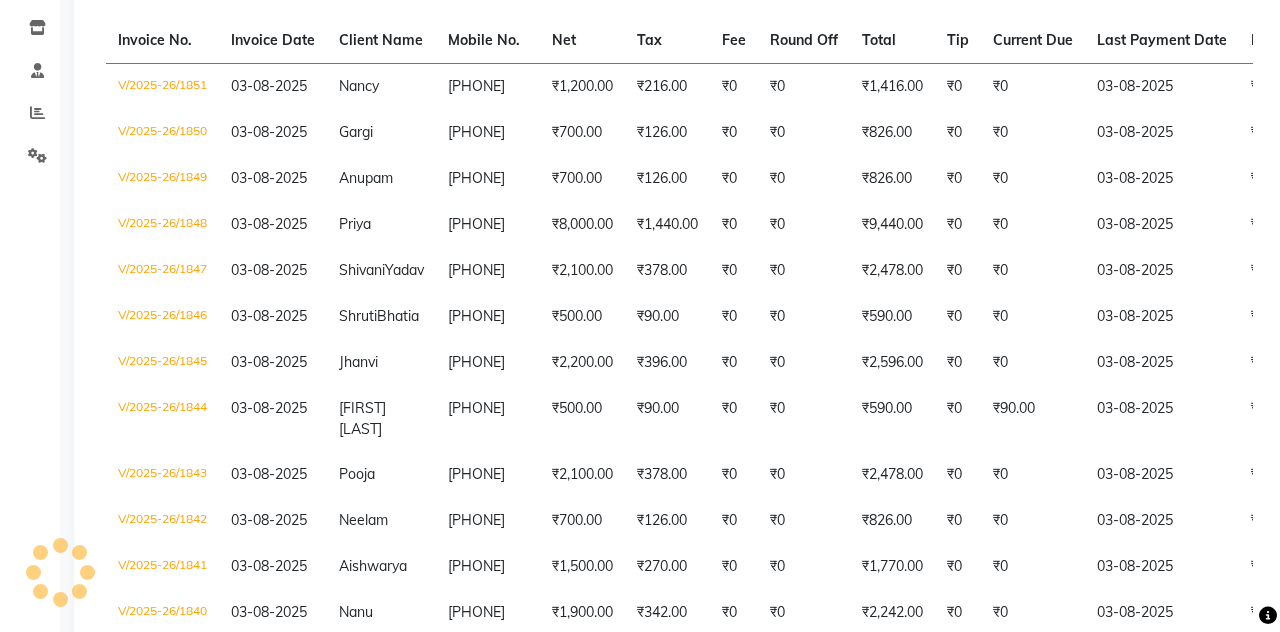 scroll, scrollTop: 487, scrollLeft: 0, axis: vertical 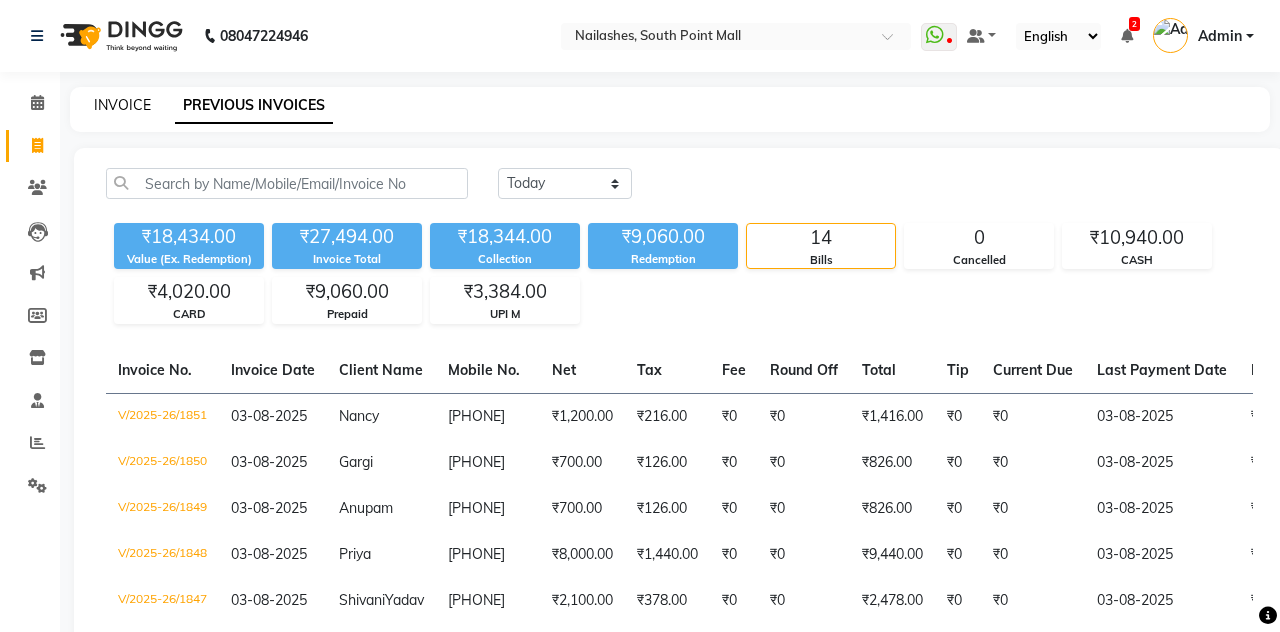 click on "INVOICE" 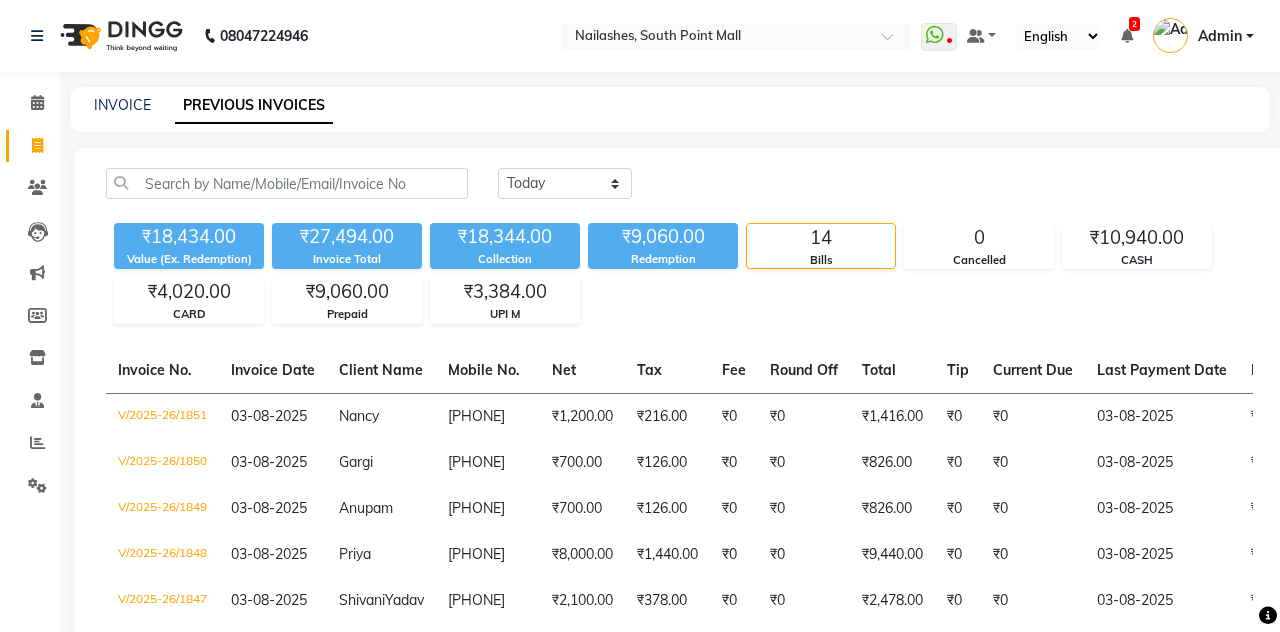 select on "service" 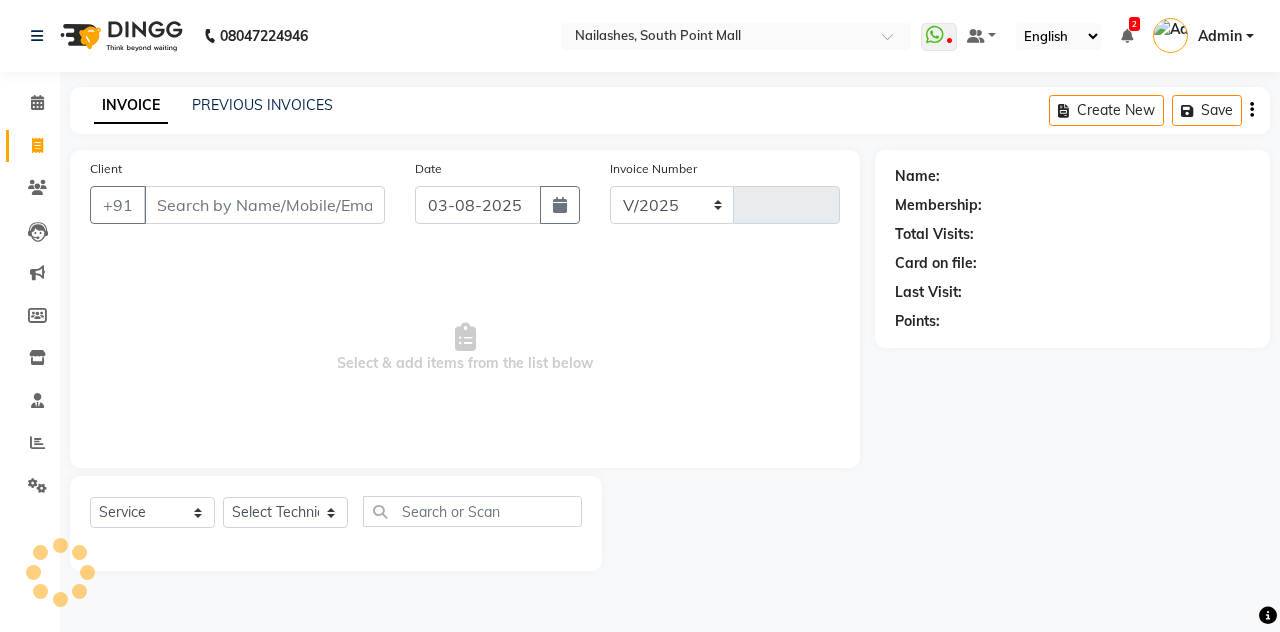 select on "3926" 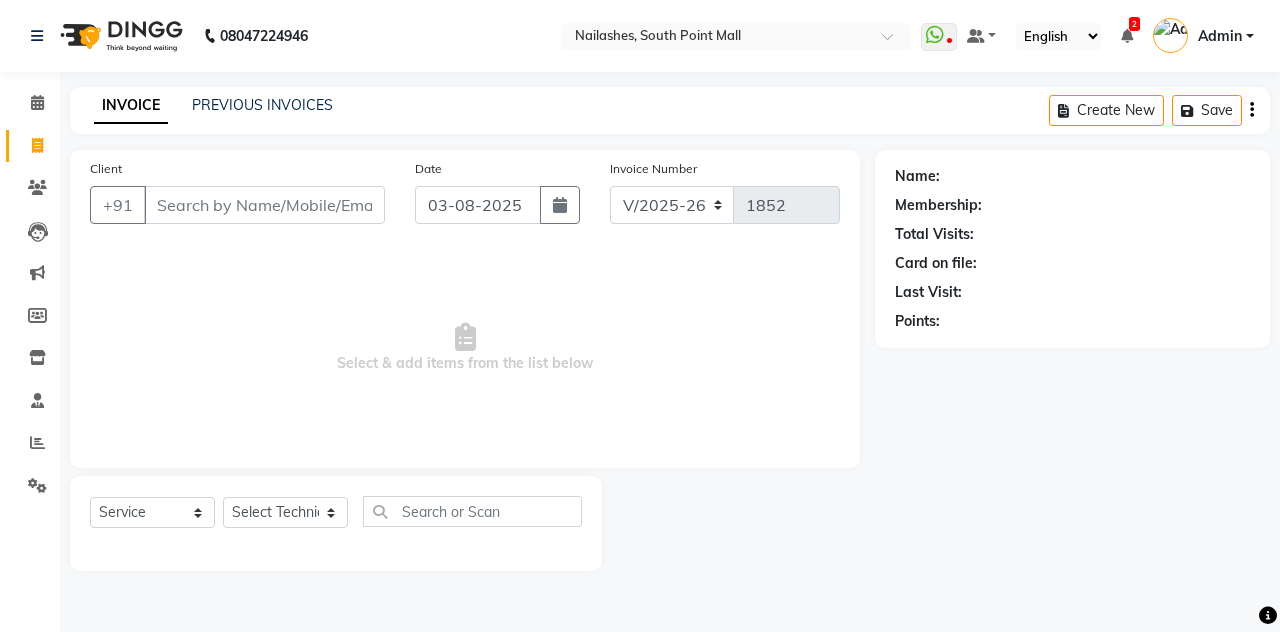 click on "Invoice" 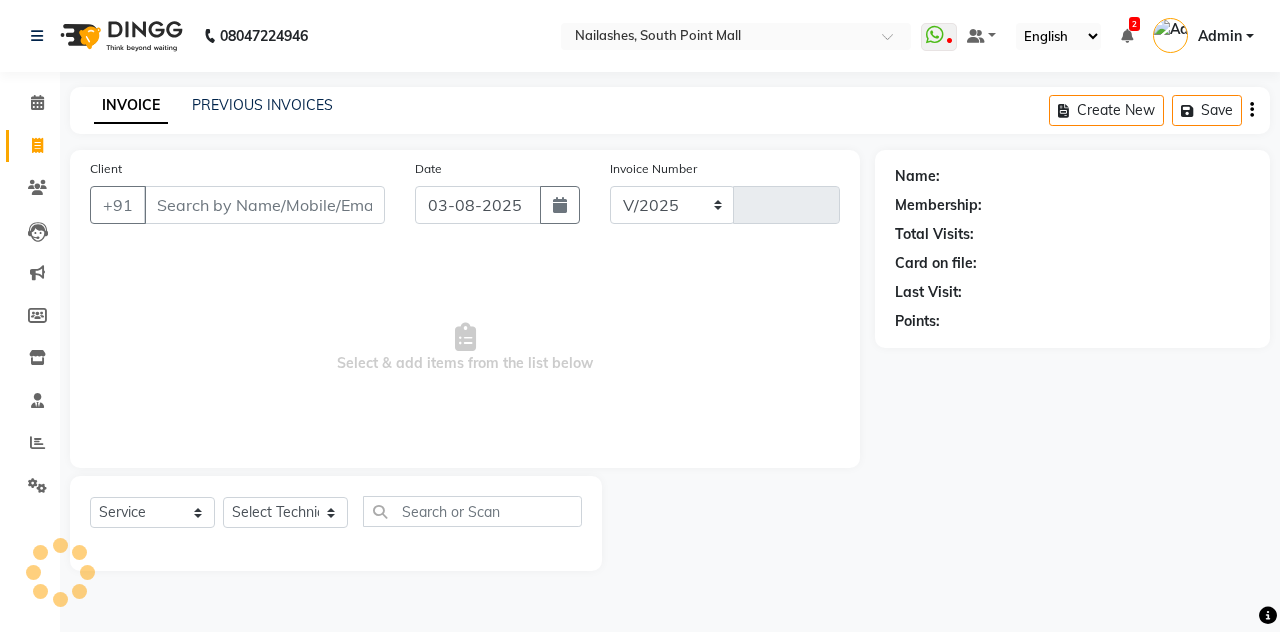 select on "3926" 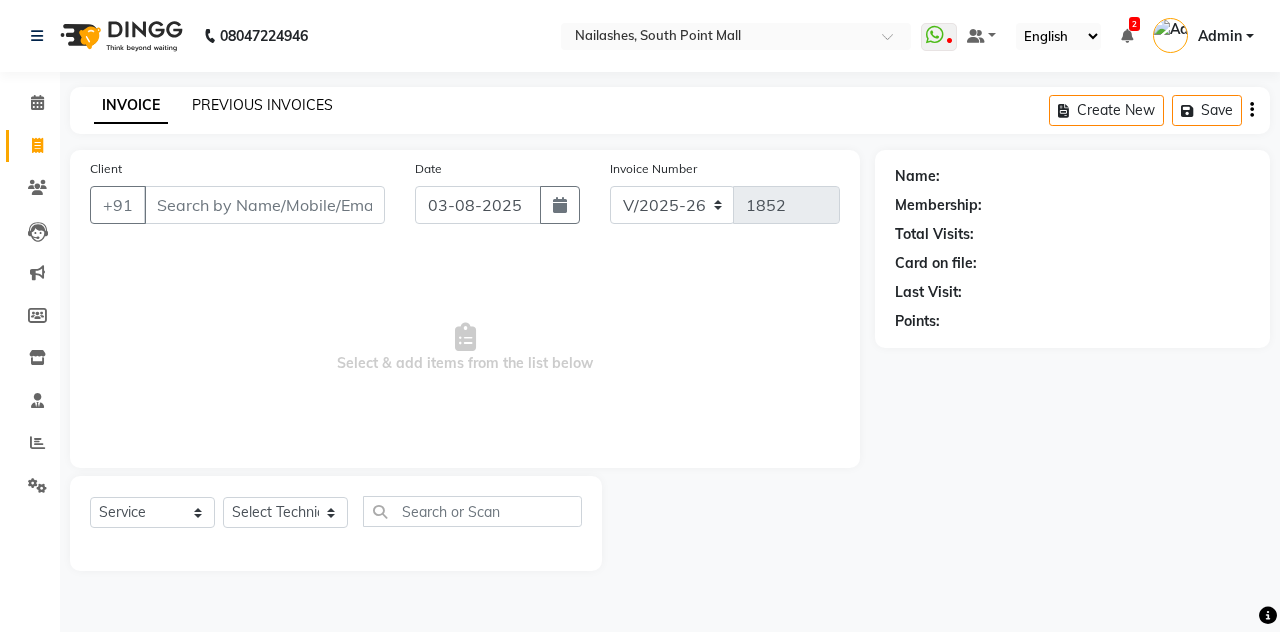 click on "PREVIOUS INVOICES" 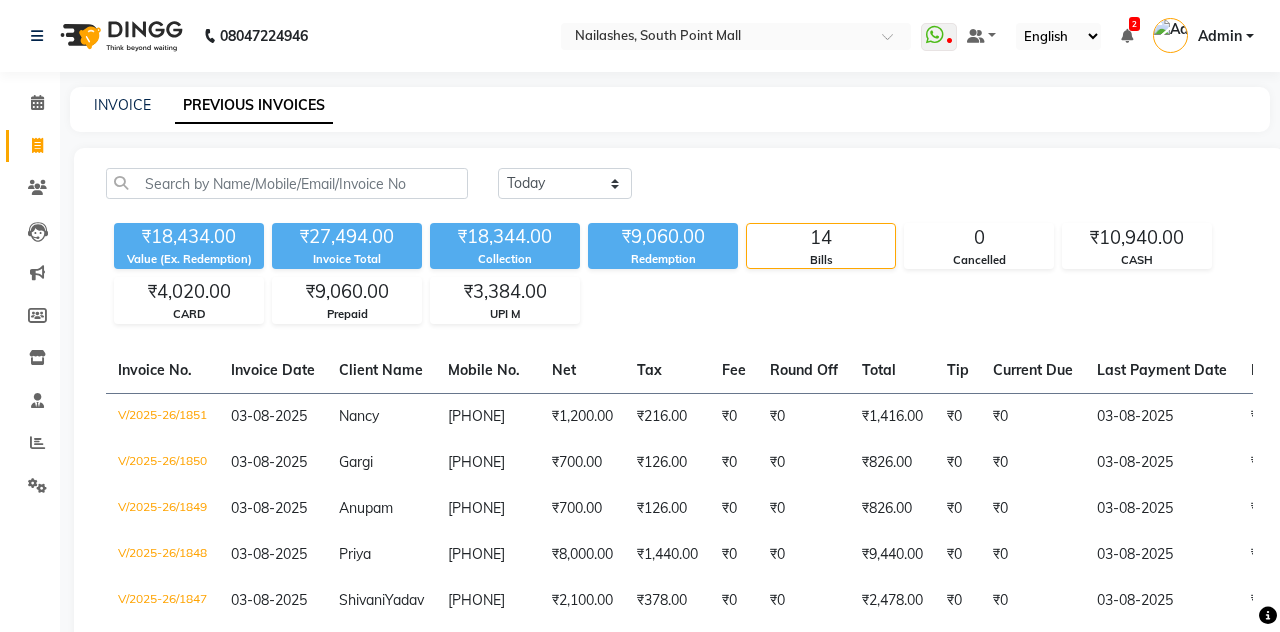 click on "CARD" 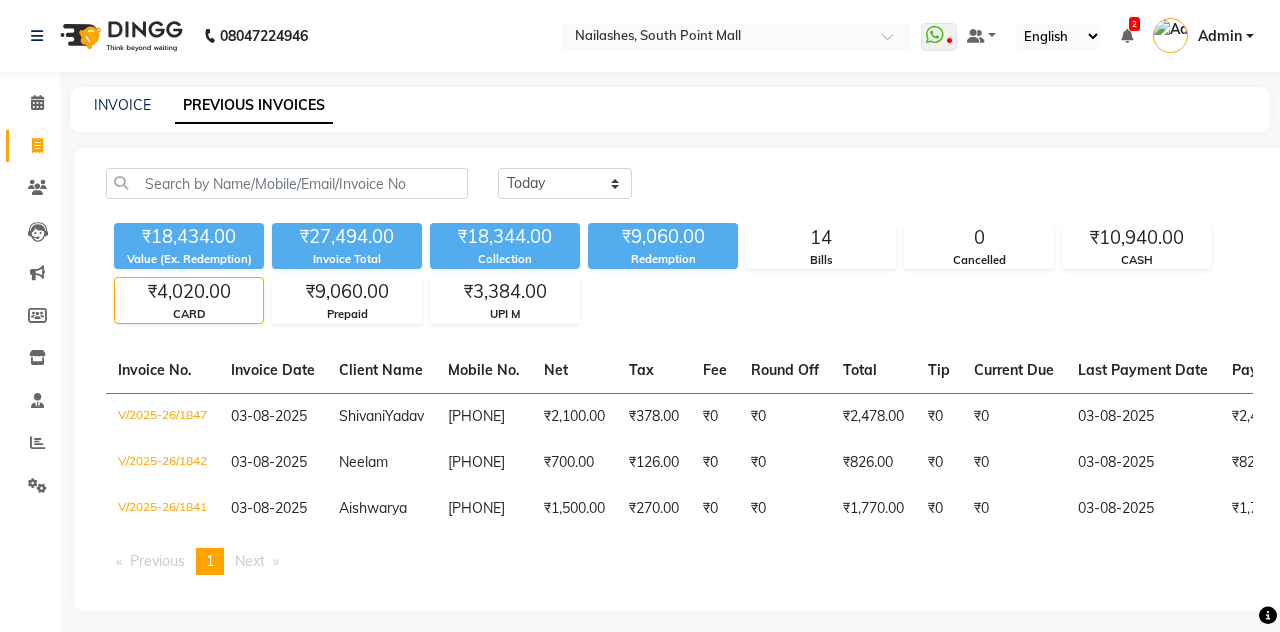 click on "₹2,478.00" 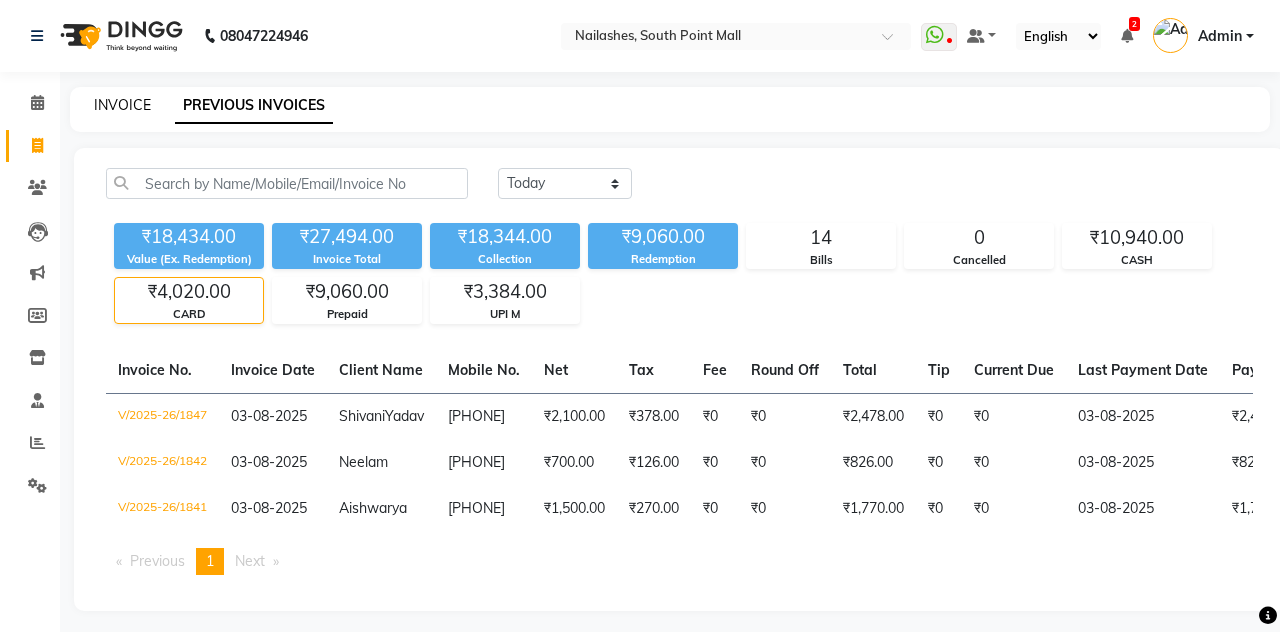 click on "INVOICE" 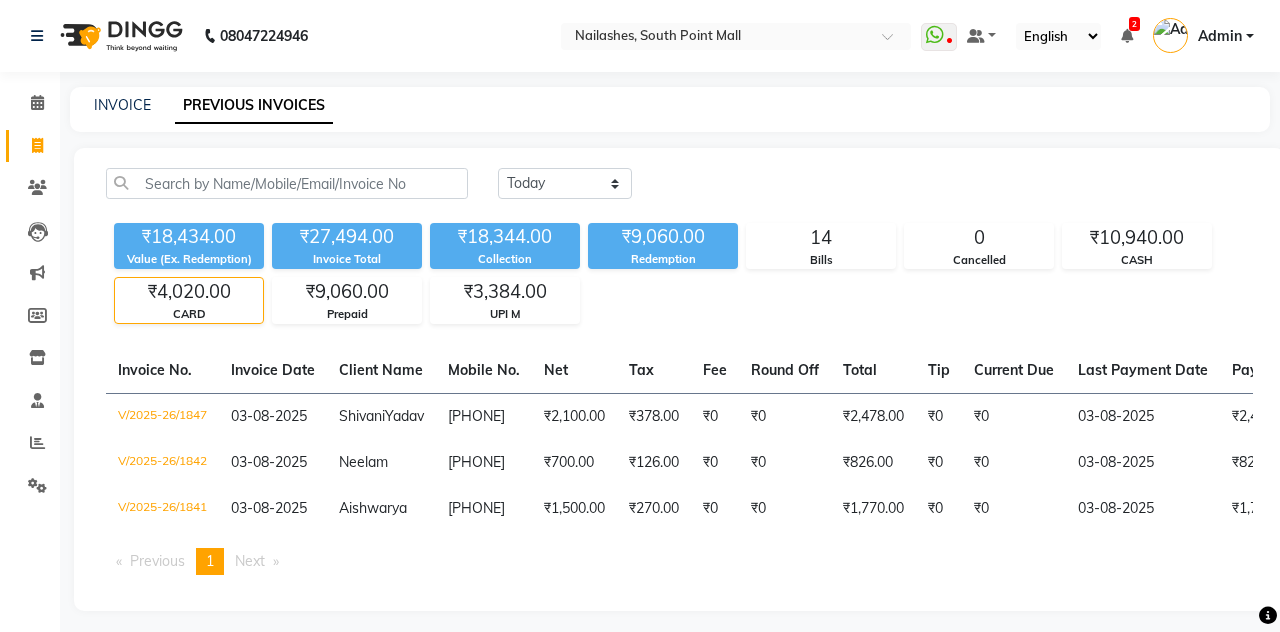 select on "service" 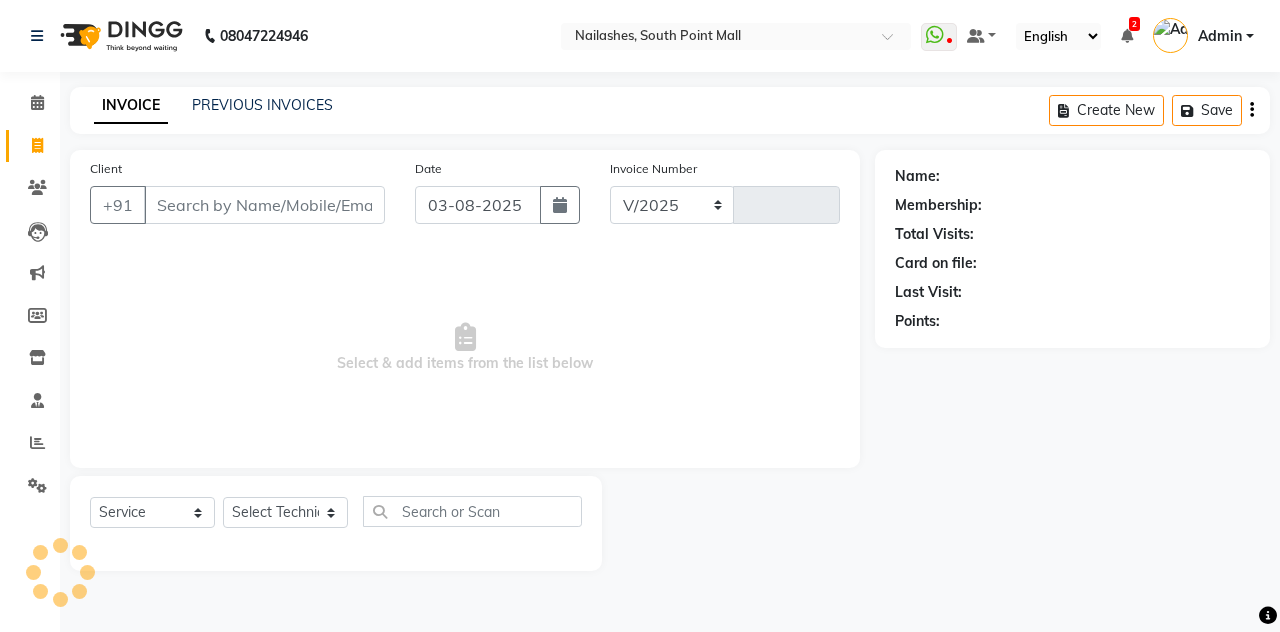 select on "3926" 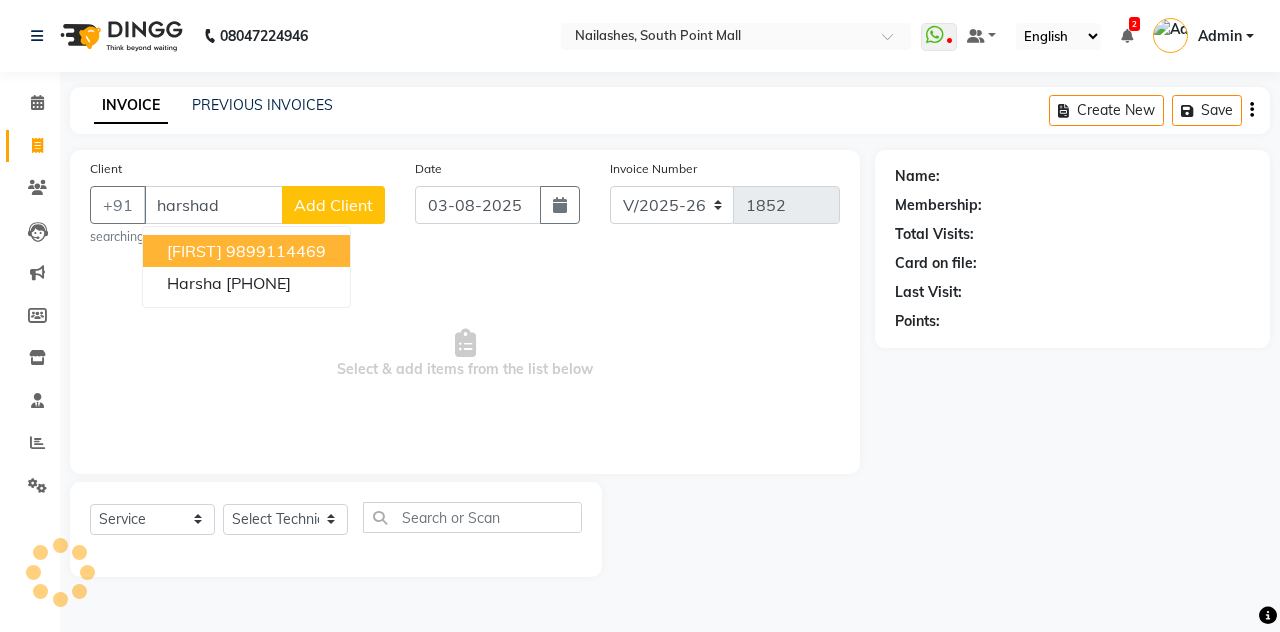 click on "[FIRST]  [PHONE]" at bounding box center (246, 251) 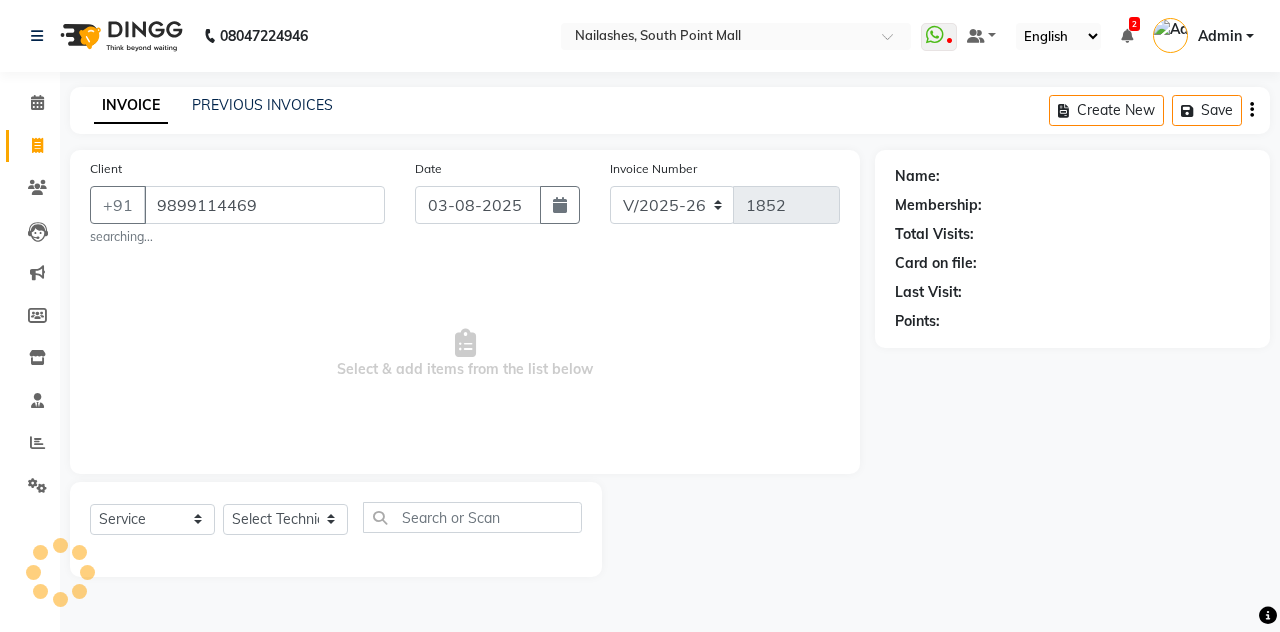 type on "9899114469" 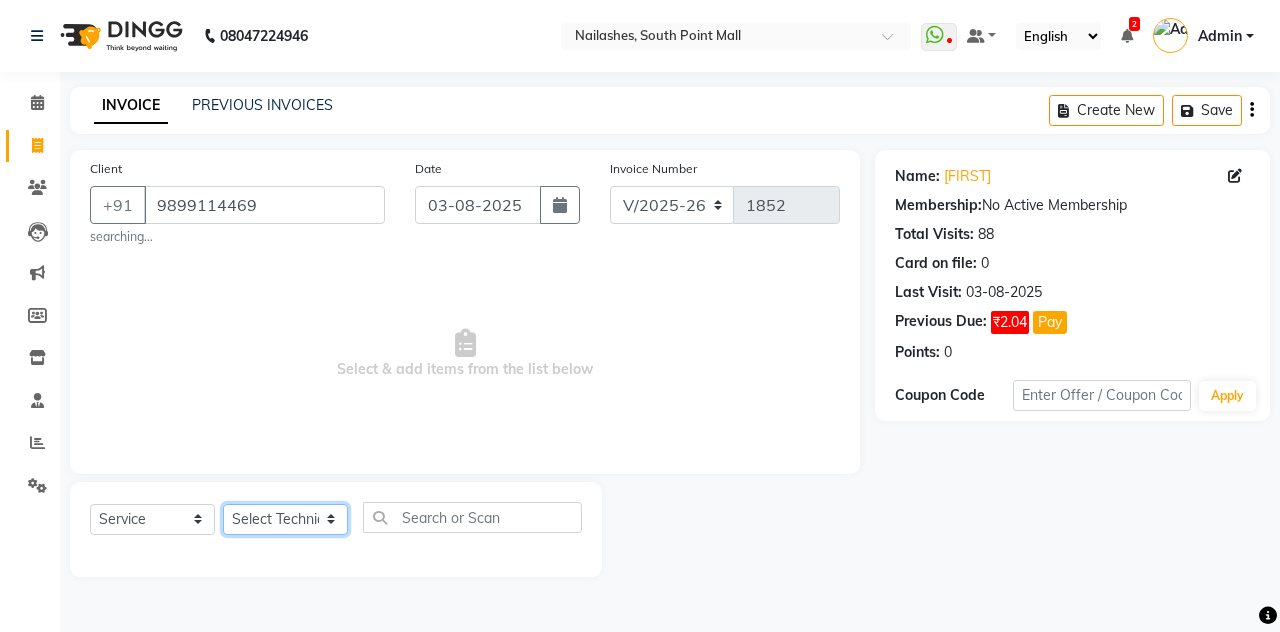 click on "Select Technician Admin Anamika Anita Arjun Mamta Manager Muskan Nisha Samir Shanu Shushanto" 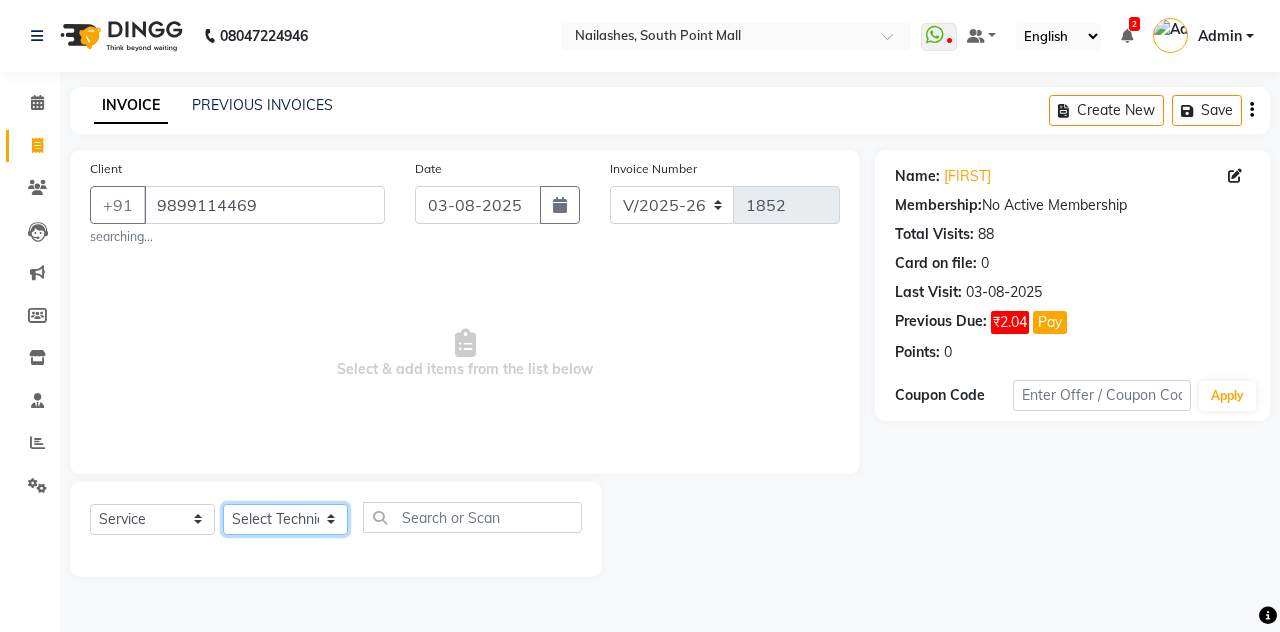 select on "19576" 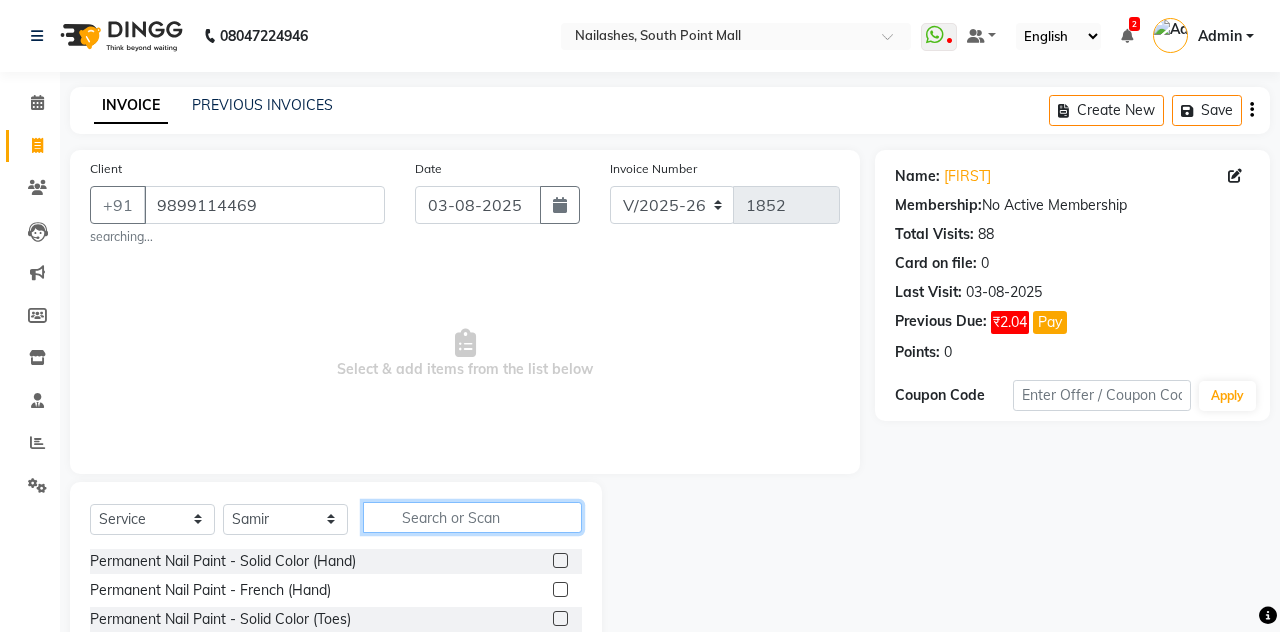 click 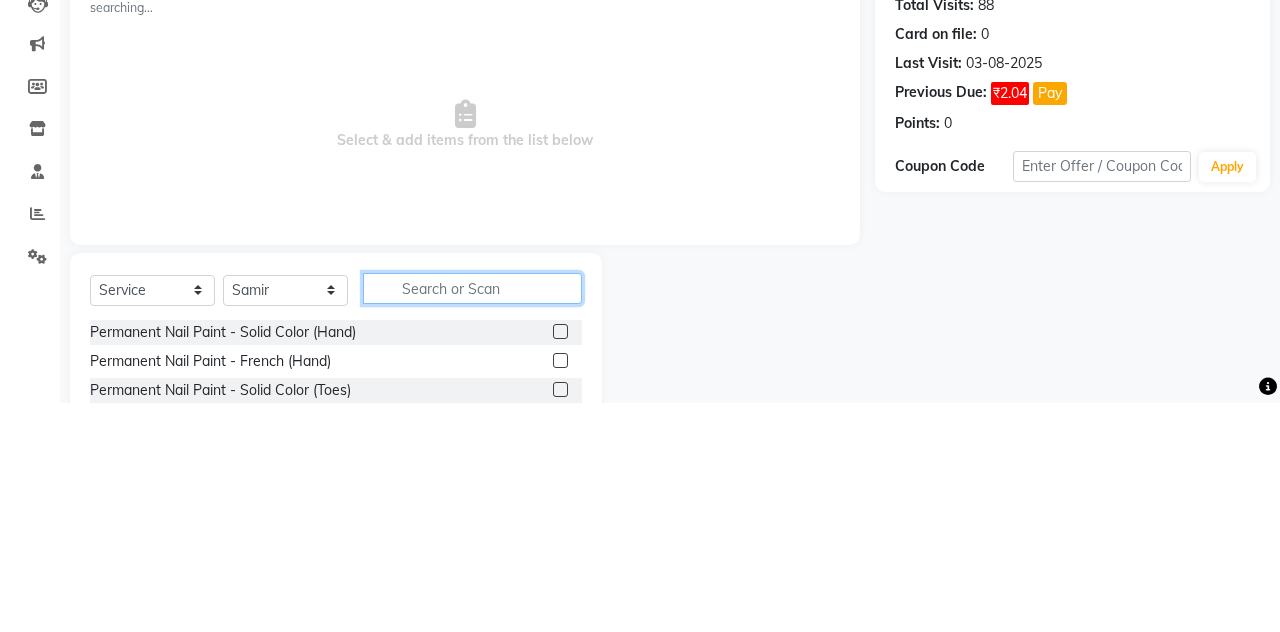 scroll, scrollTop: 37, scrollLeft: 0, axis: vertical 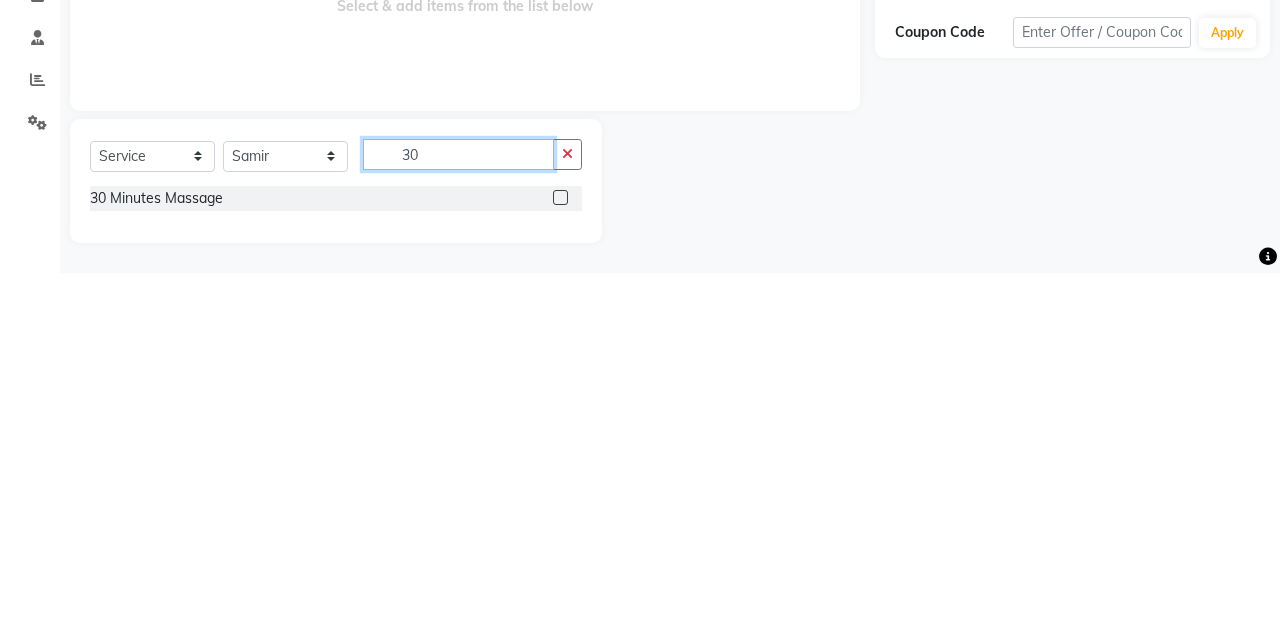 type on "30" 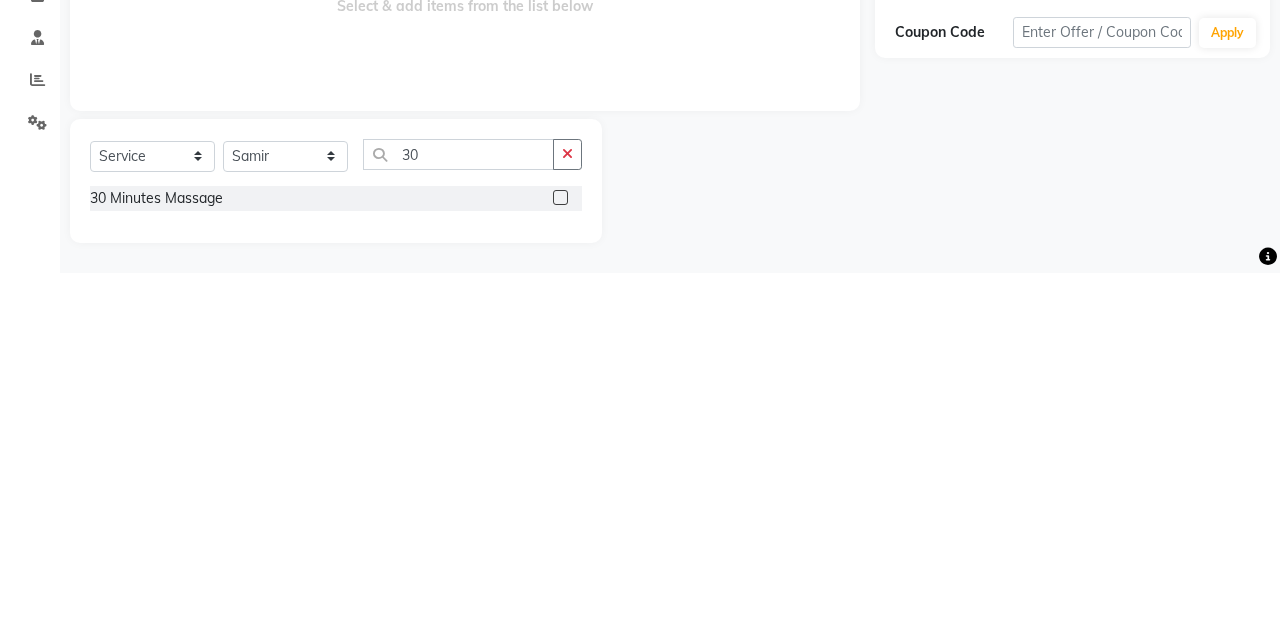 click 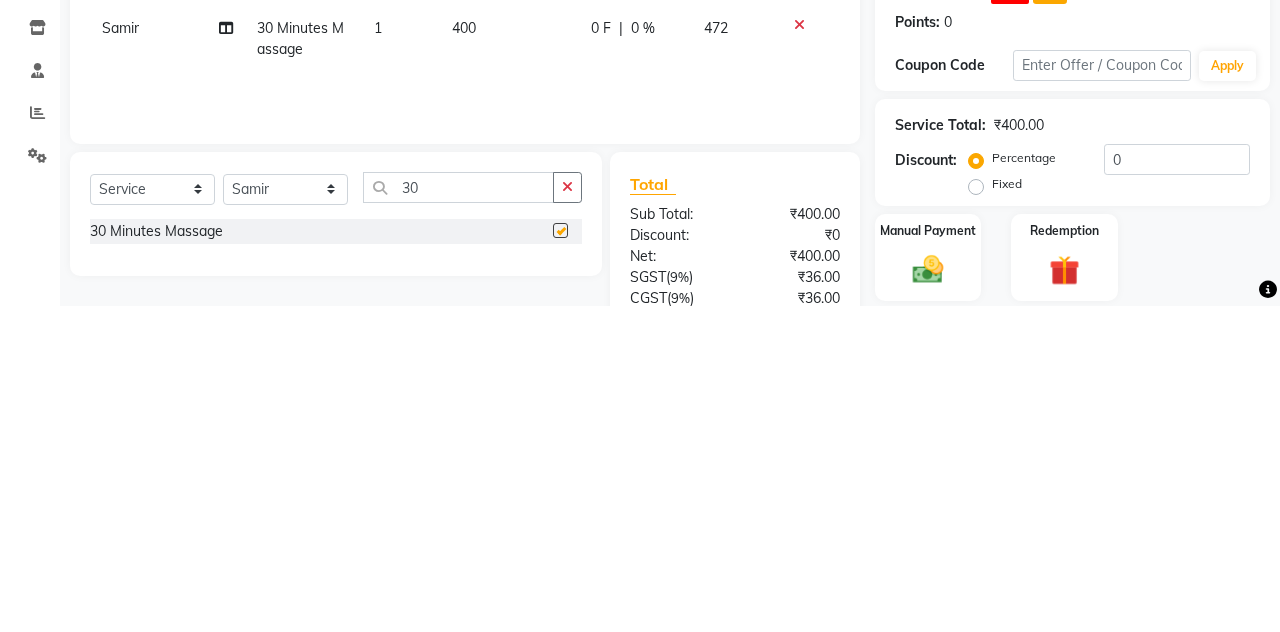 scroll, scrollTop: 4, scrollLeft: 0, axis: vertical 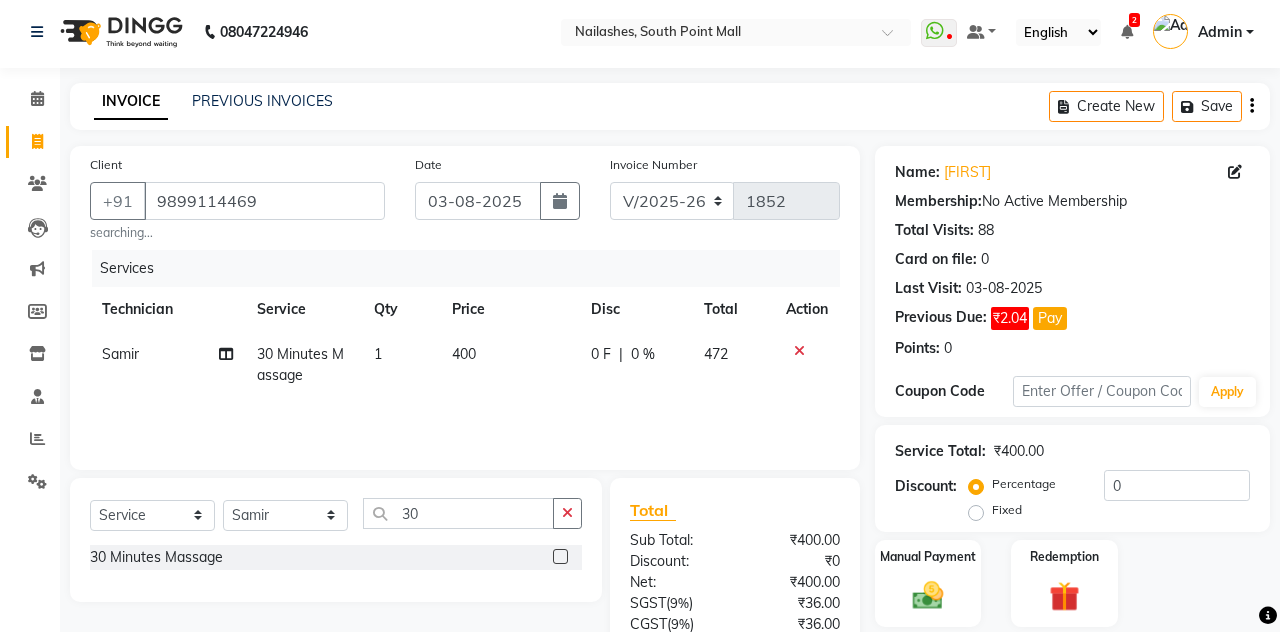 checkbox on "false" 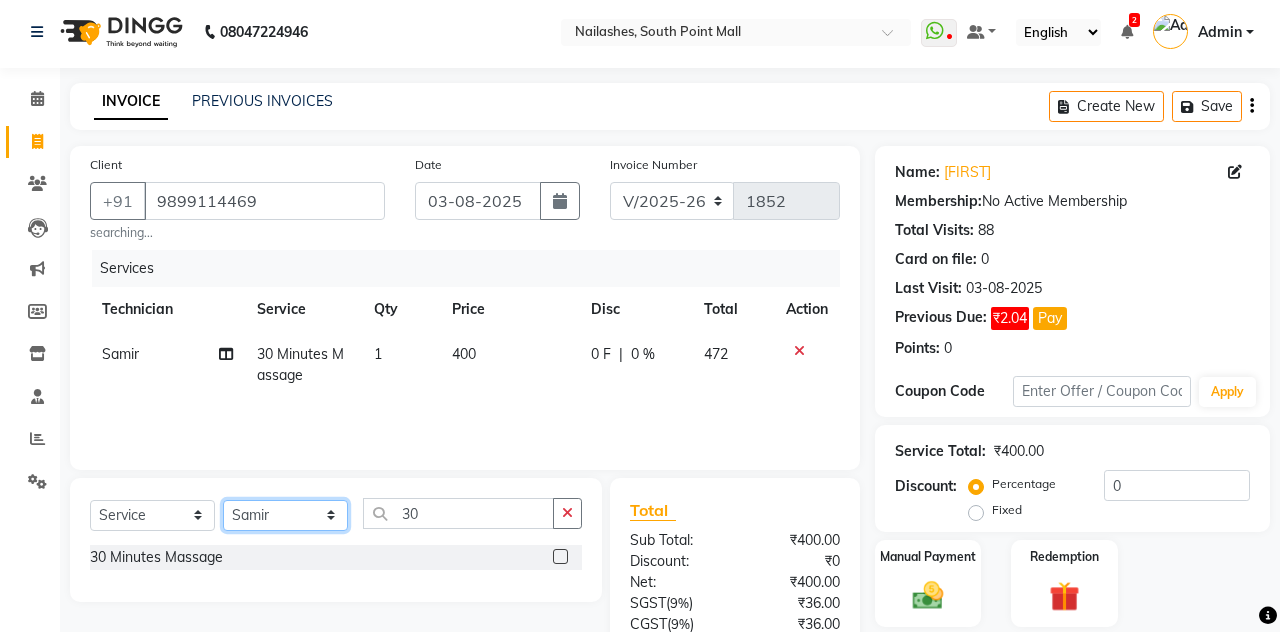 click on "Select Technician Admin Anamika Anita Arjun Mamta Manager Muskan Nisha Samir Shanu Shushanto" 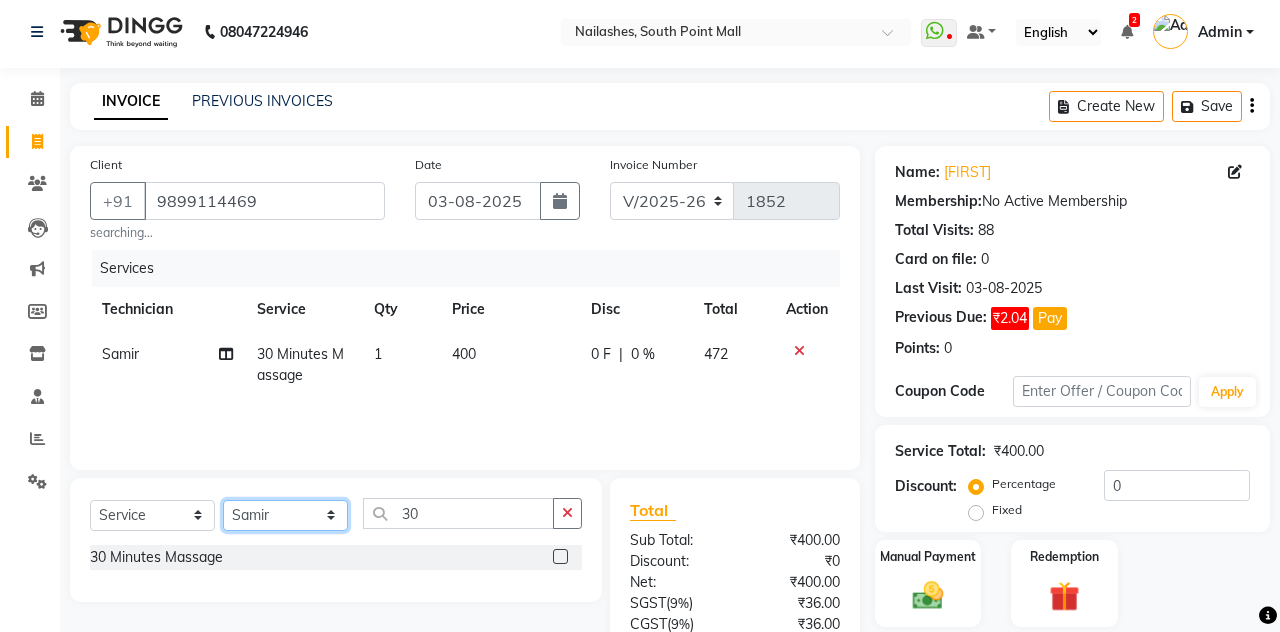 select on "52460" 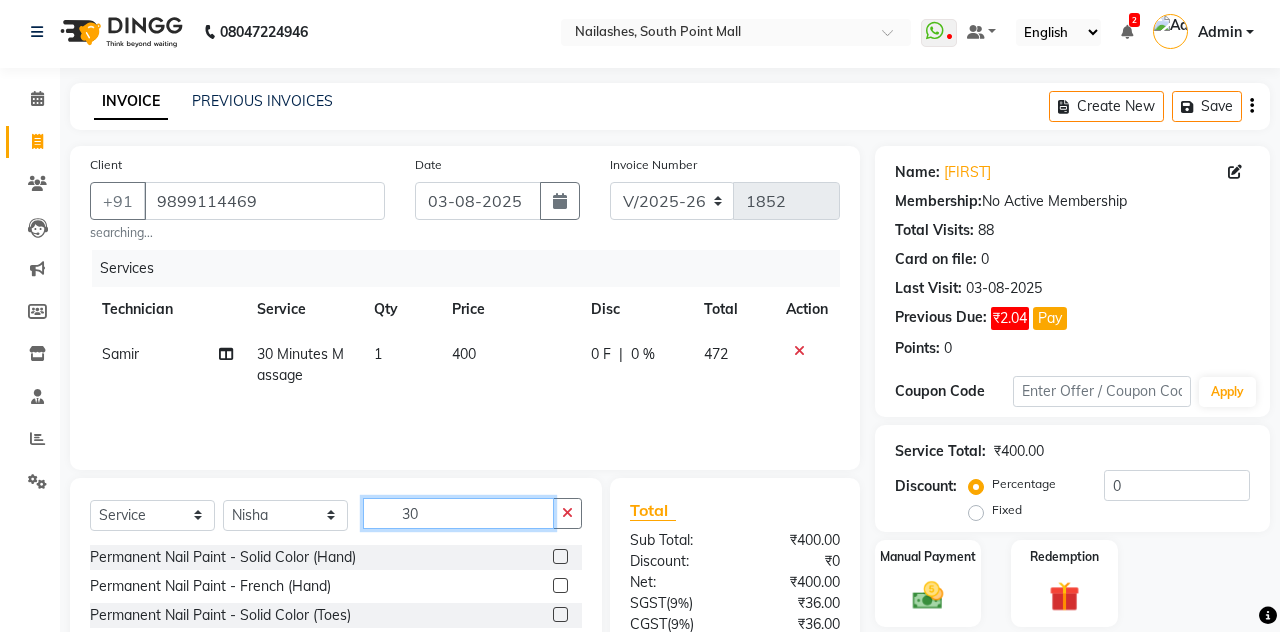 click on "30" 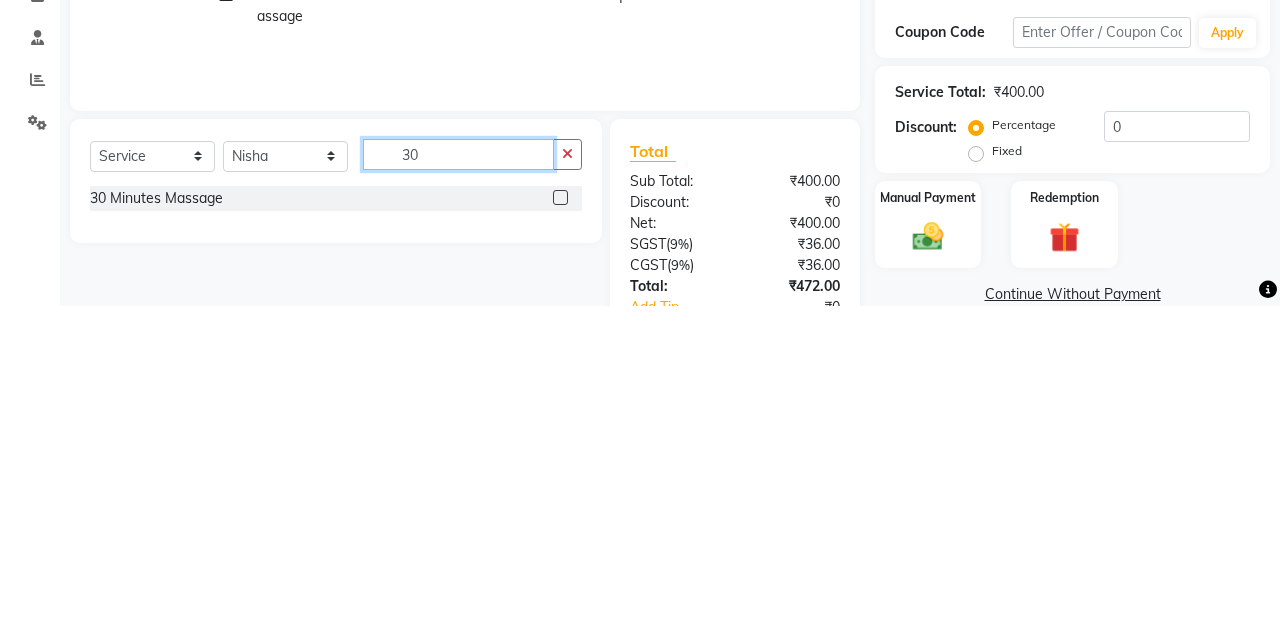 scroll, scrollTop: 37, scrollLeft: 0, axis: vertical 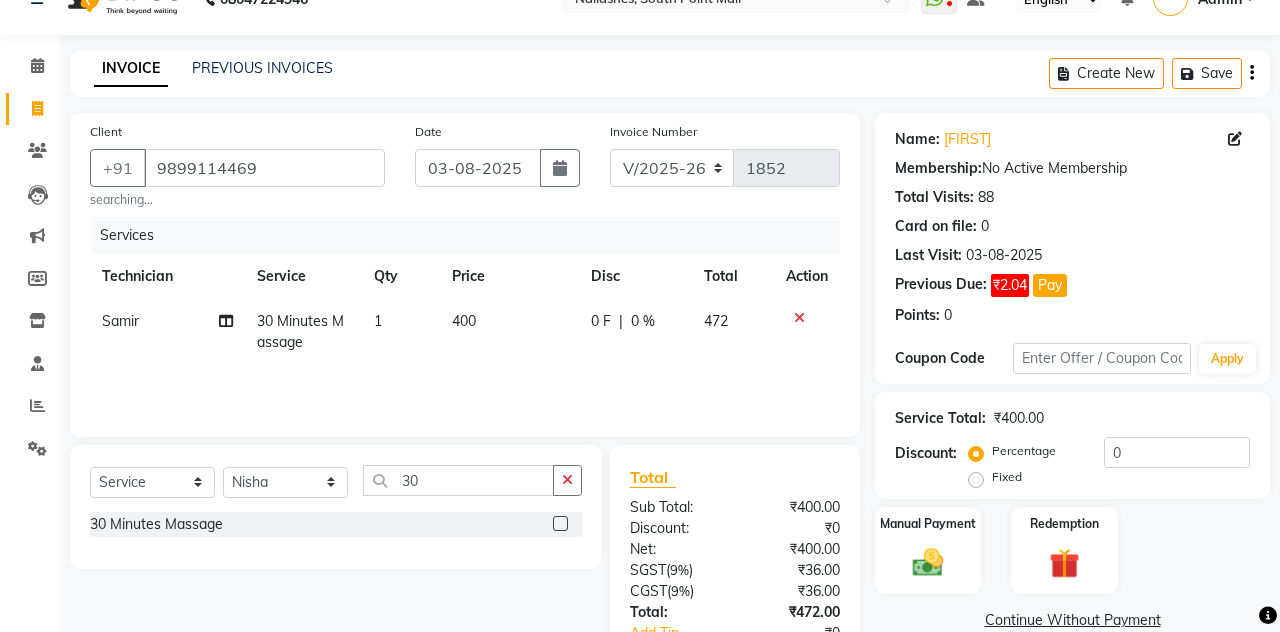 click on "30 Minutes Massage" 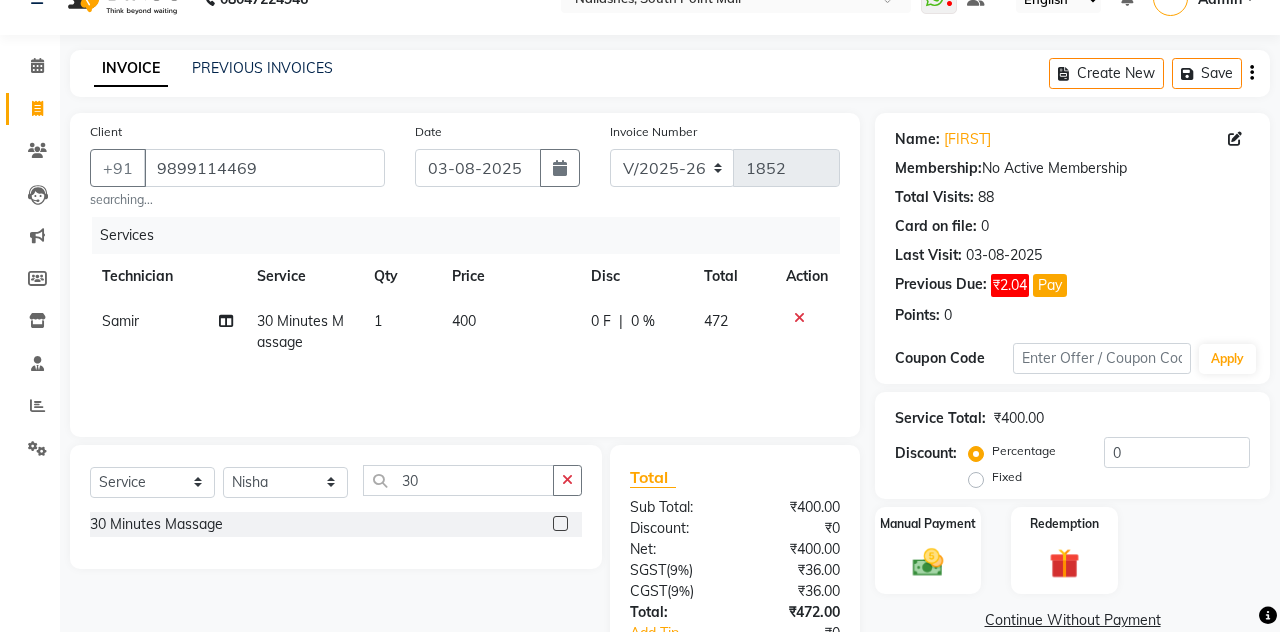 click 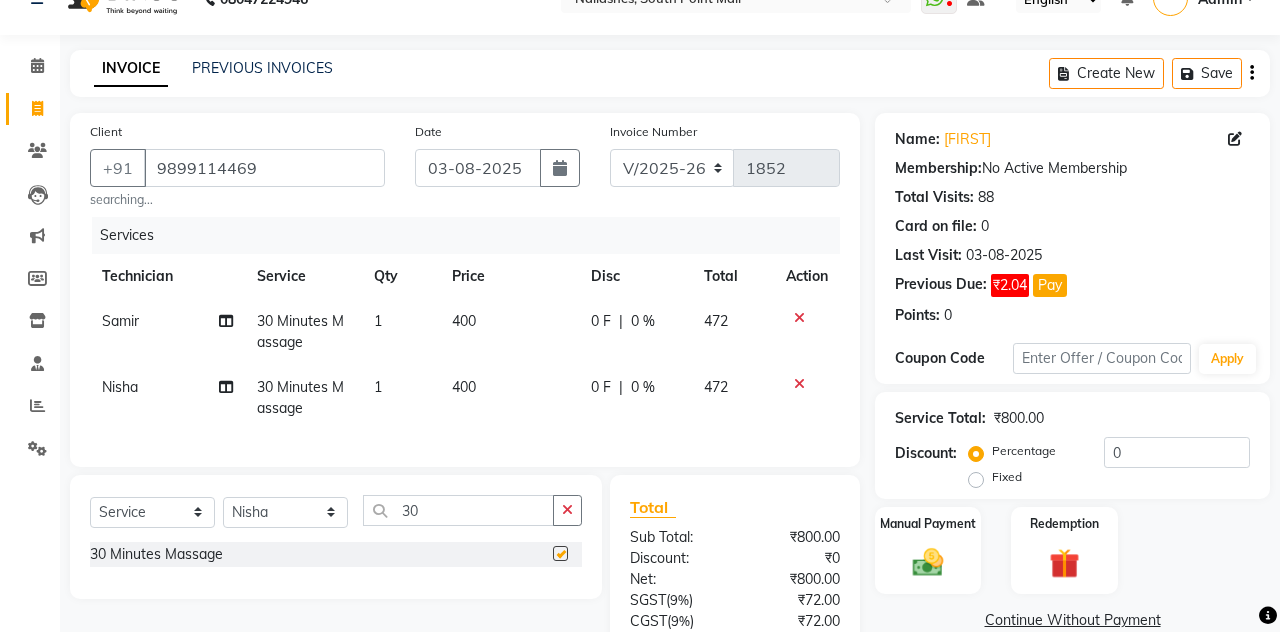 checkbox on "false" 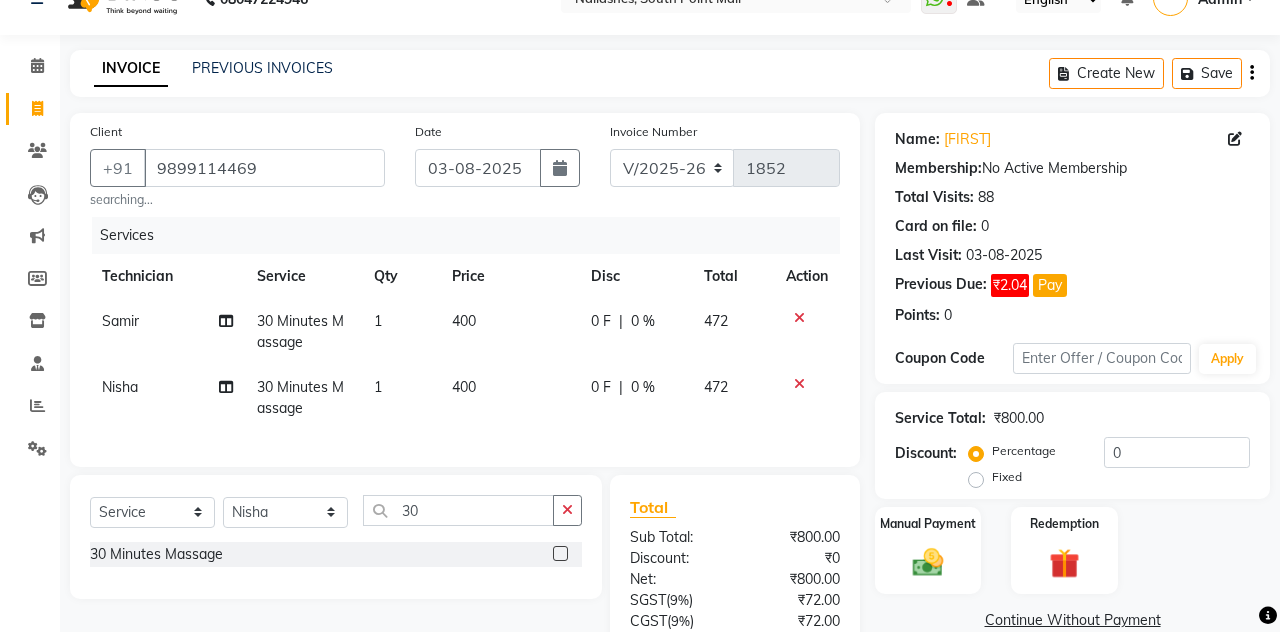 scroll, scrollTop: 106, scrollLeft: 0, axis: vertical 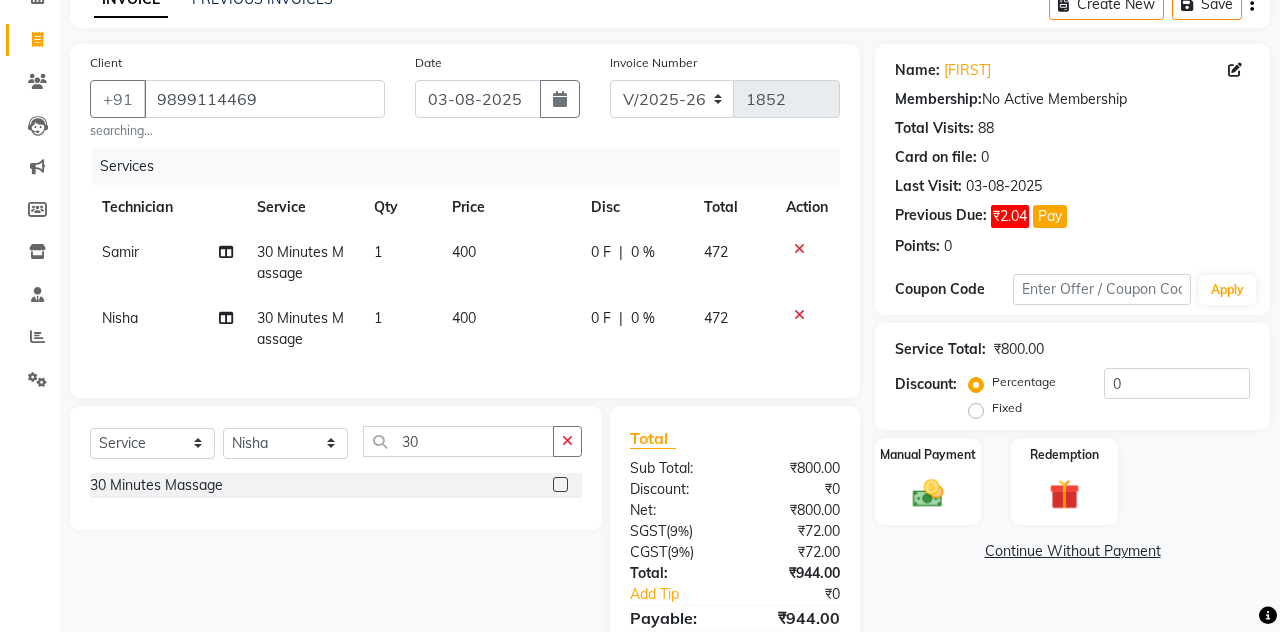 click 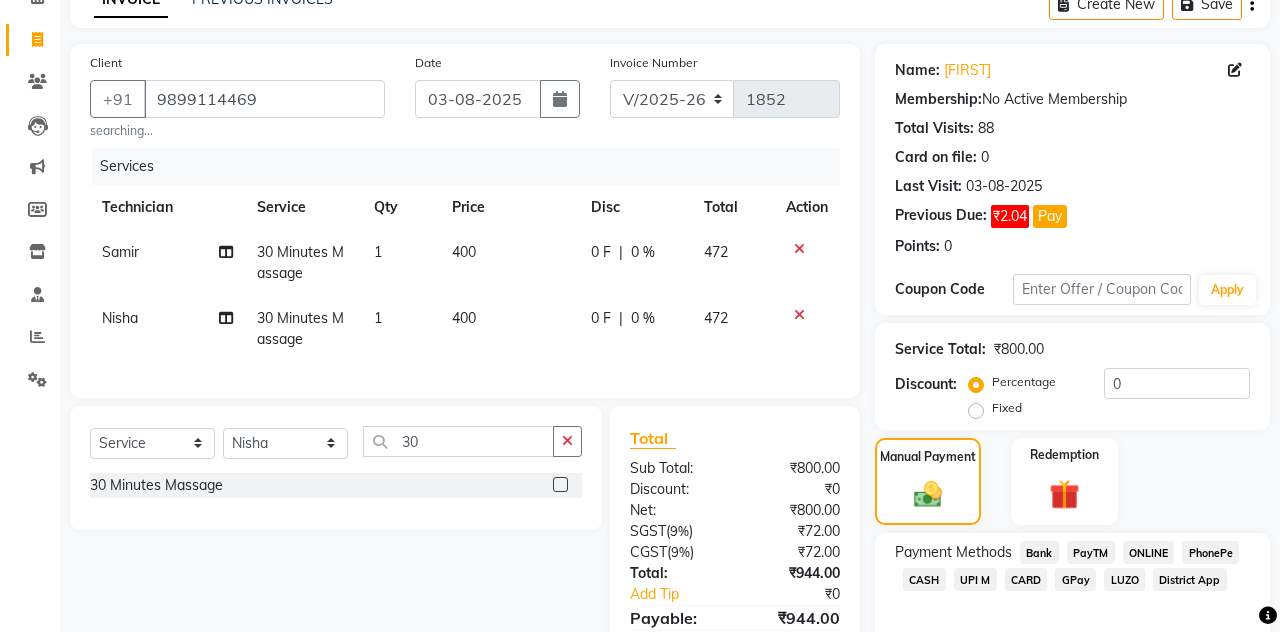 click on "CARD" 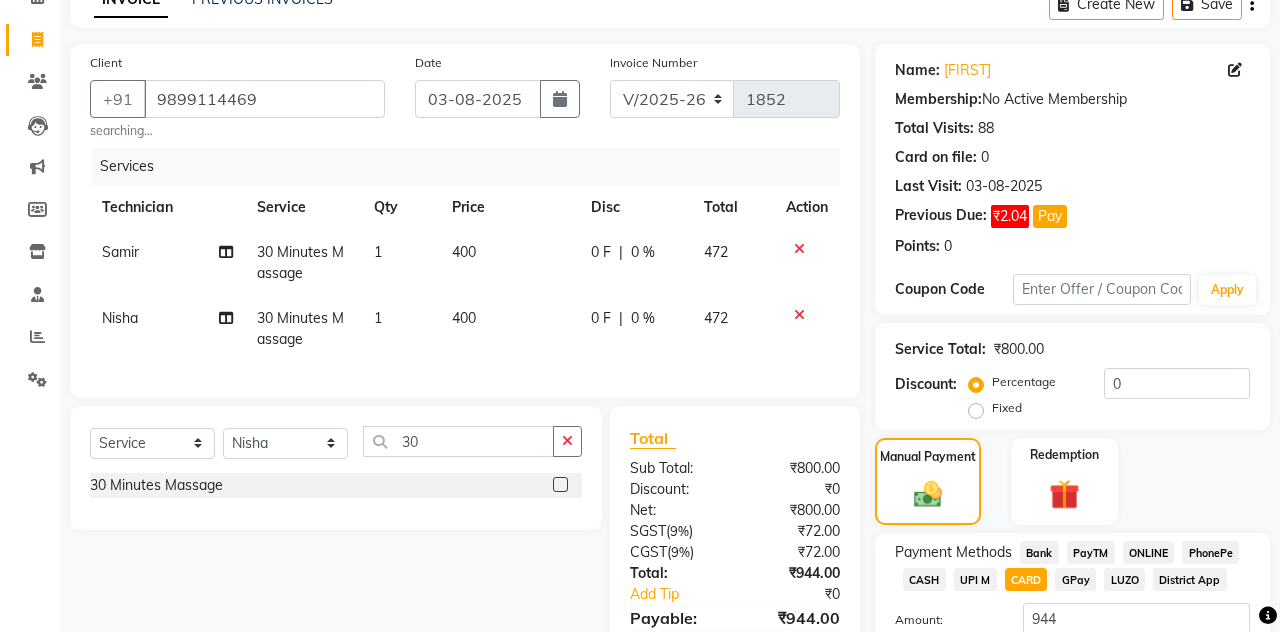 click on "Add Payment" 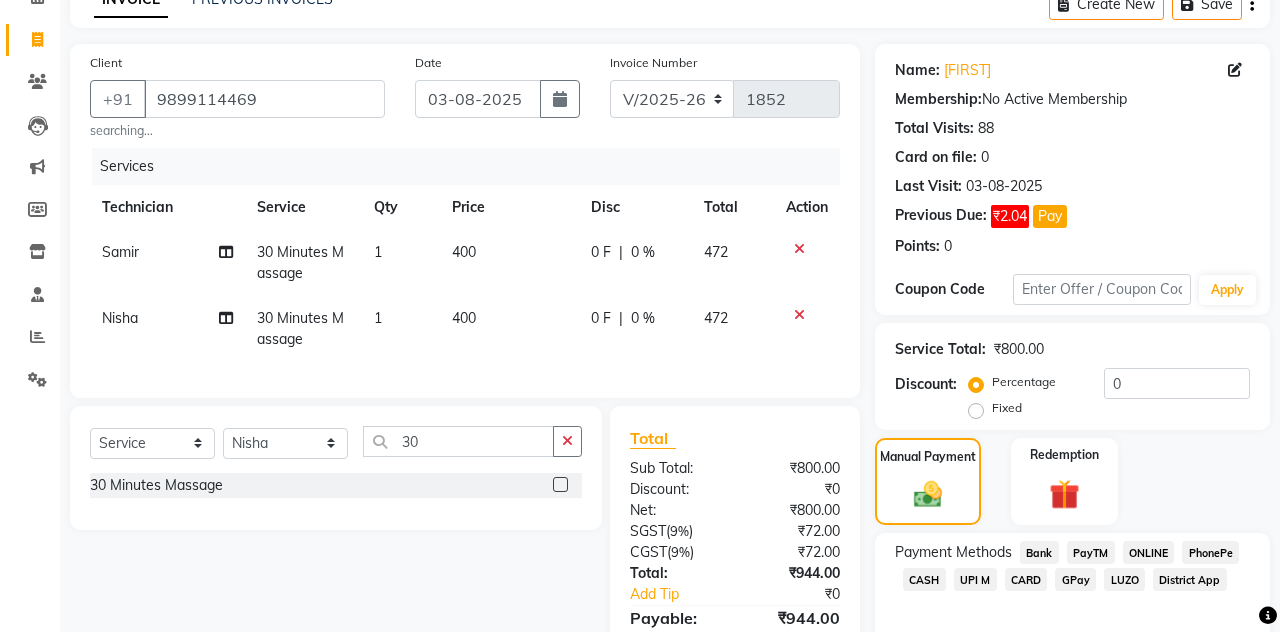scroll, scrollTop: 214, scrollLeft: 0, axis: vertical 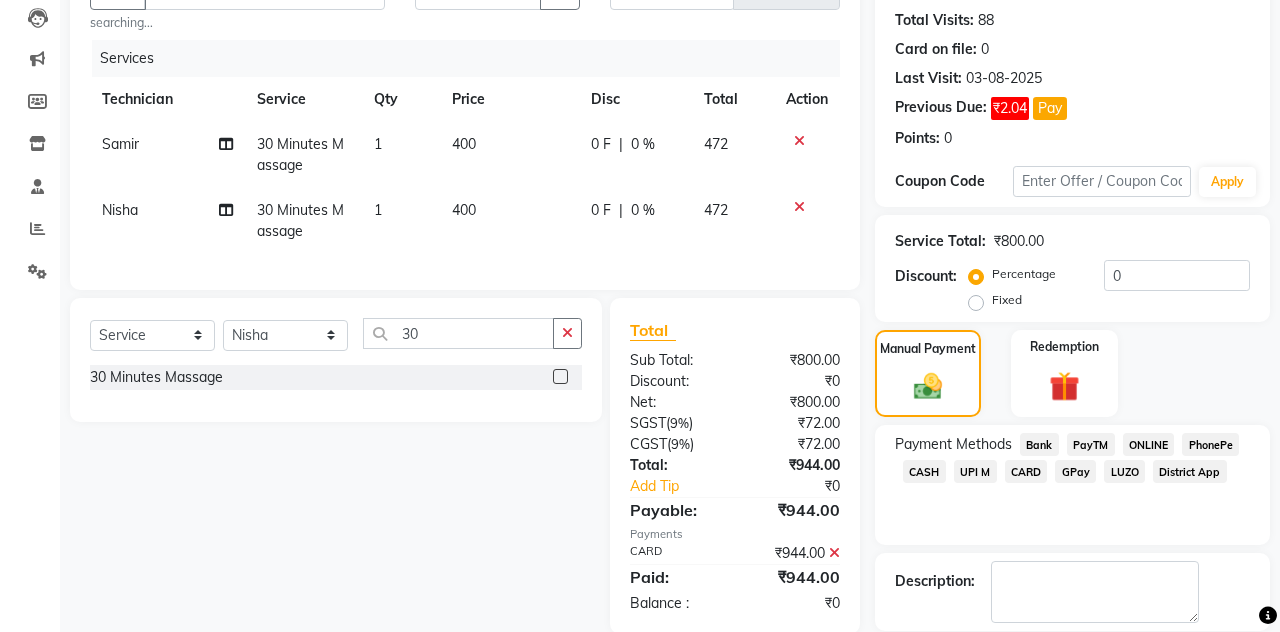 click on "Checkout" 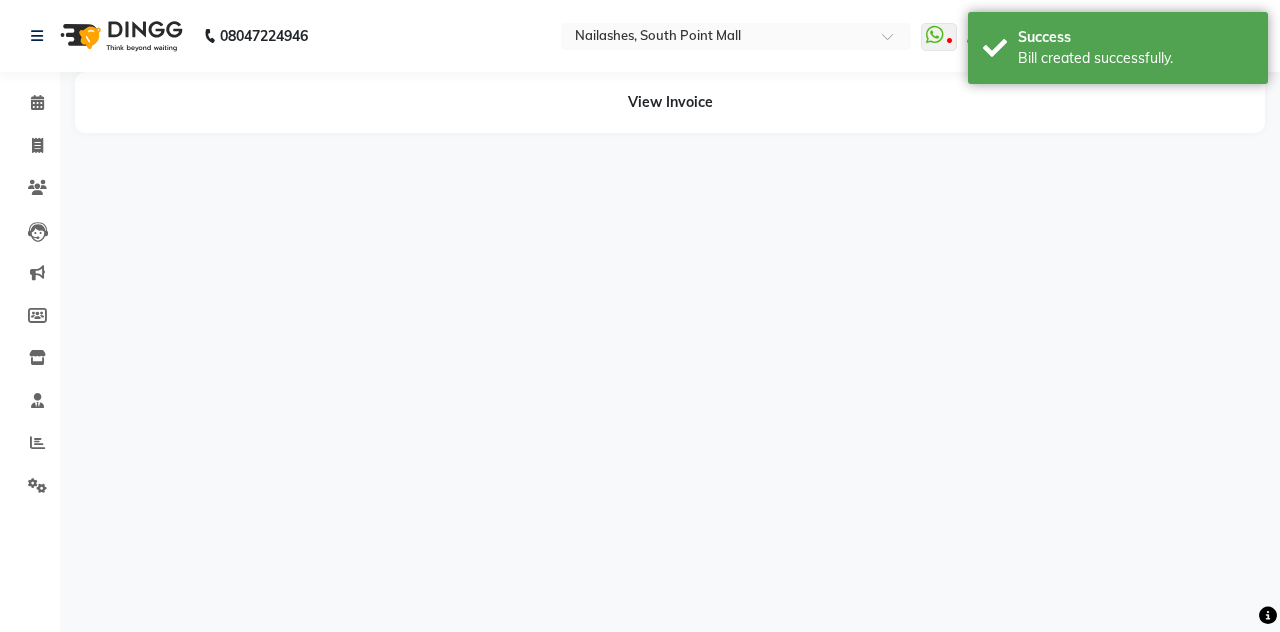 scroll, scrollTop: 0, scrollLeft: 0, axis: both 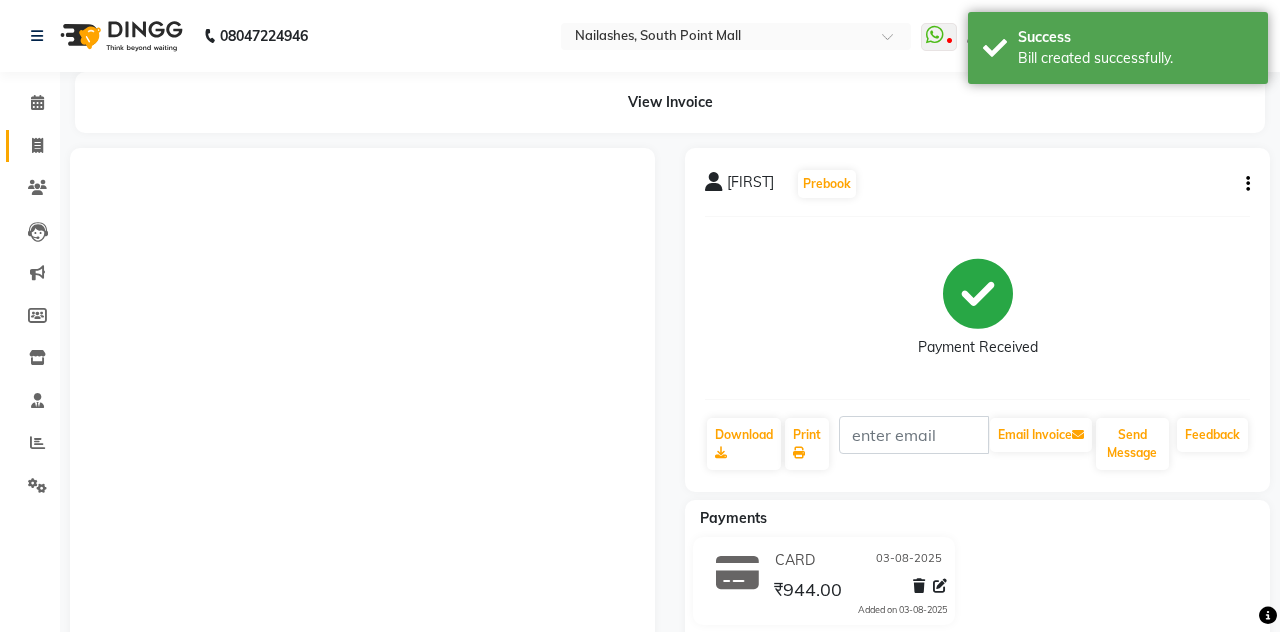 click 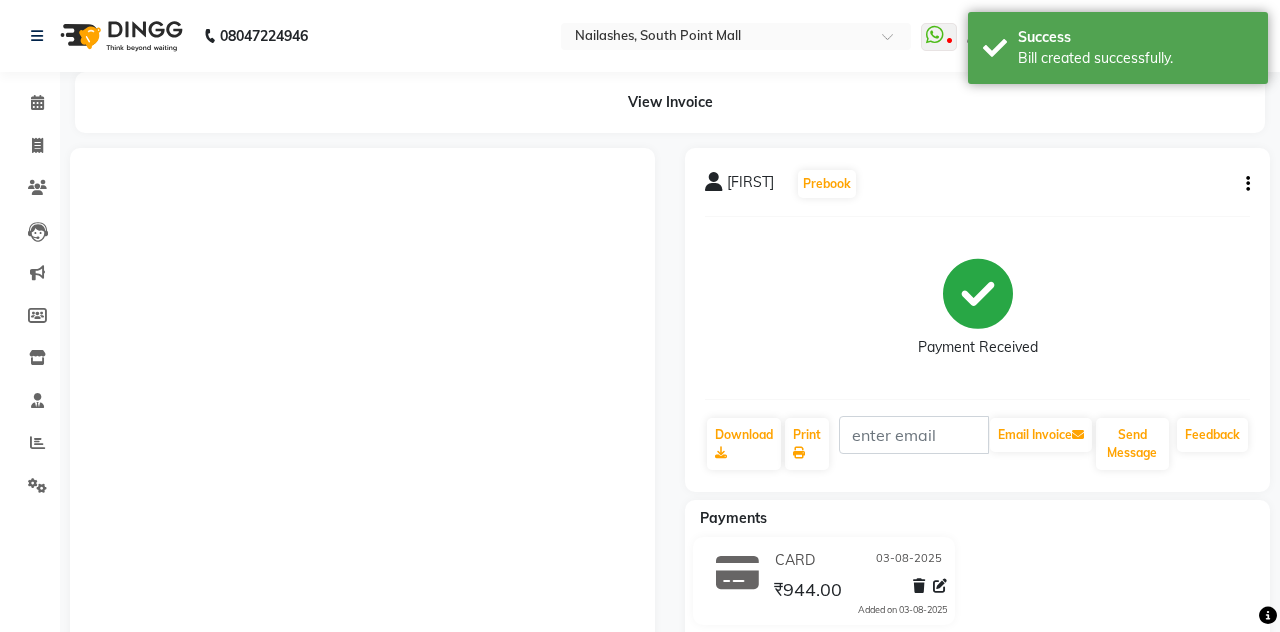 select on "service" 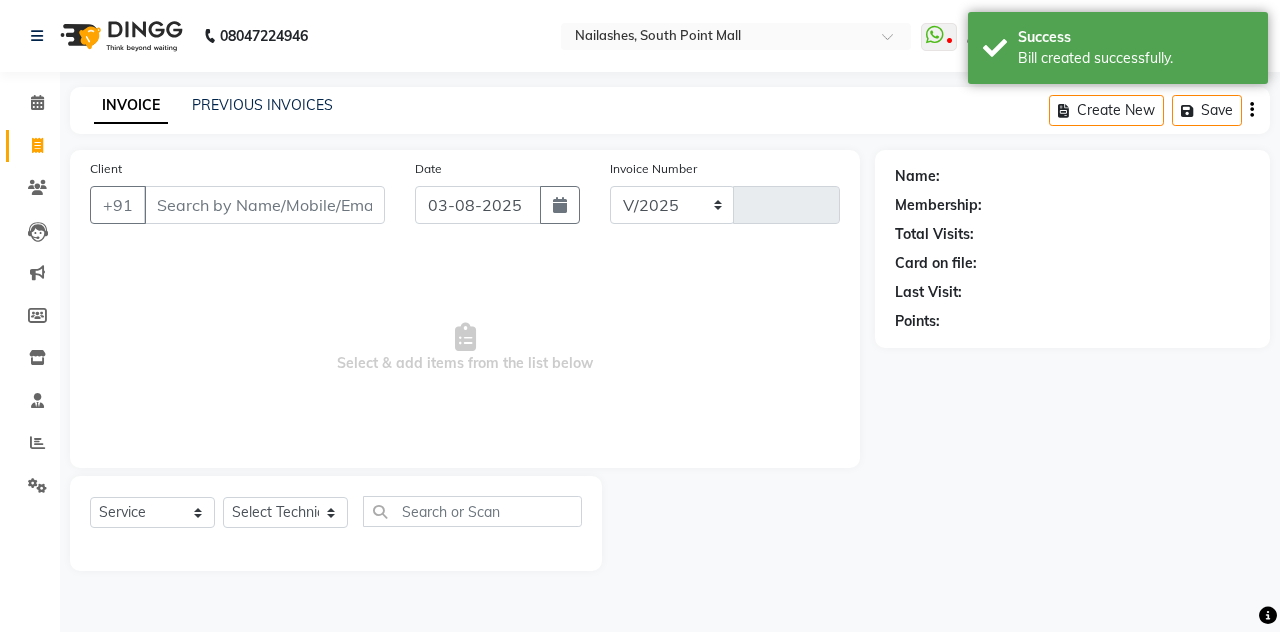 scroll, scrollTop: 95, scrollLeft: 0, axis: vertical 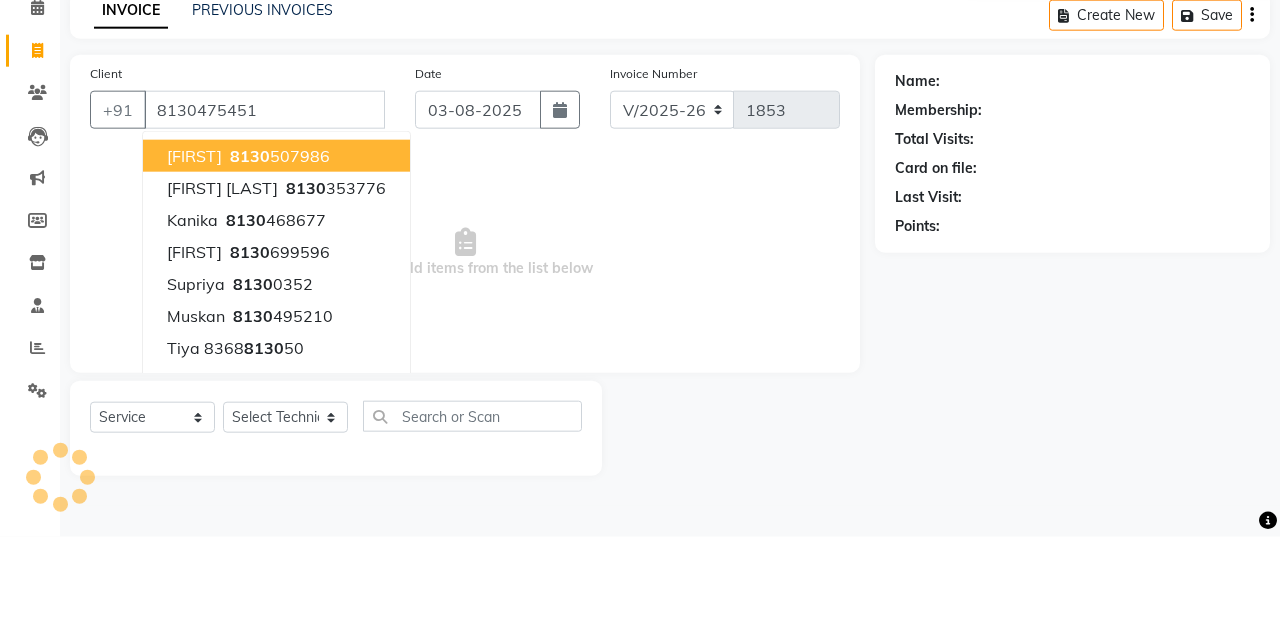 type on "8130475451" 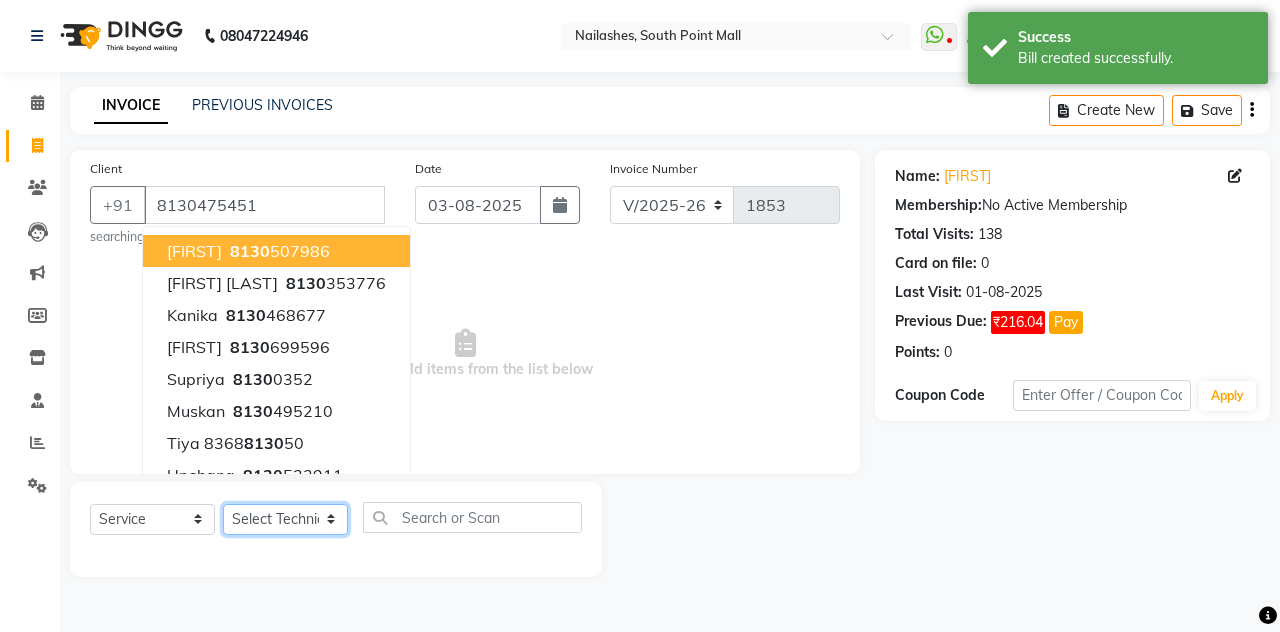 click on "Select Technician Admin Anamika Anita Arjun Mamta Manager Muskan Nisha Samir Shanu Shushanto" 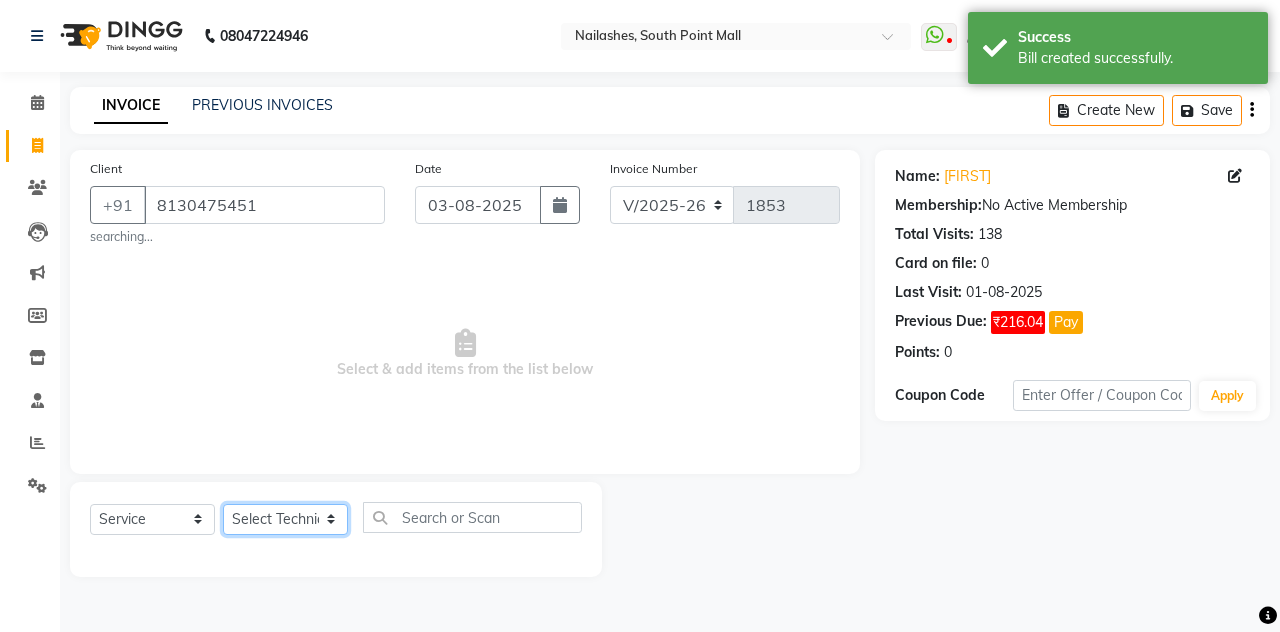 select on "85807" 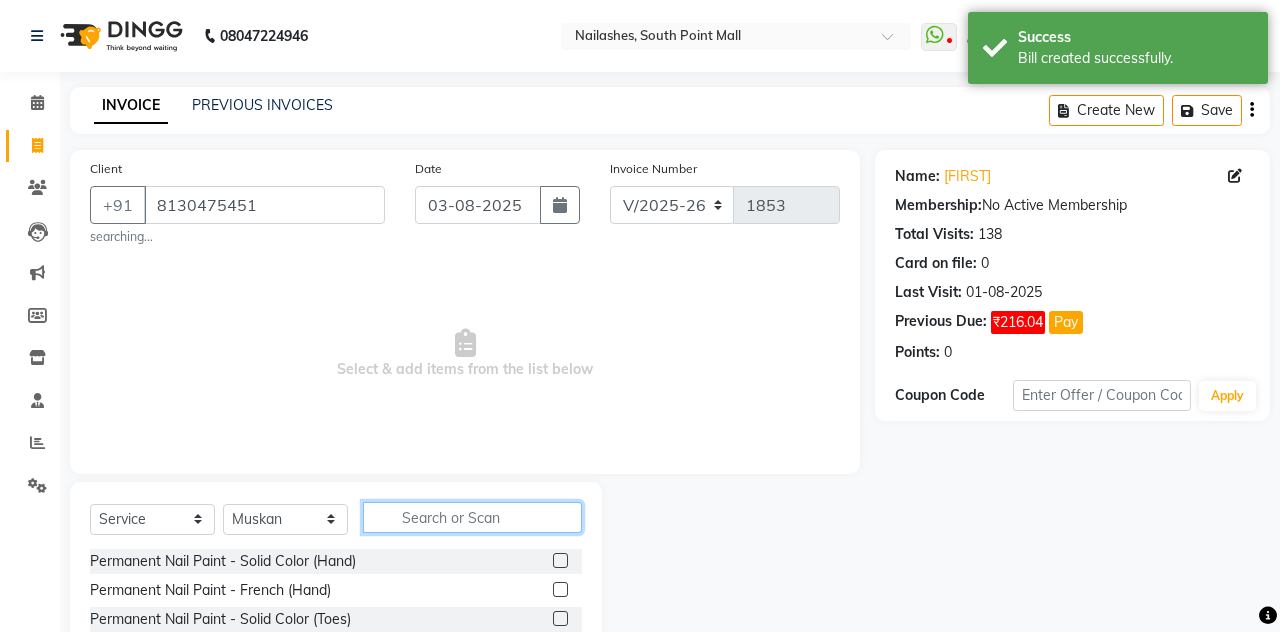 click 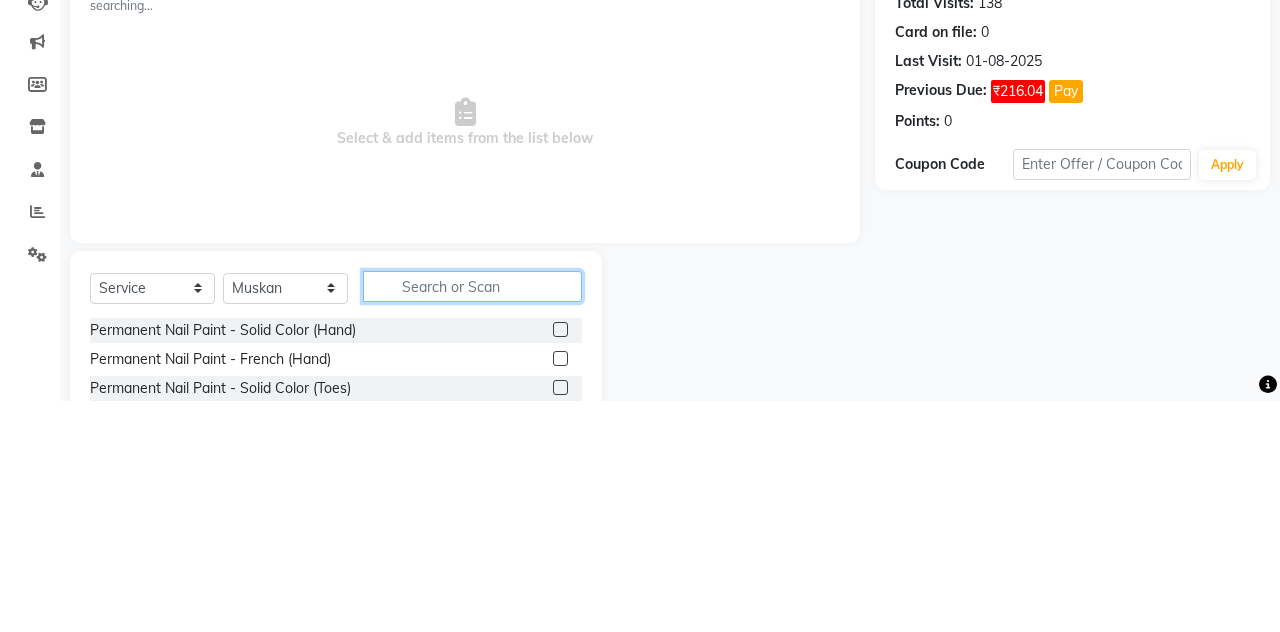 scroll, scrollTop: 37, scrollLeft: 0, axis: vertical 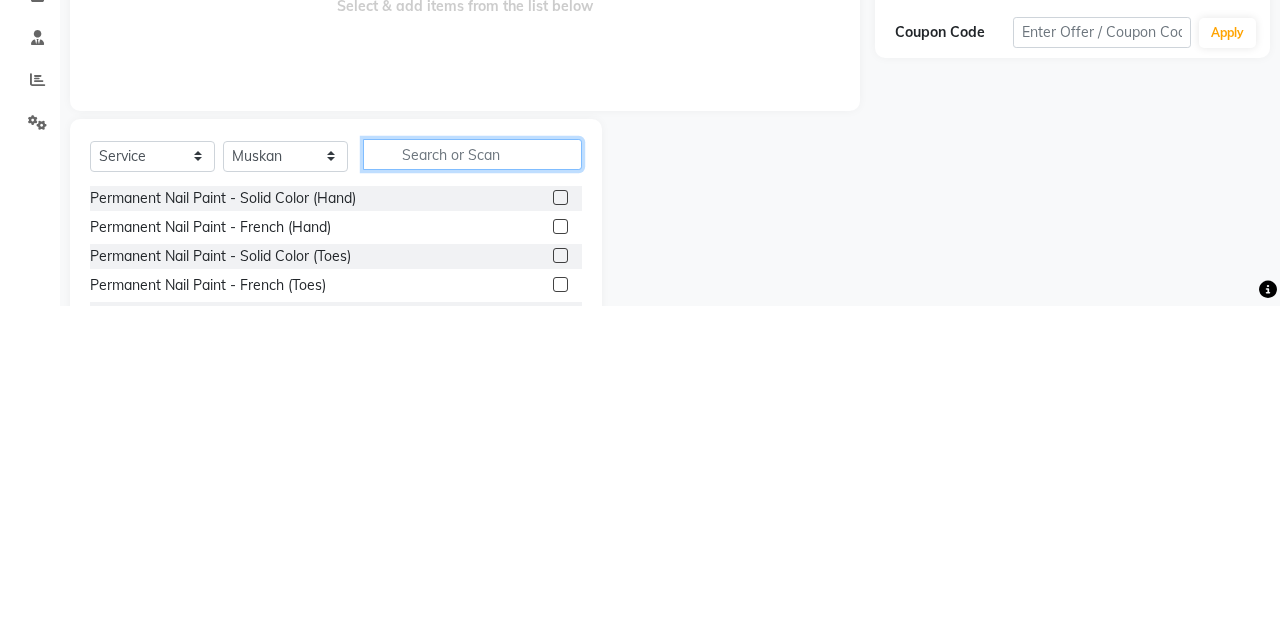 type on "C" 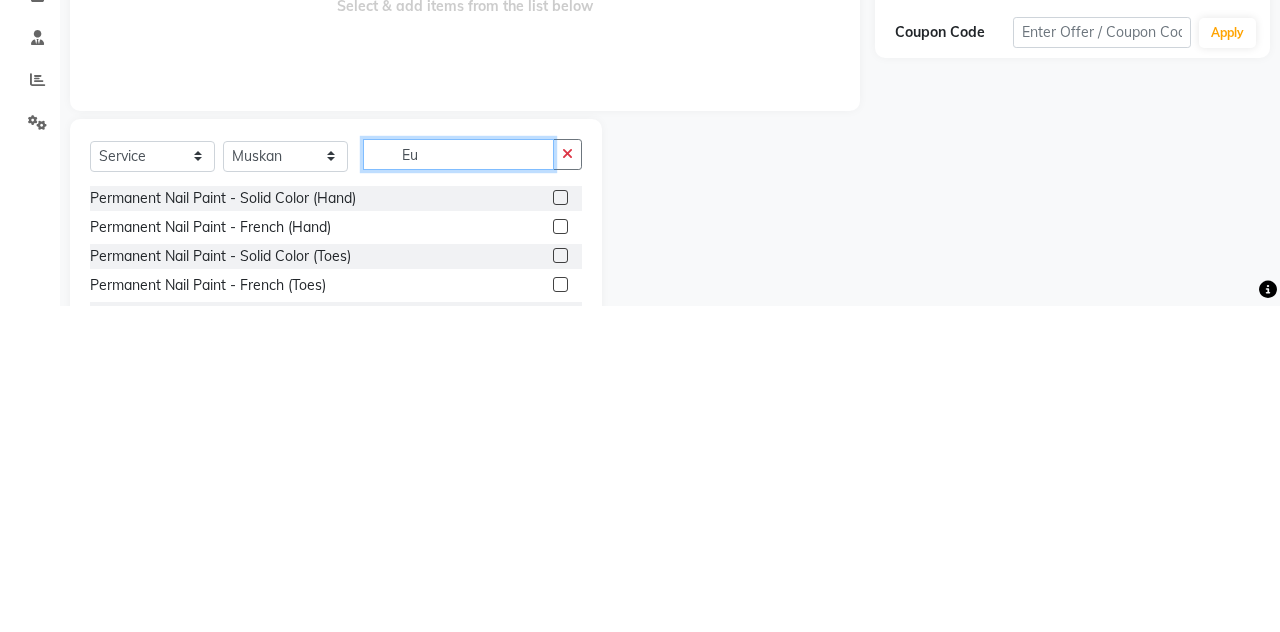 scroll, scrollTop: 0, scrollLeft: 0, axis: both 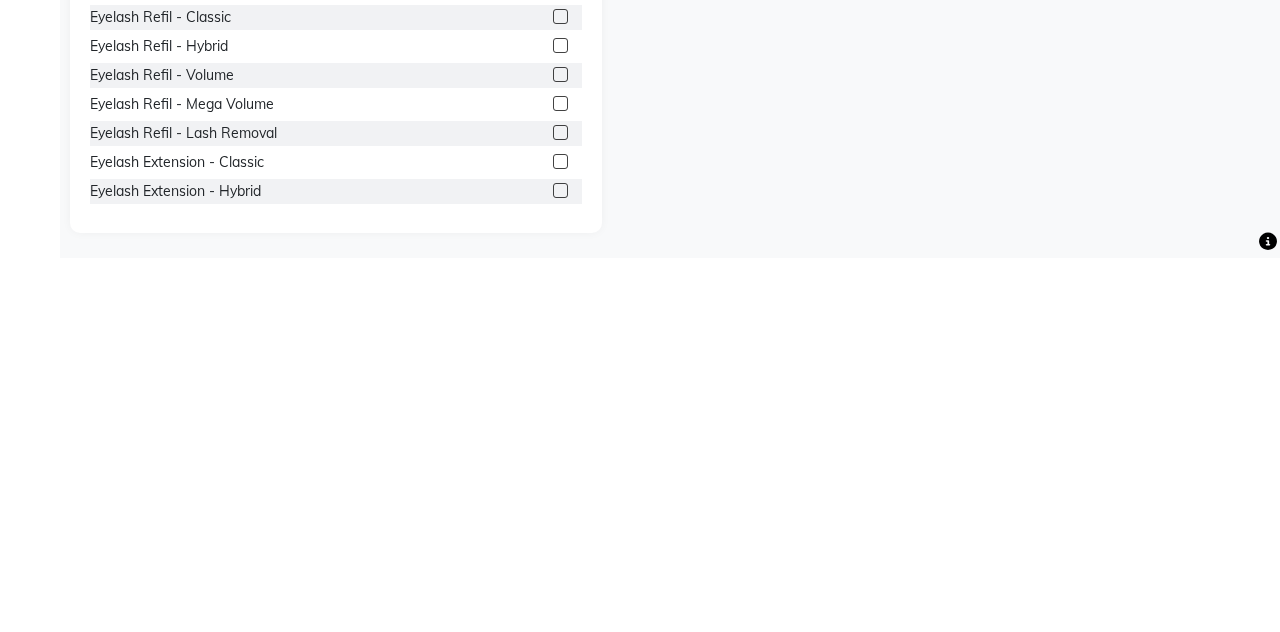 type on "Eyelas" 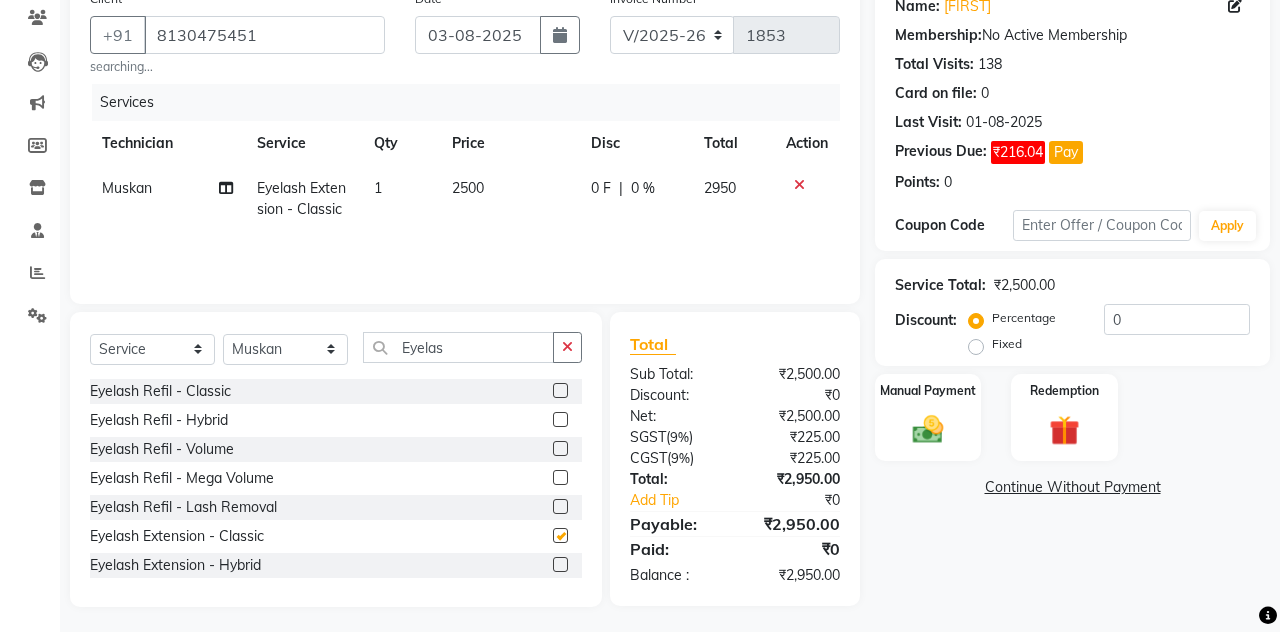 checkbox on "false" 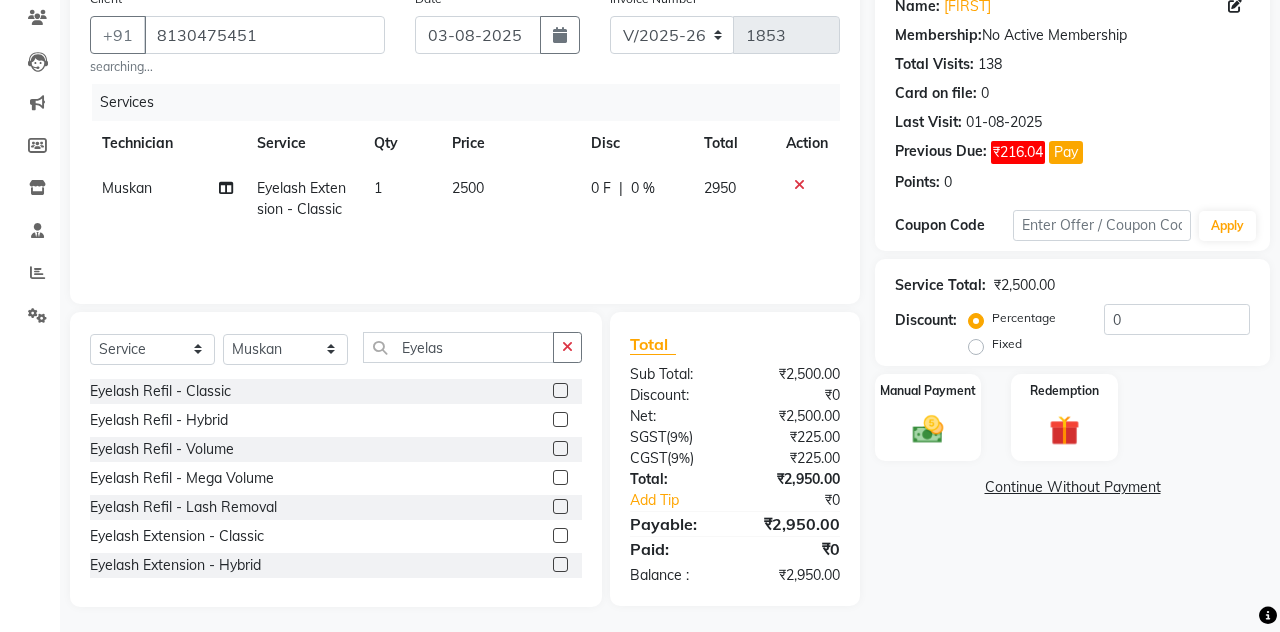 scroll, scrollTop: 168, scrollLeft: 0, axis: vertical 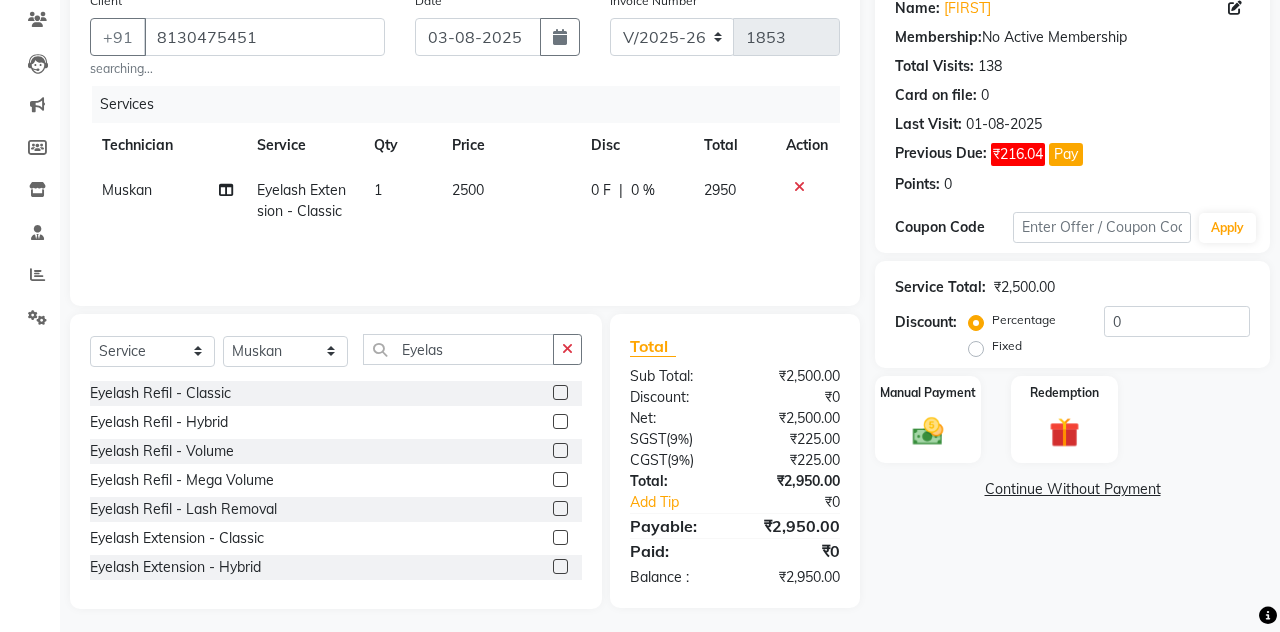 click 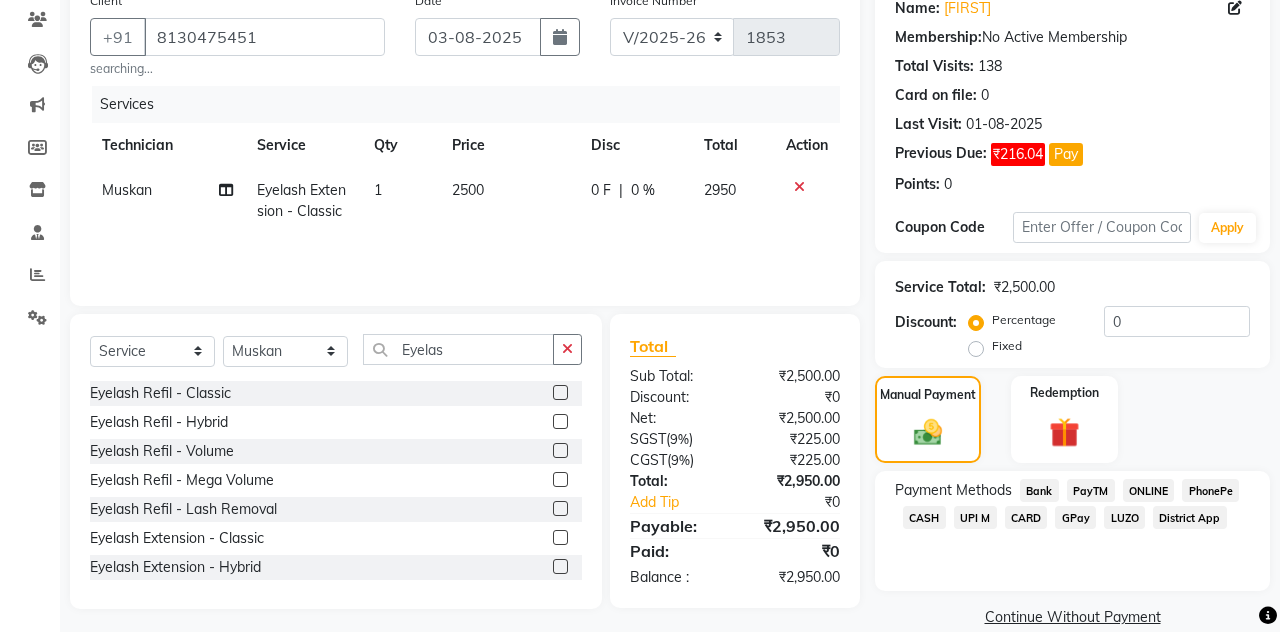 click on "CARD" 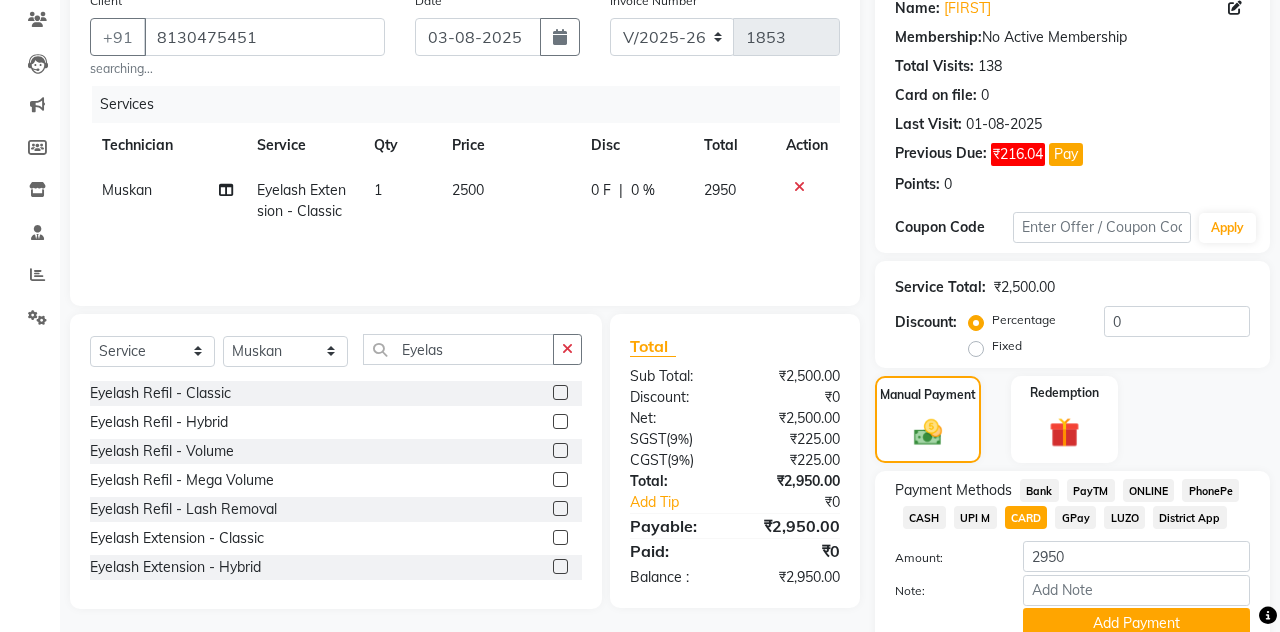 click on "Add Payment" 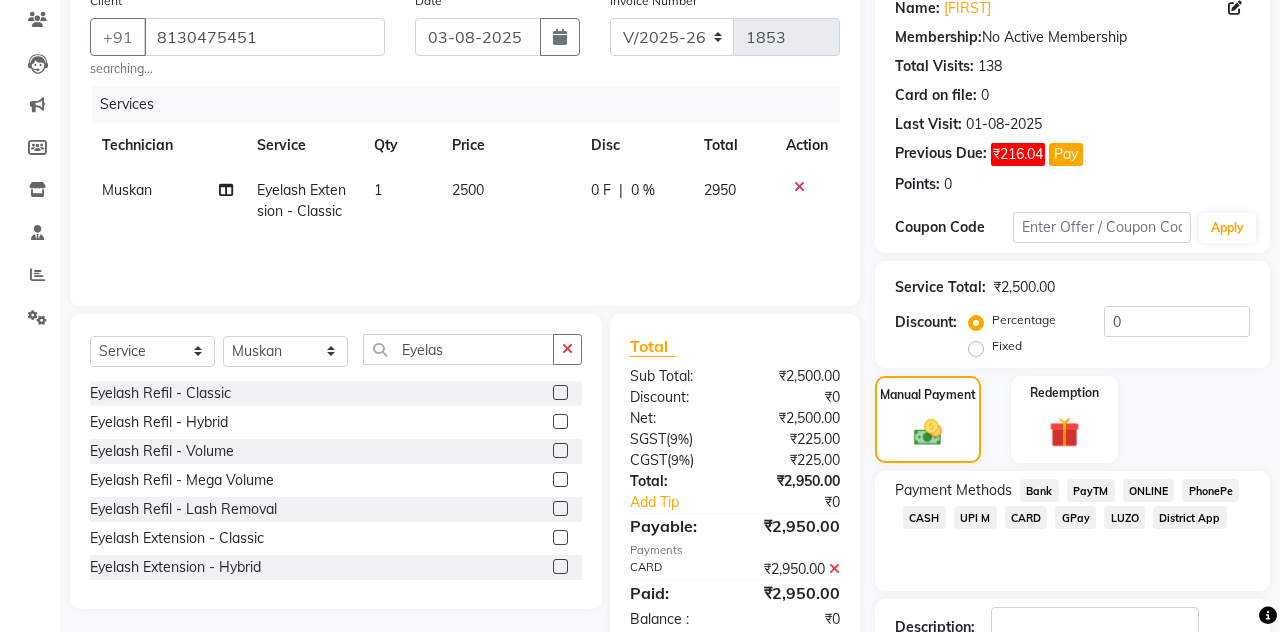 scroll, scrollTop: 214, scrollLeft: 0, axis: vertical 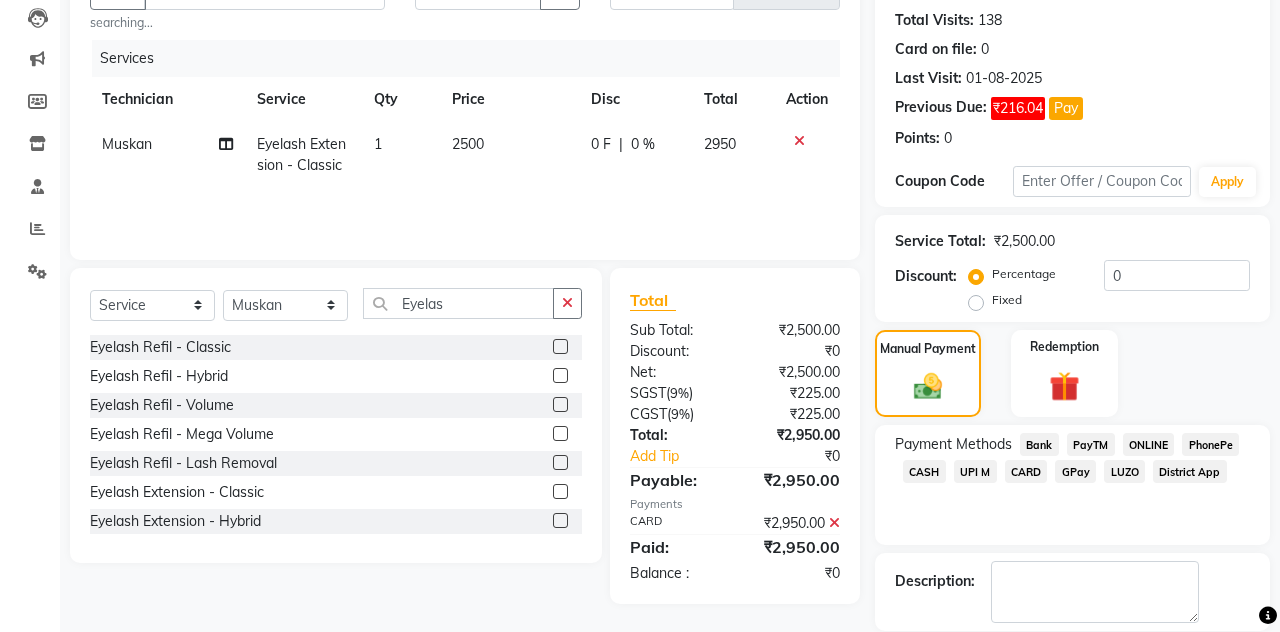 click on "Checkout" 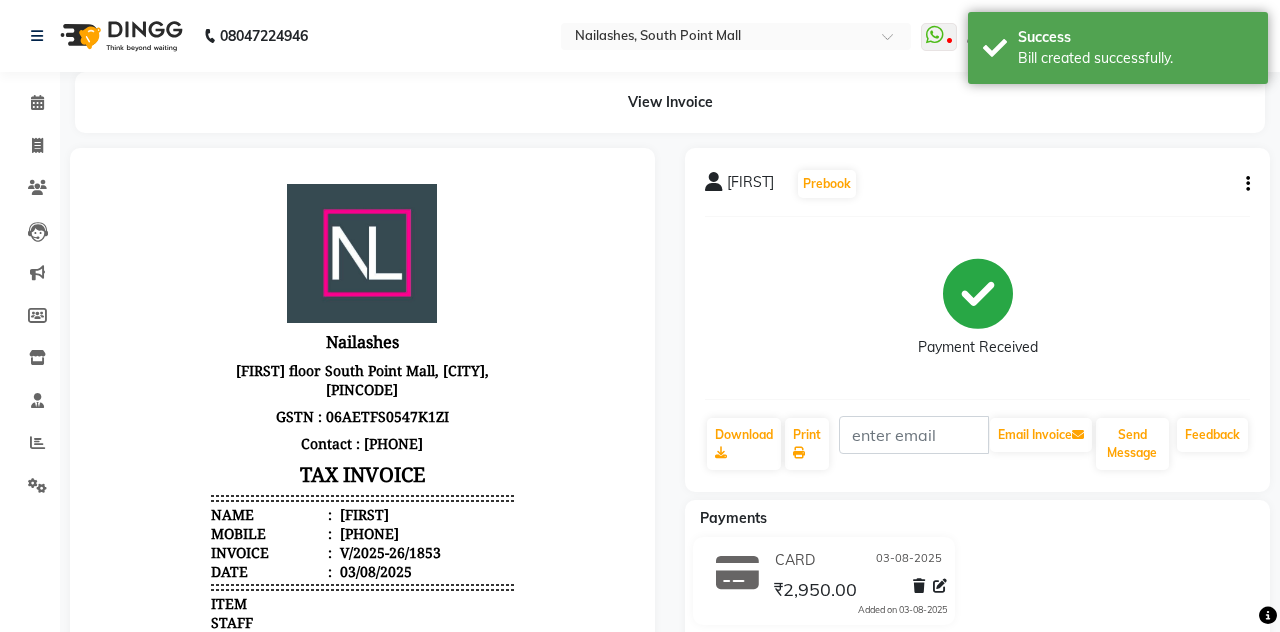 scroll, scrollTop: 0, scrollLeft: 0, axis: both 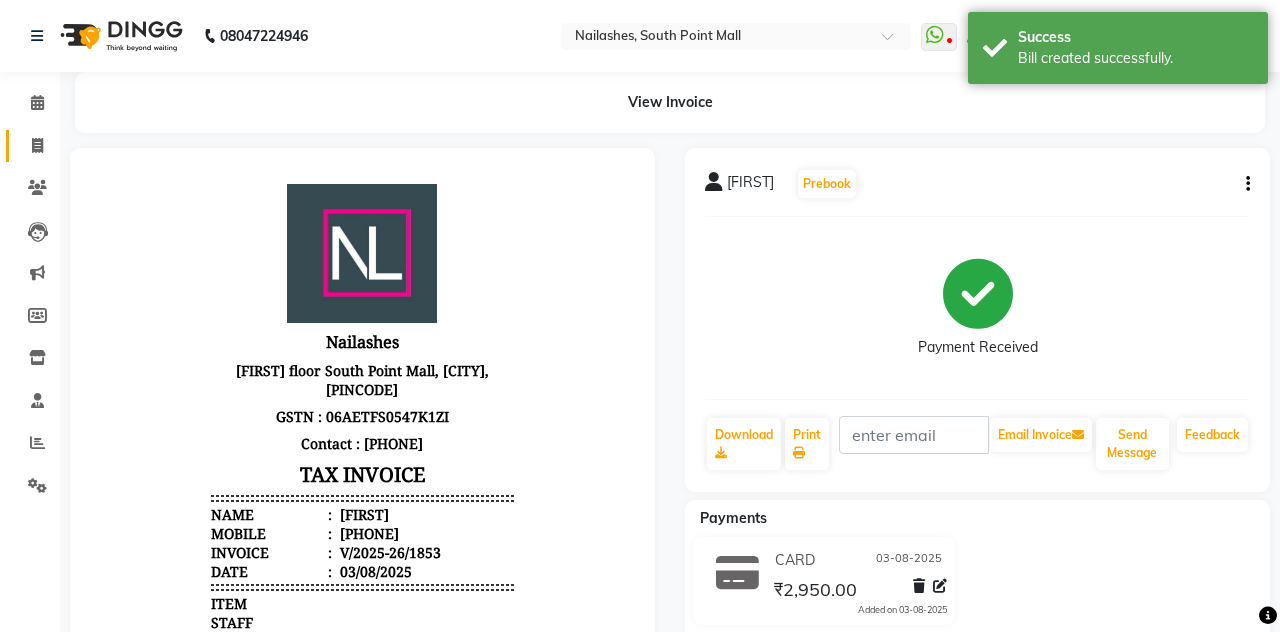 click 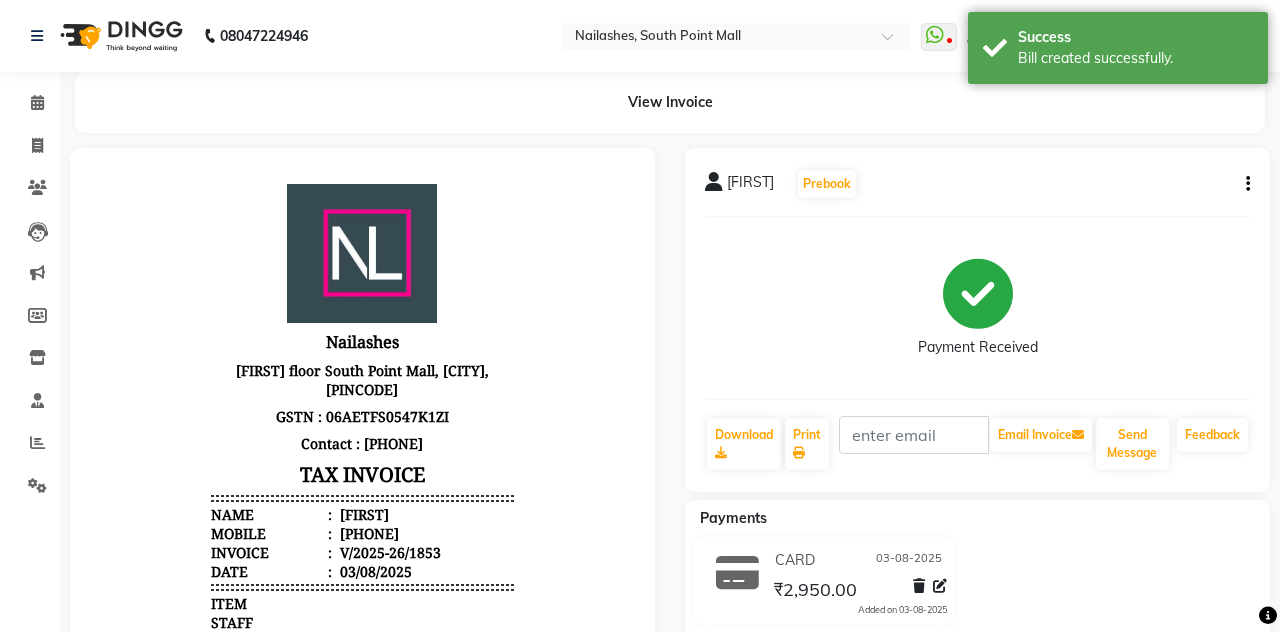 select on "service" 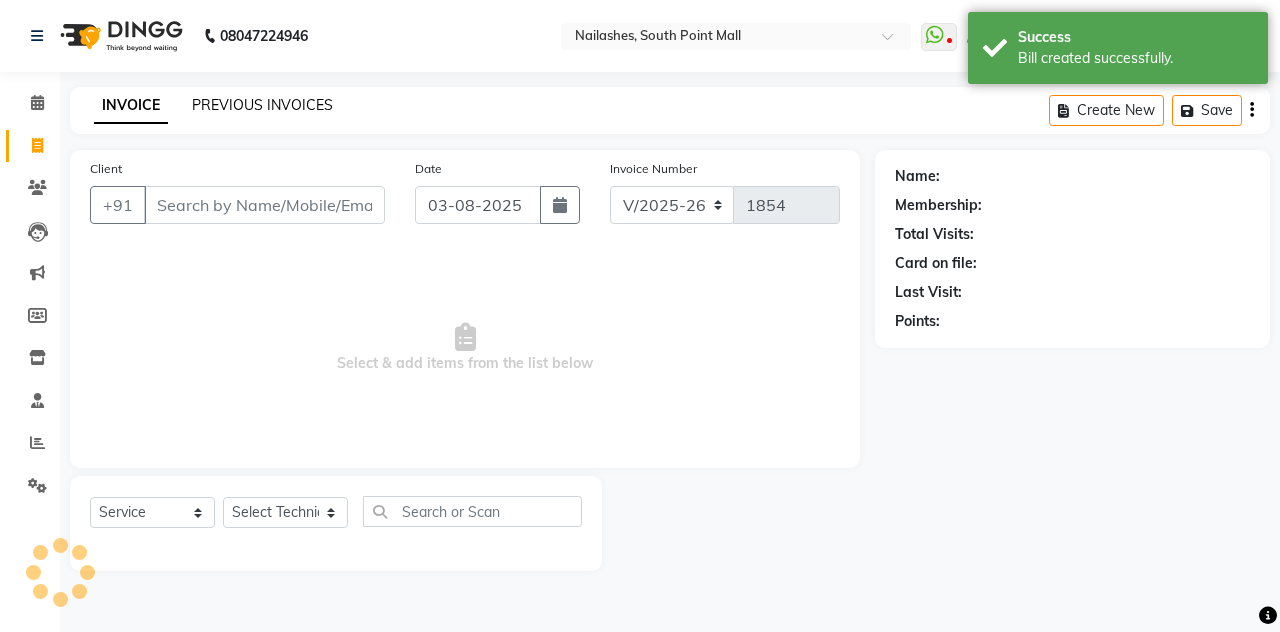 click on "PREVIOUS INVOICES" 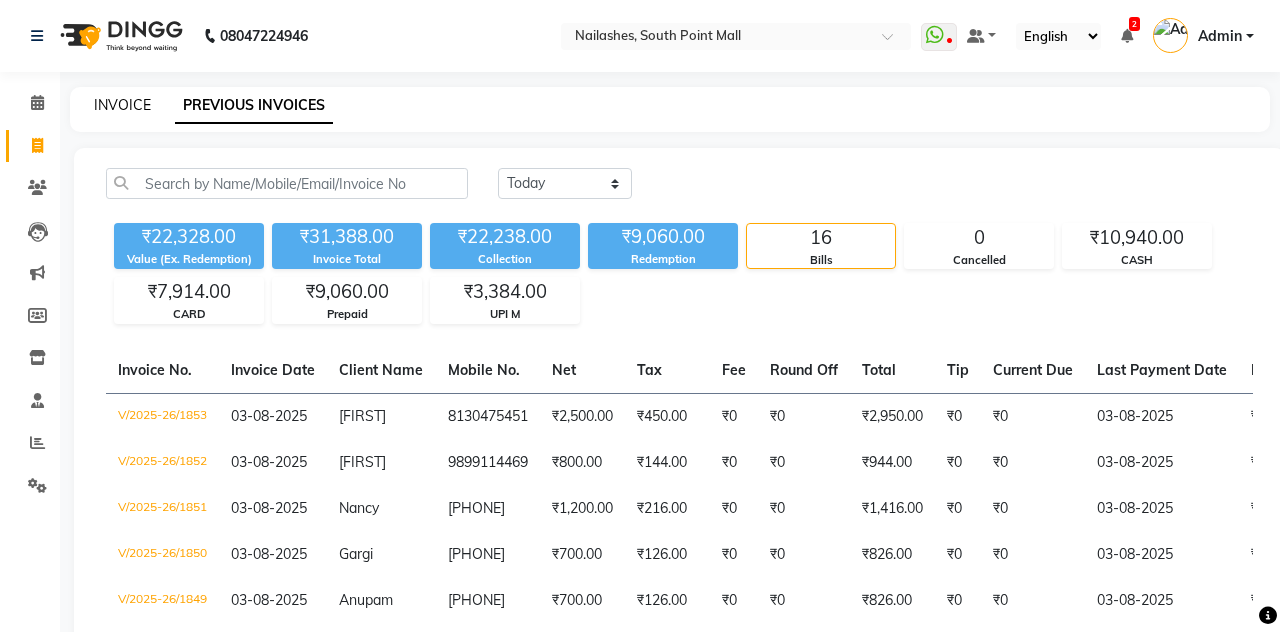 click on "INVOICE" 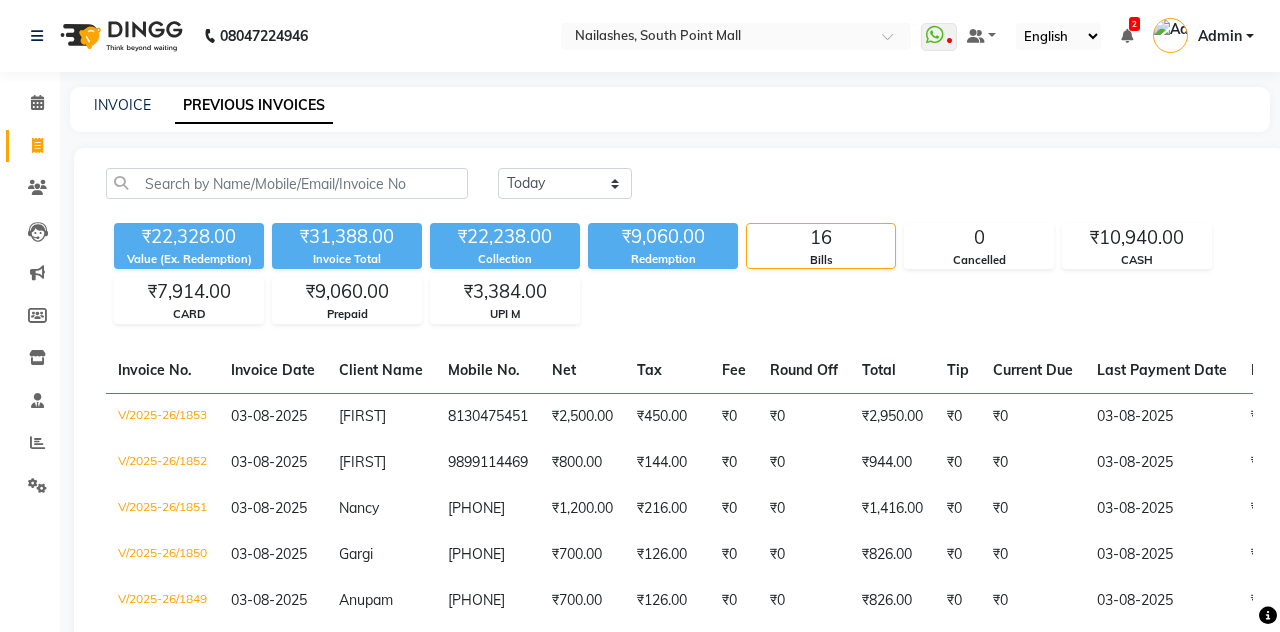 select on "service" 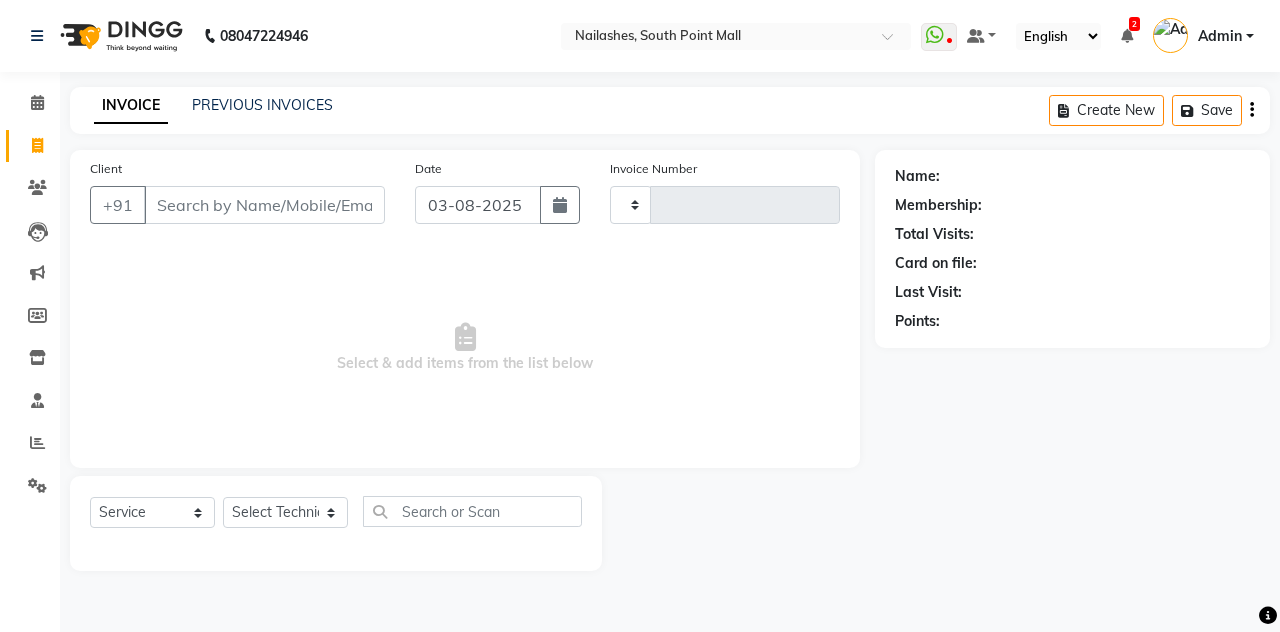 type on "1854" 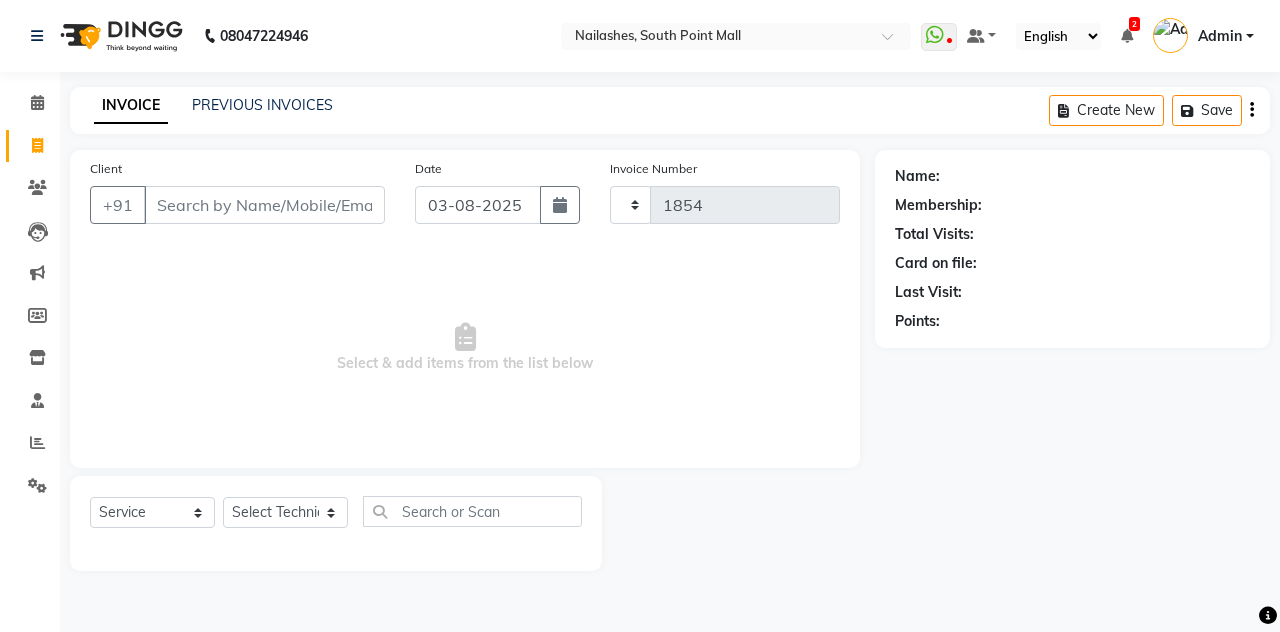 select on "3926" 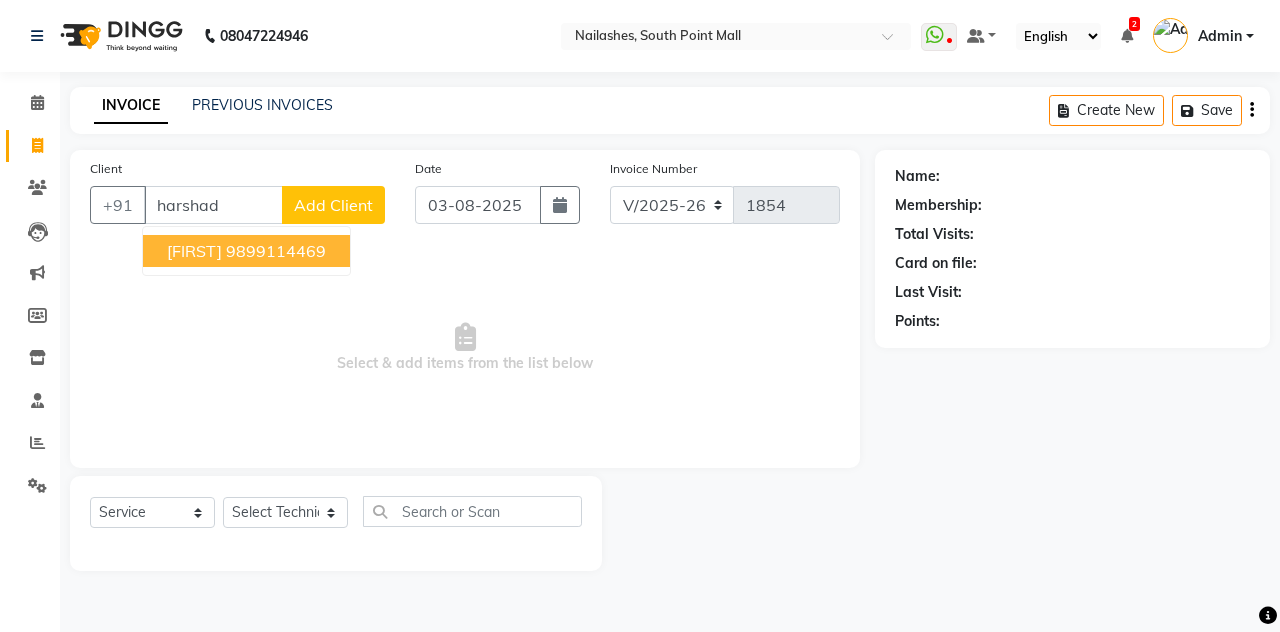 click on "[FIRST]  [PHONE]" at bounding box center (246, 251) 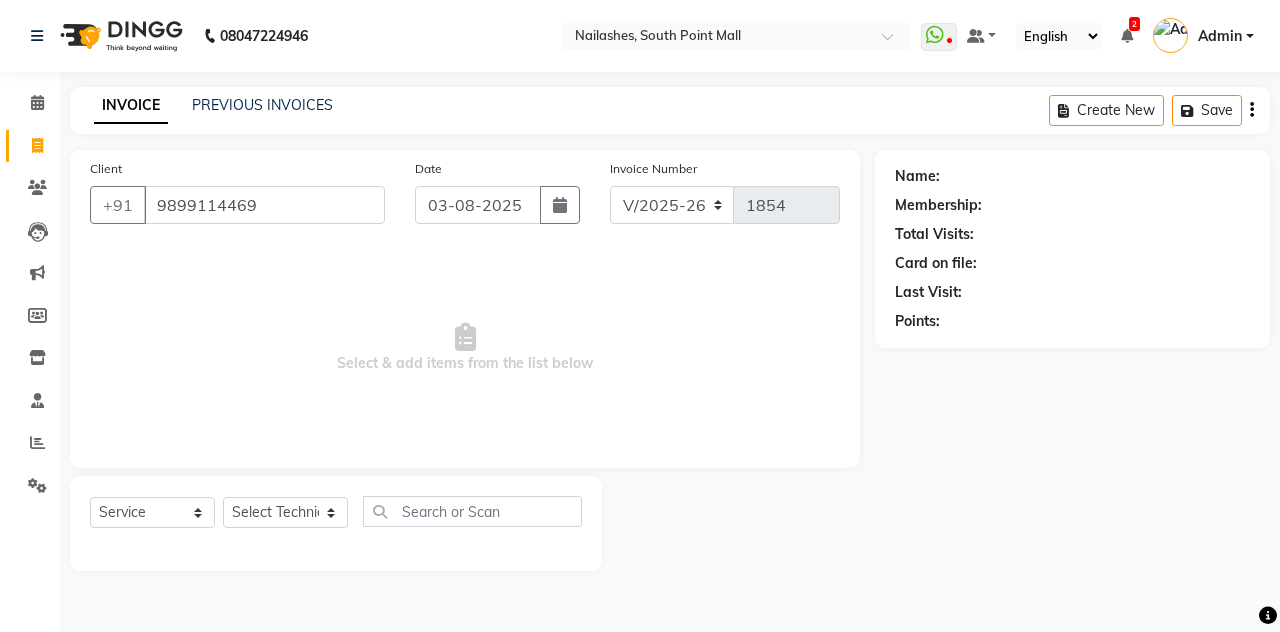 type on "9899114469" 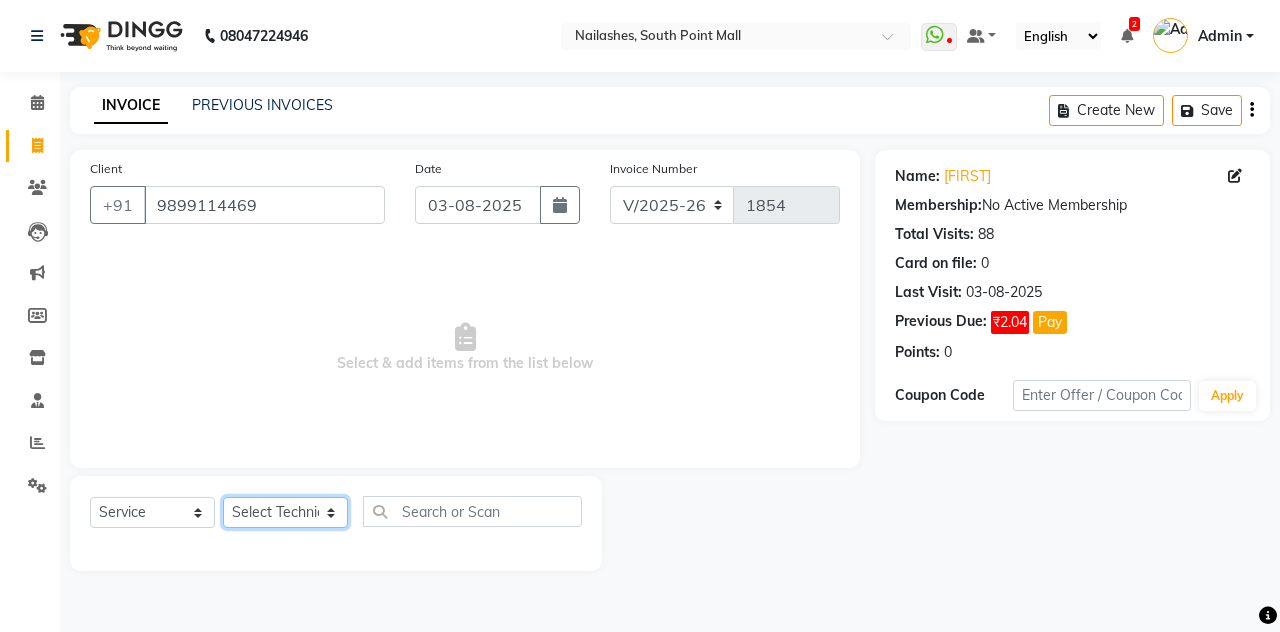 click on "Select Technician Admin Anamika Anita Arjun Mamta Manager Muskan Nisha Samir Shanu Shushanto" 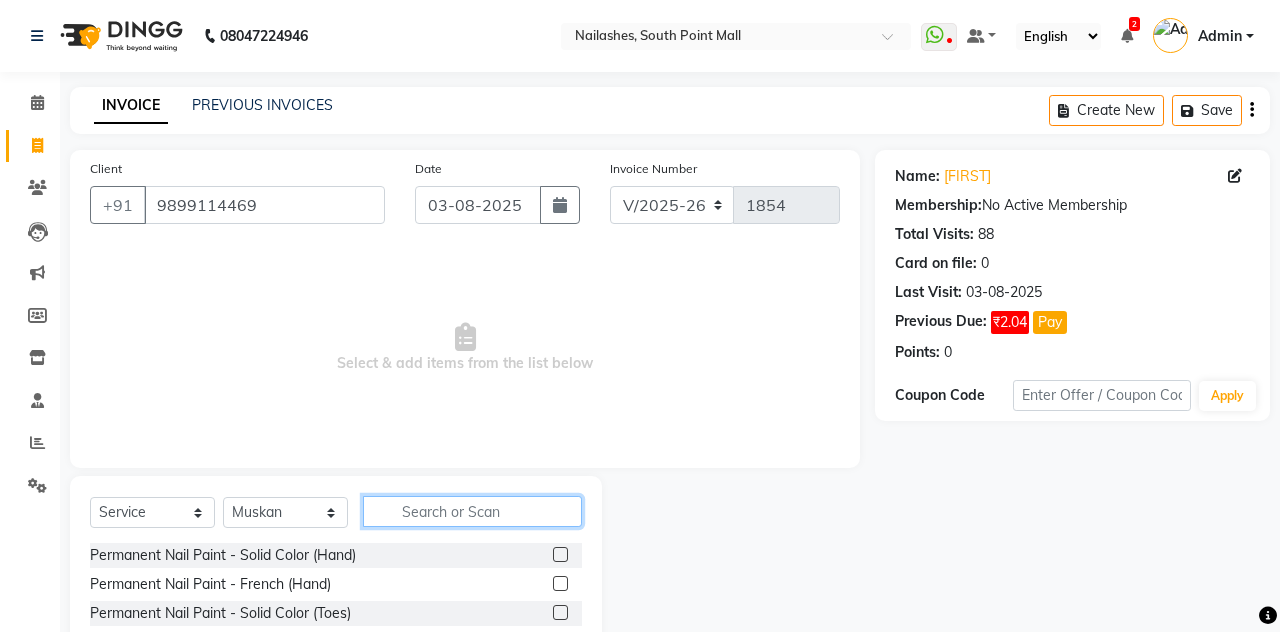 click 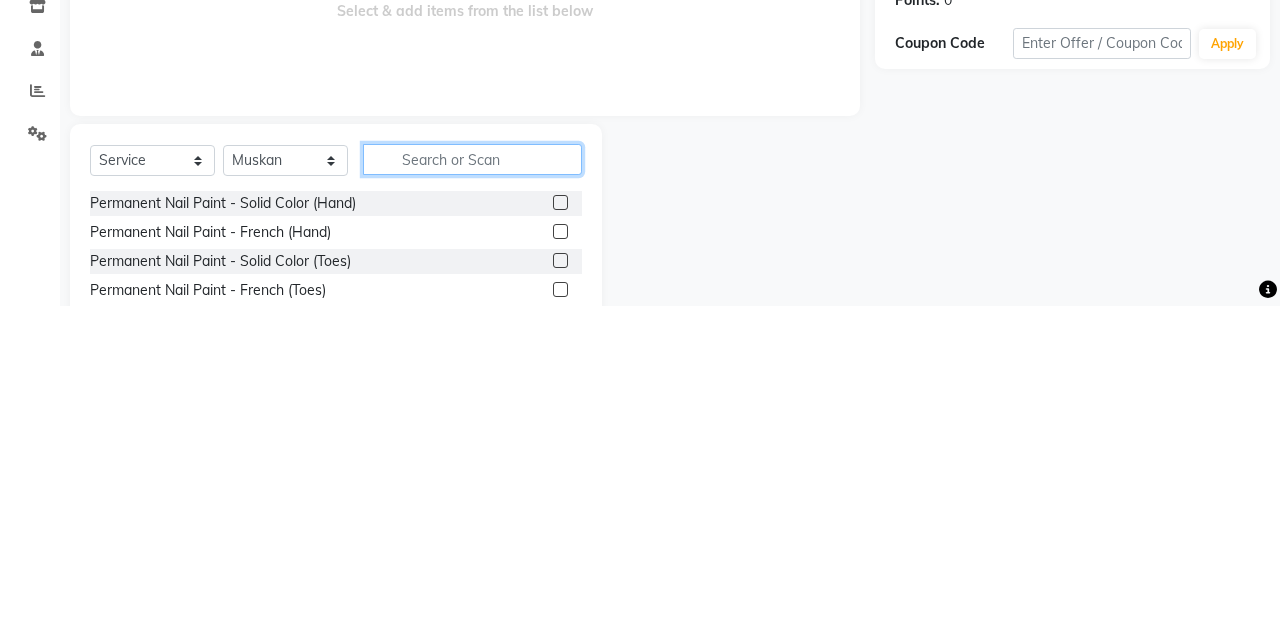 scroll, scrollTop: 31, scrollLeft: 0, axis: vertical 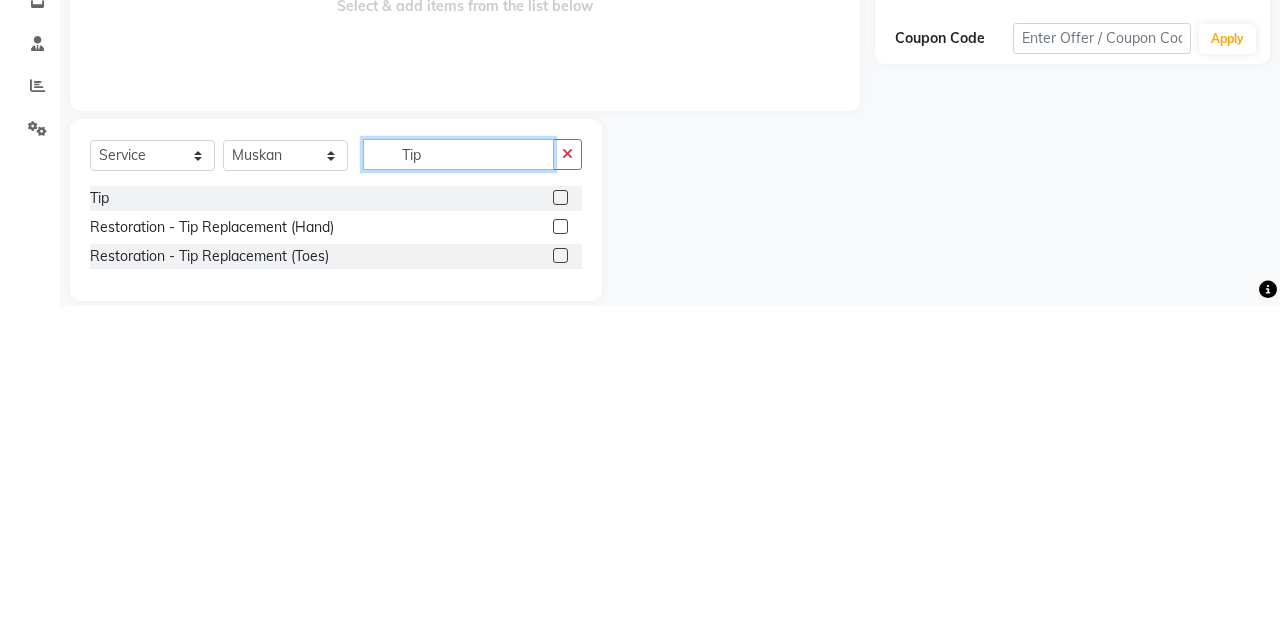 type on "Tip" 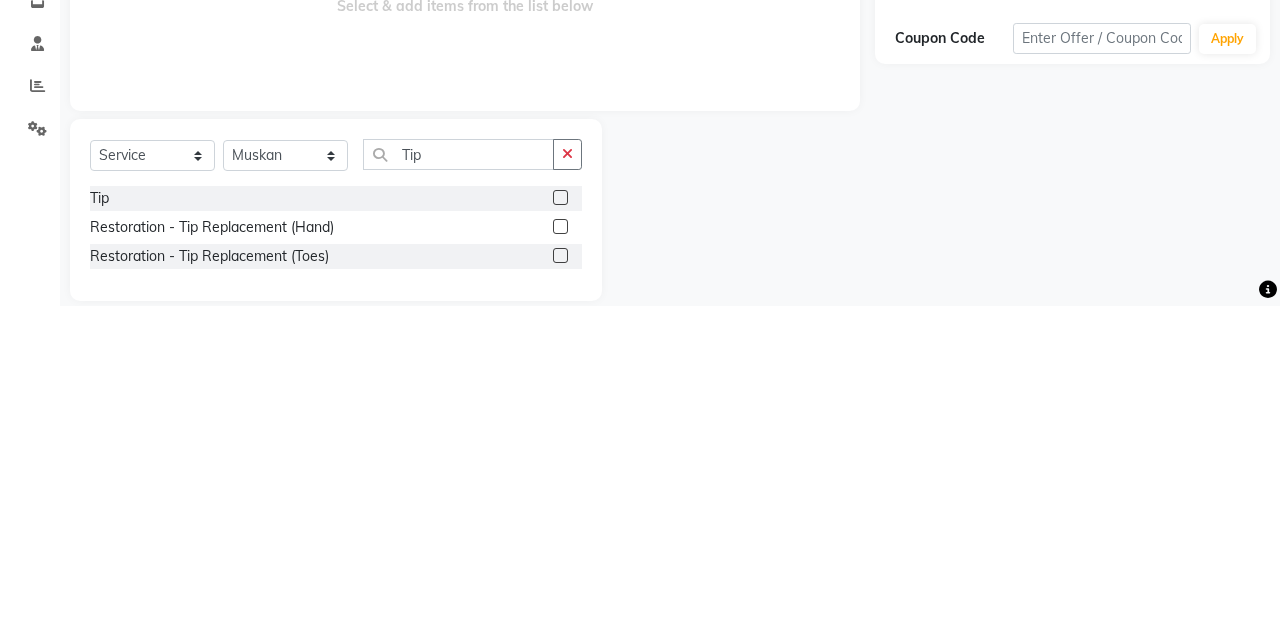 click 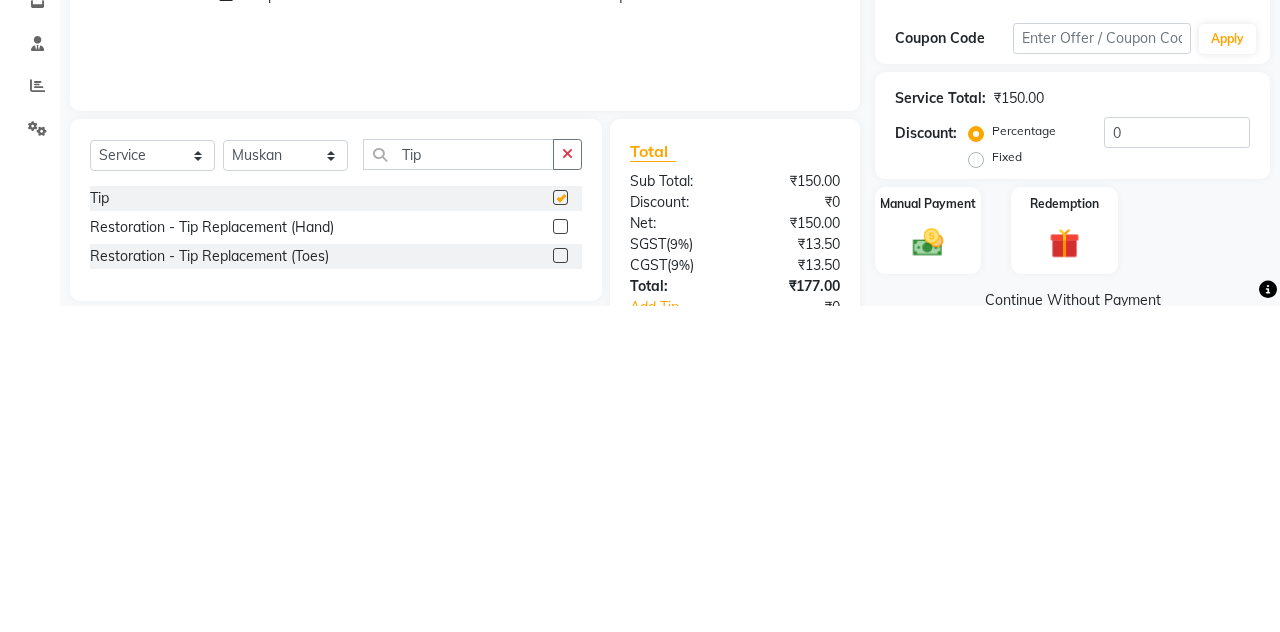 scroll, scrollTop: 31, scrollLeft: 0, axis: vertical 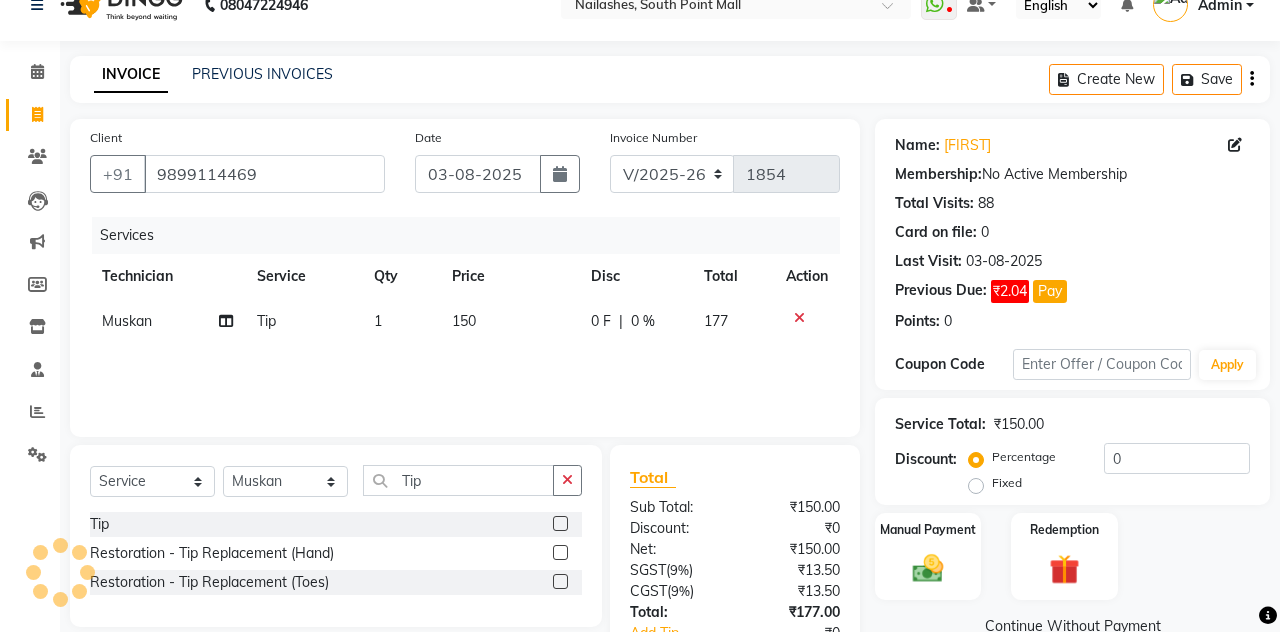 checkbox on "false" 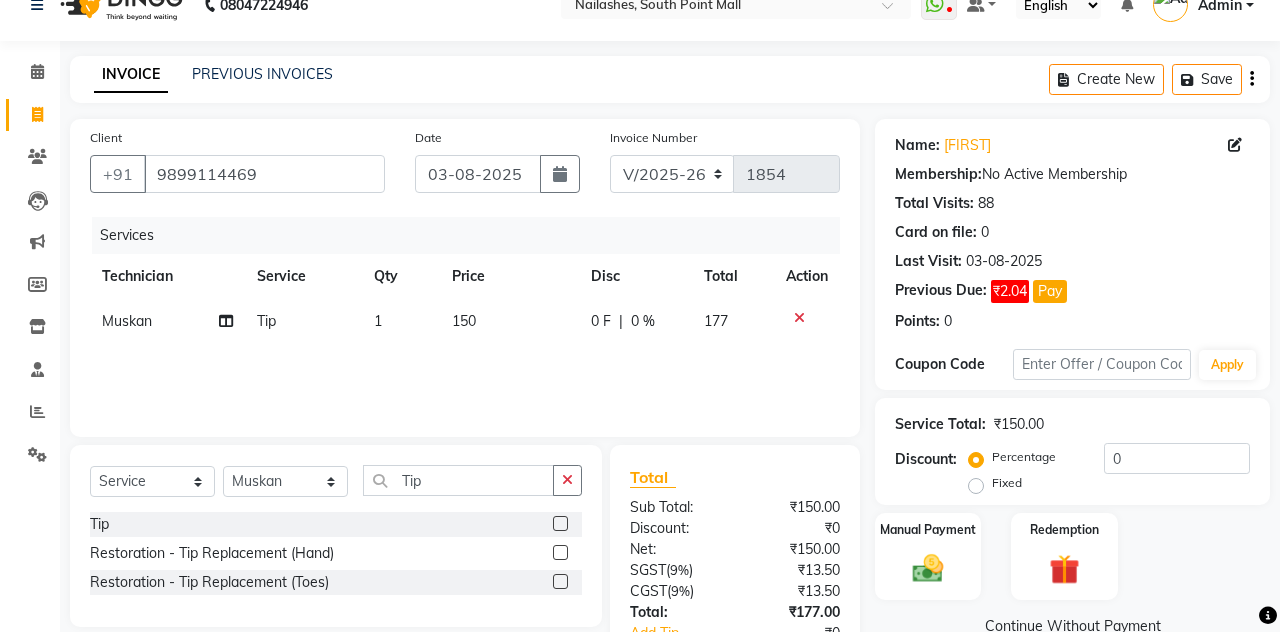 click on "150" 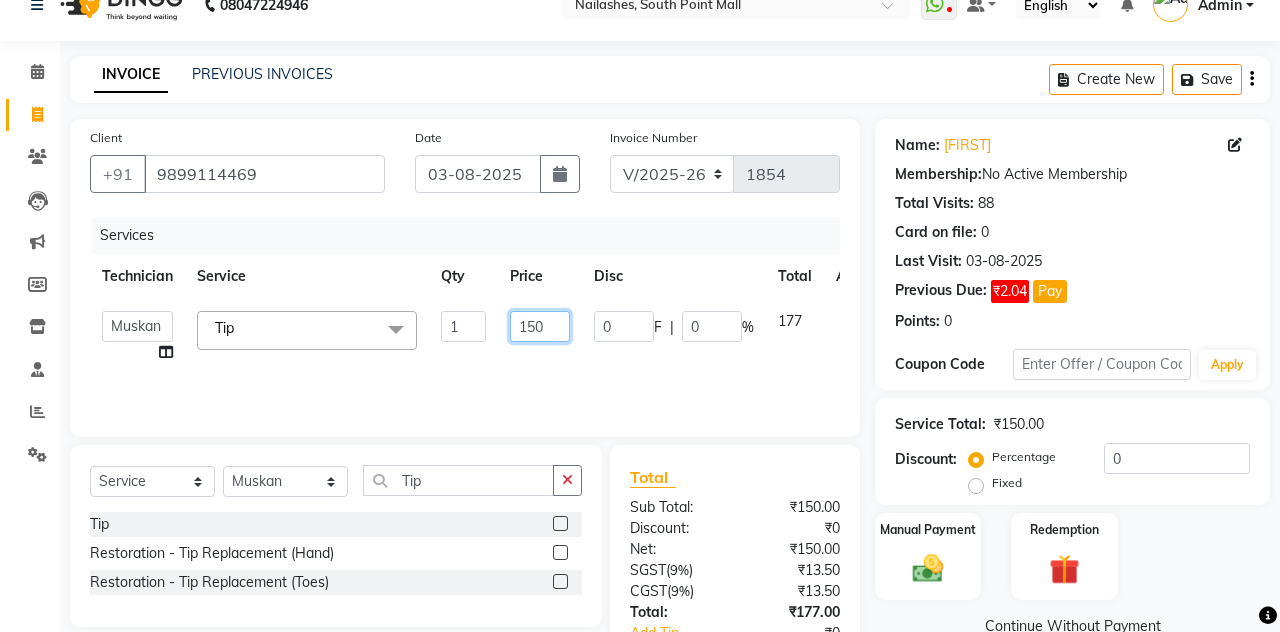 click on "150" 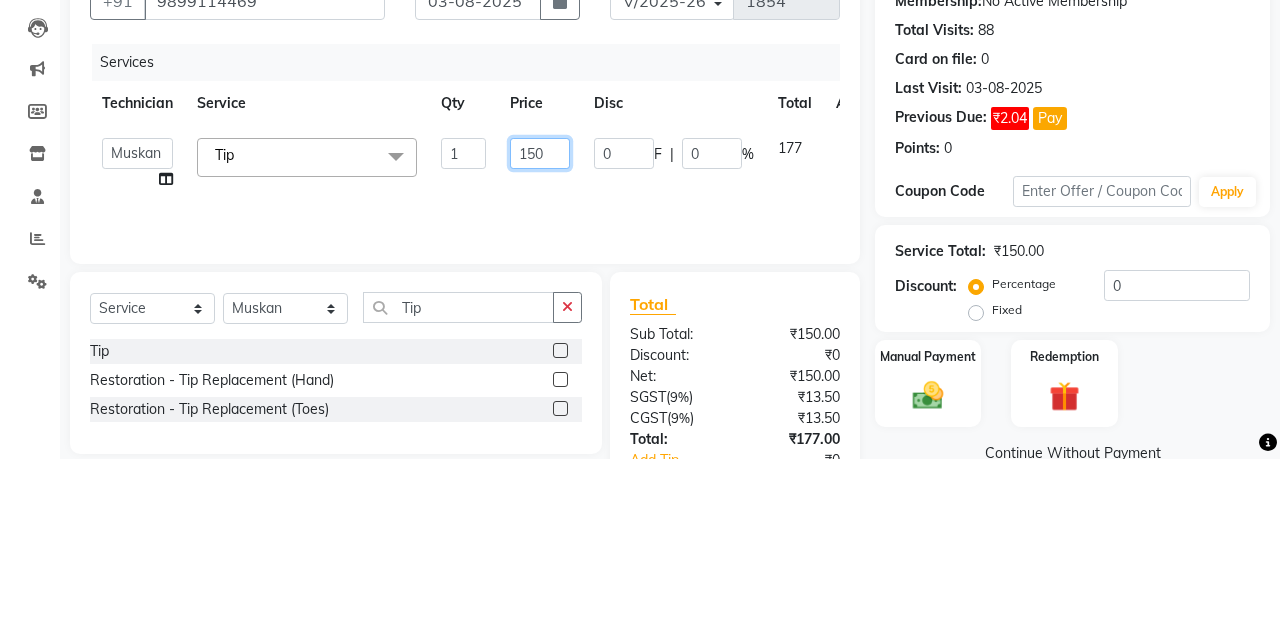scroll, scrollTop: 31, scrollLeft: 0, axis: vertical 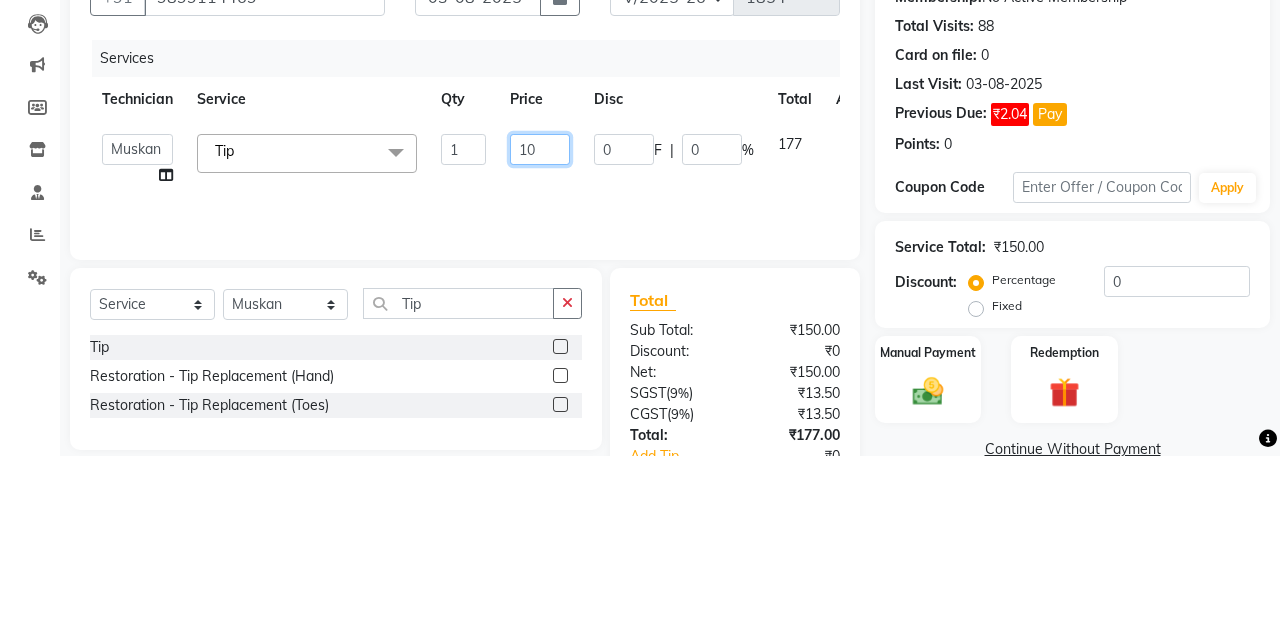 type on "170" 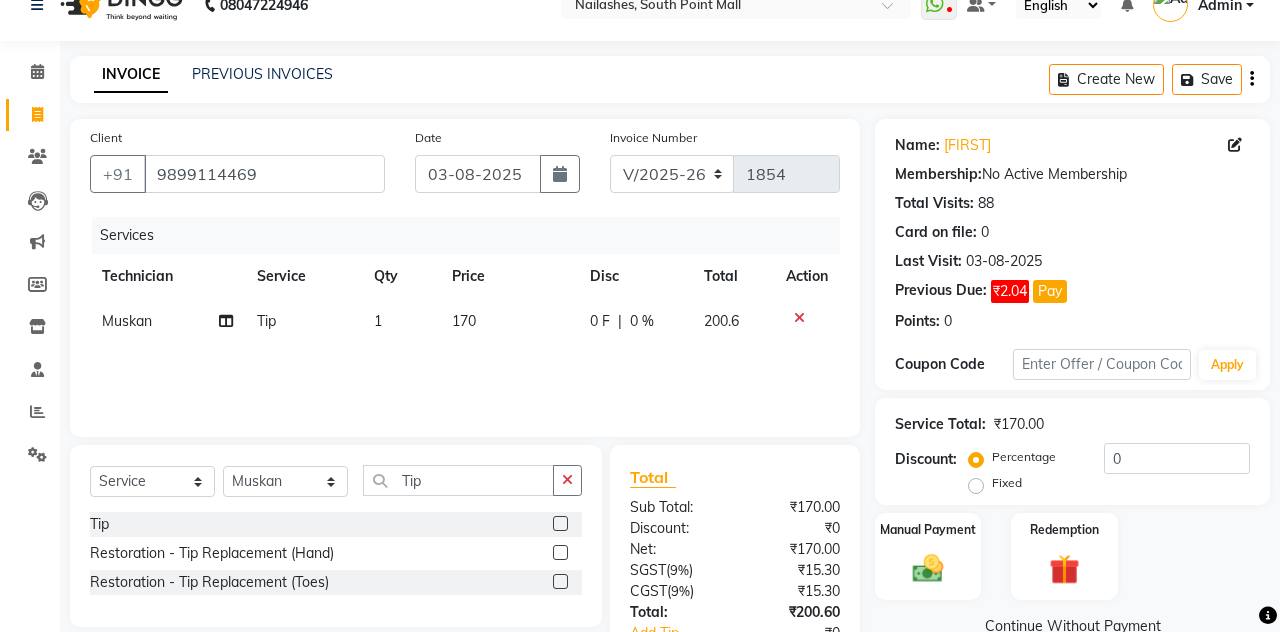 scroll, scrollTop: 70, scrollLeft: 0, axis: vertical 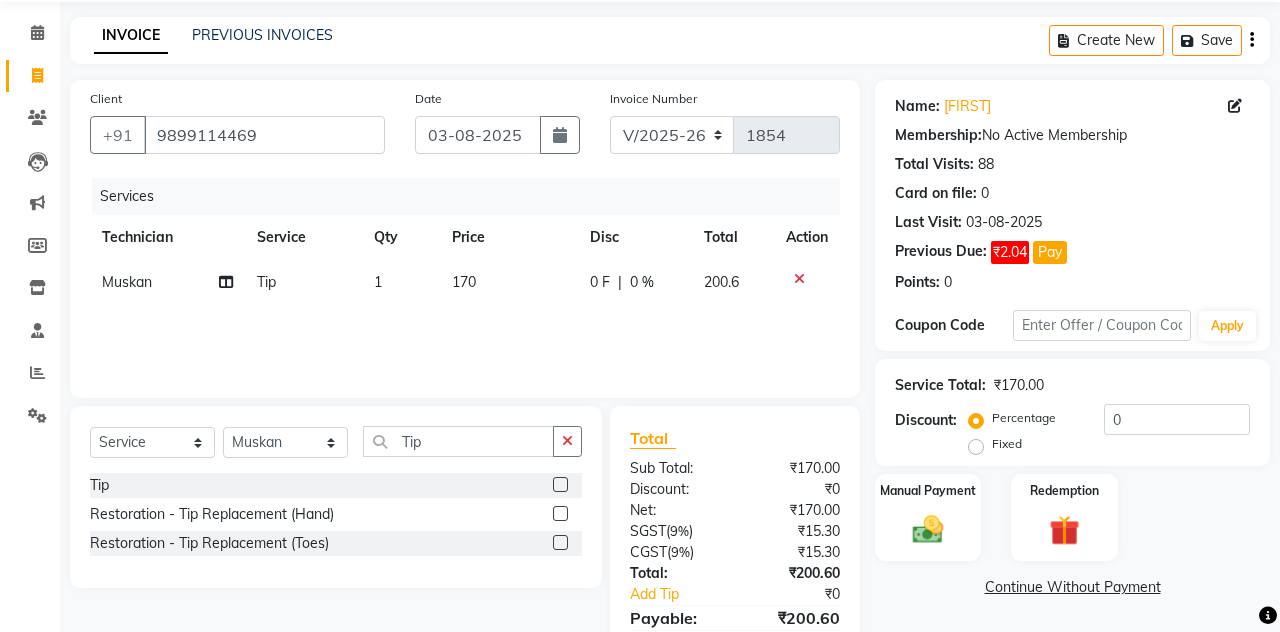 click 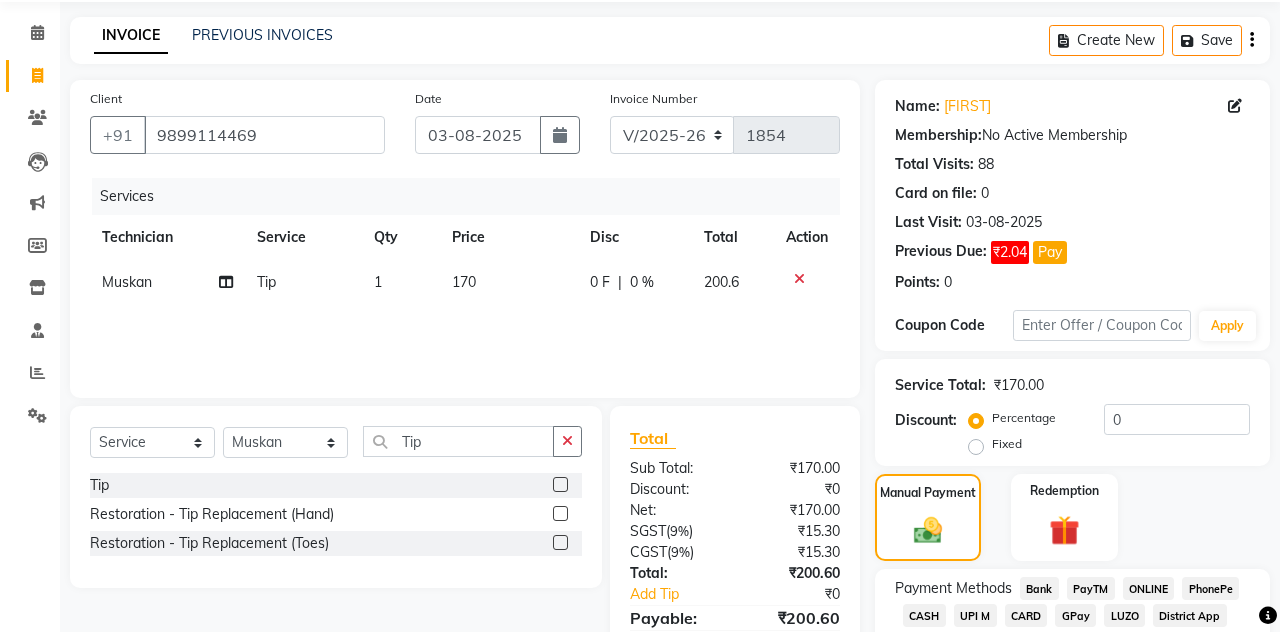 click on "CARD" 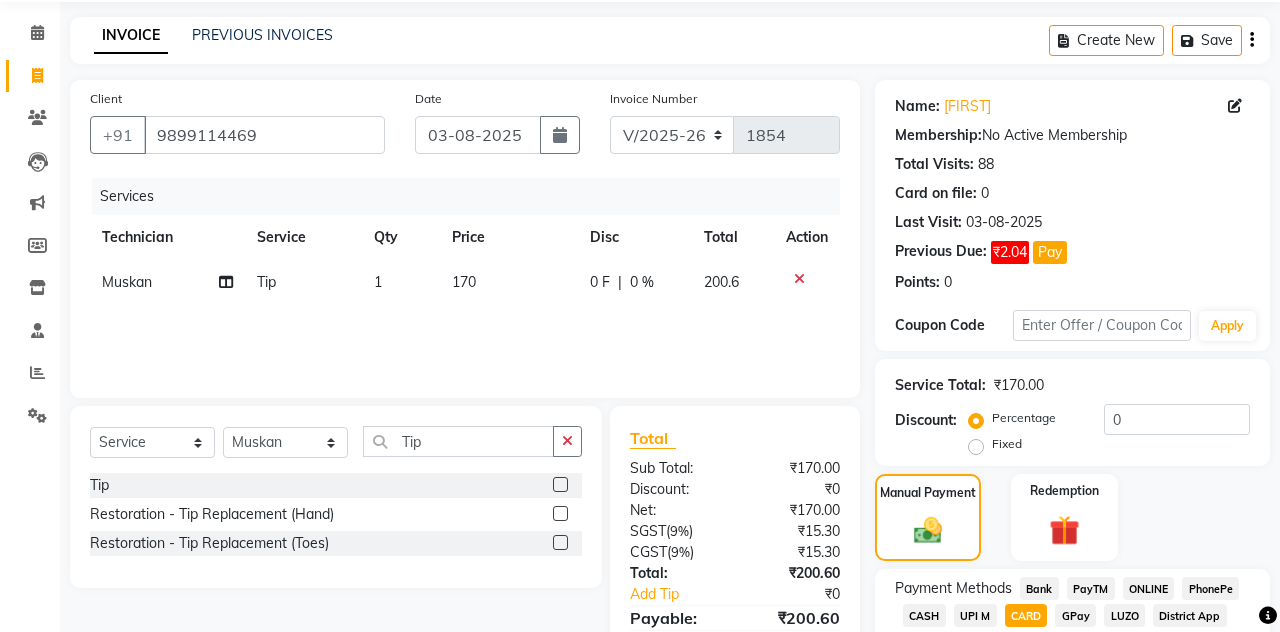 click on "200.6" 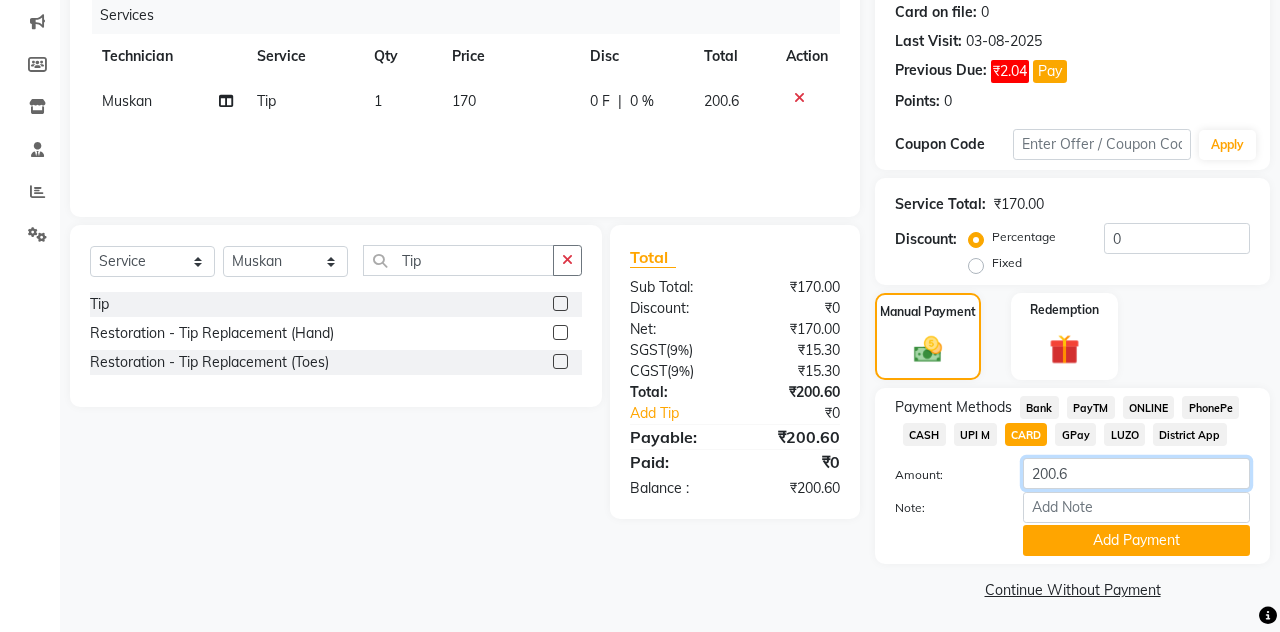scroll, scrollTop: 0, scrollLeft: 0, axis: both 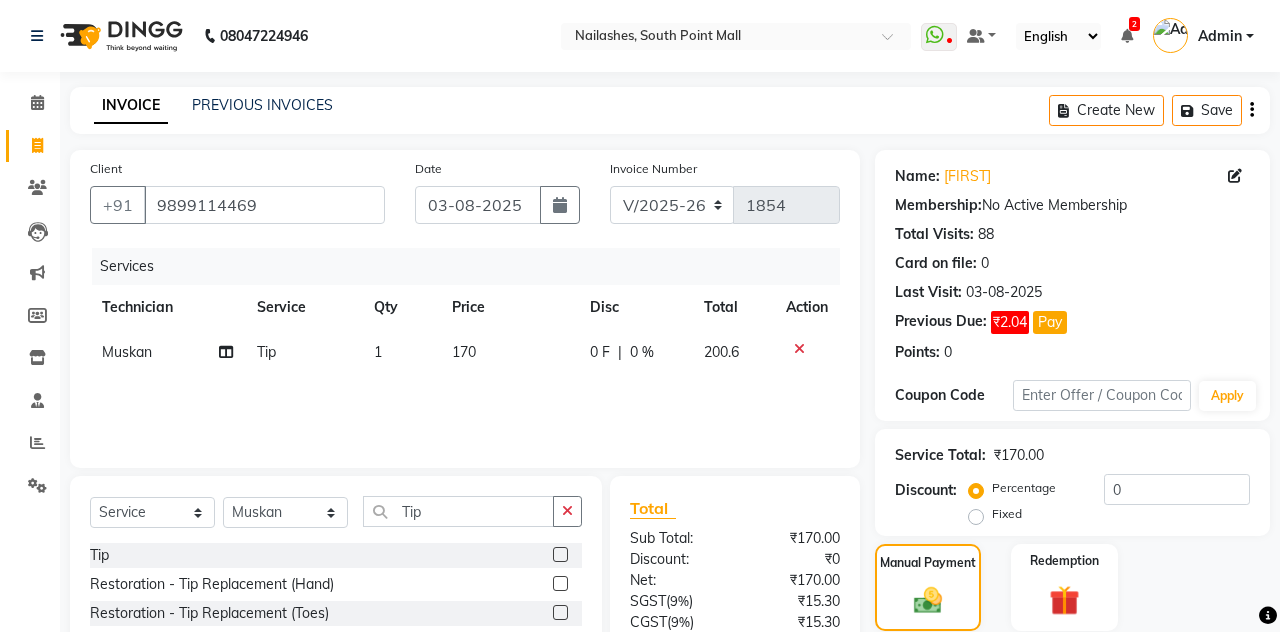 click on "08047224946 Select Location × Nailashes, South Point Mall  WhatsApp Status  ✕ Status:  Disconnected Most Recent Message: 10-06-2025     05:34 PM Recent Service Activity: 10-06-2025     05:52 PM  08047224946Whatsapp Settings Default Panel My Panel English ENGLISH Español العربية मराठी हिंदी ગુજરાતી தமிழ் 中文 2 Notifications nothing to show Admin Manage Profile Change Password Sign out  Version:3.15.11  ☀ Nailashes, South Point Mall  Calendar  Invoice  Clients  Leads   Marketing  Members  Inventory  Staff  Reports  Settings Completed InProgress Upcoming Dropped Tentative Check-In Confirm Bookings Generate Report Segments Page Builder INVOICE PREVIOUS INVOICES Create New   Save  Client +91 [PHONE] Date 03-08-2025 Invoice Number V/2025 V/2025-26 1854 Services Technician Service Qty Price Disc Total Action Muskan Tip 1 170 0 F | 0 % 200.6 Select  Service  Product  Membership  Package Voucher Prepaid Gift Card  Select Technician Admin Anamika" at bounding box center [640, 443] 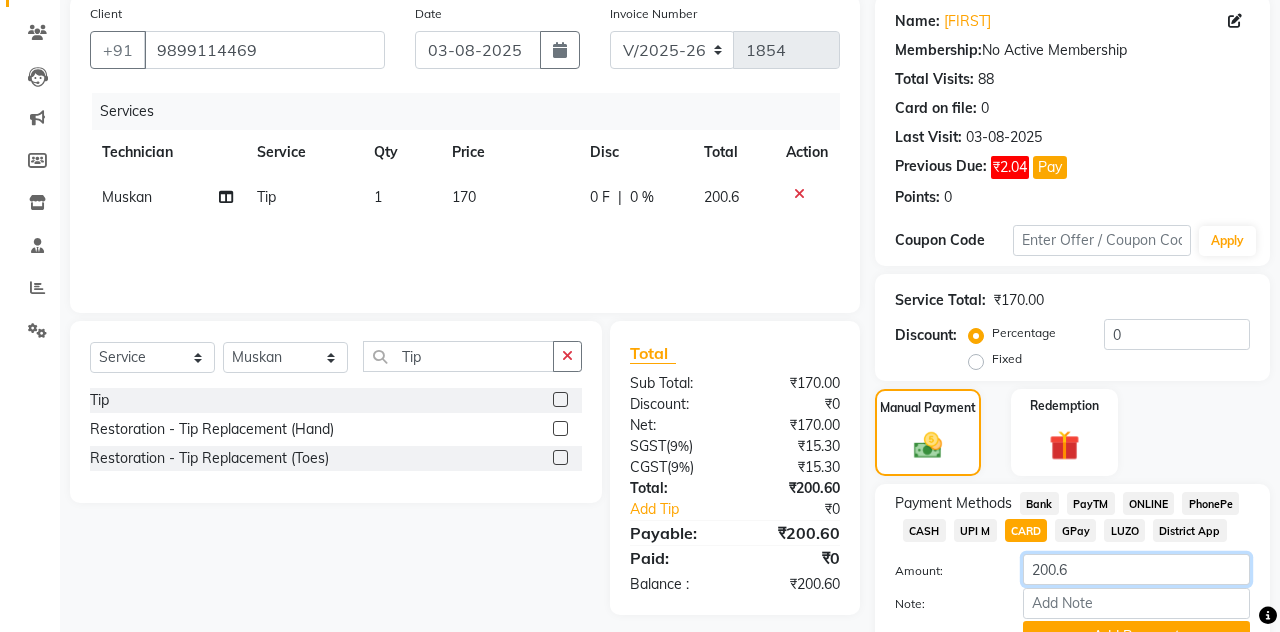 click on "200.6" 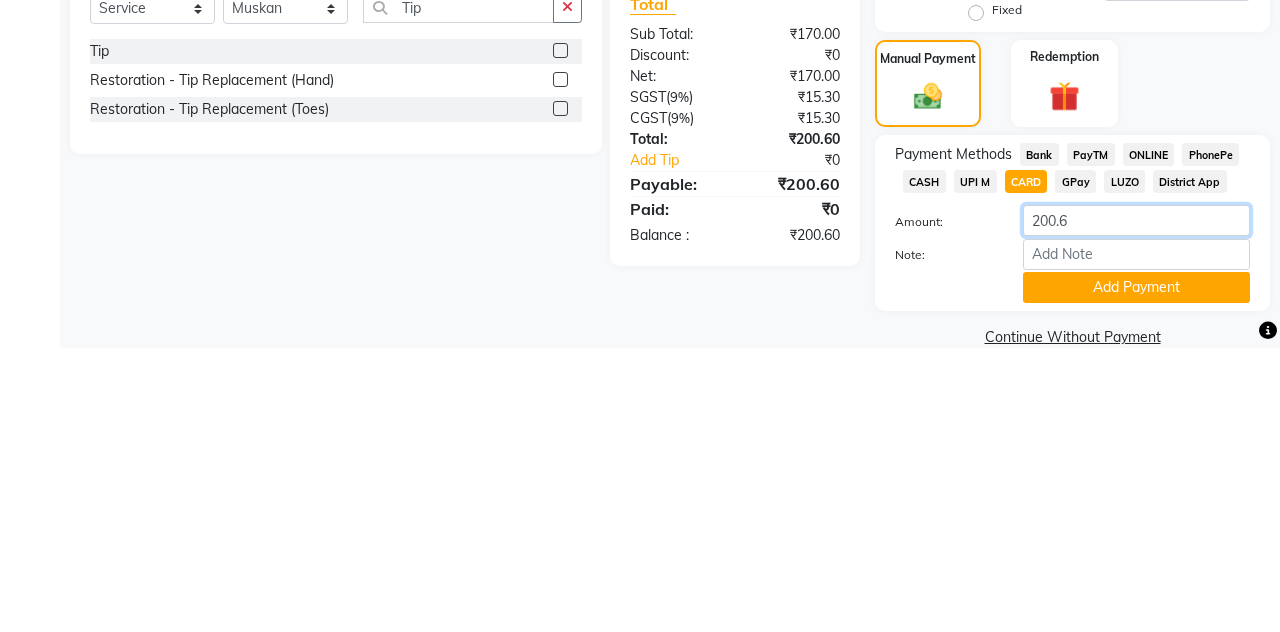 scroll, scrollTop: 219, scrollLeft: 0, axis: vertical 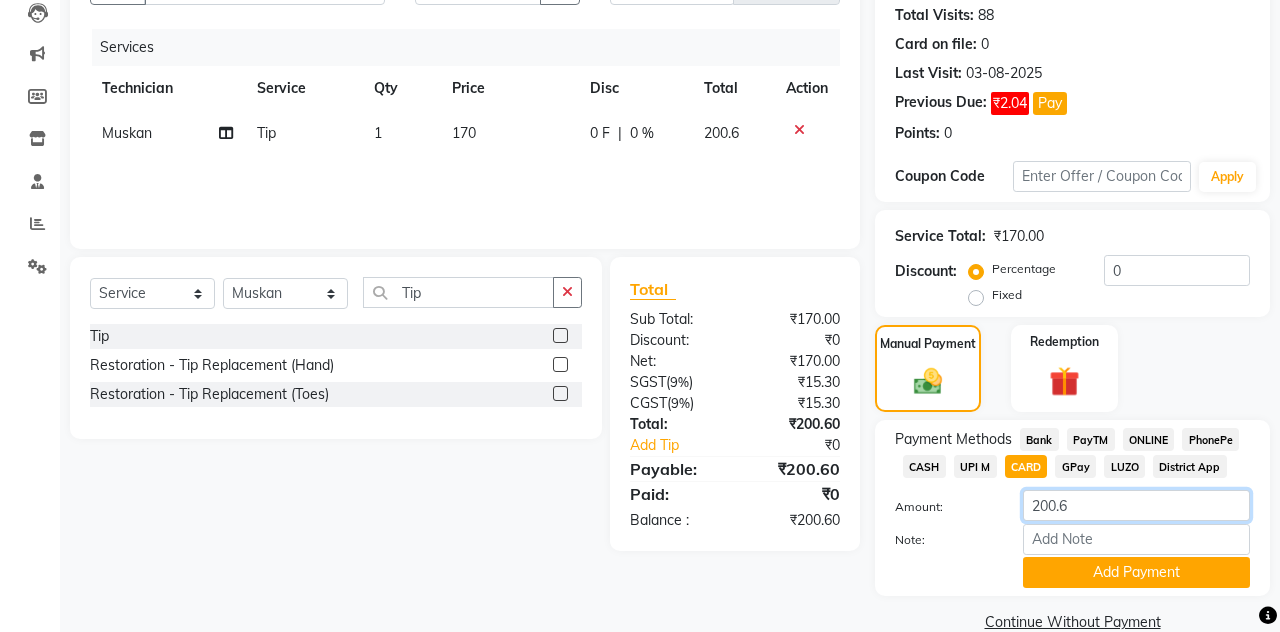 click on "200.6" 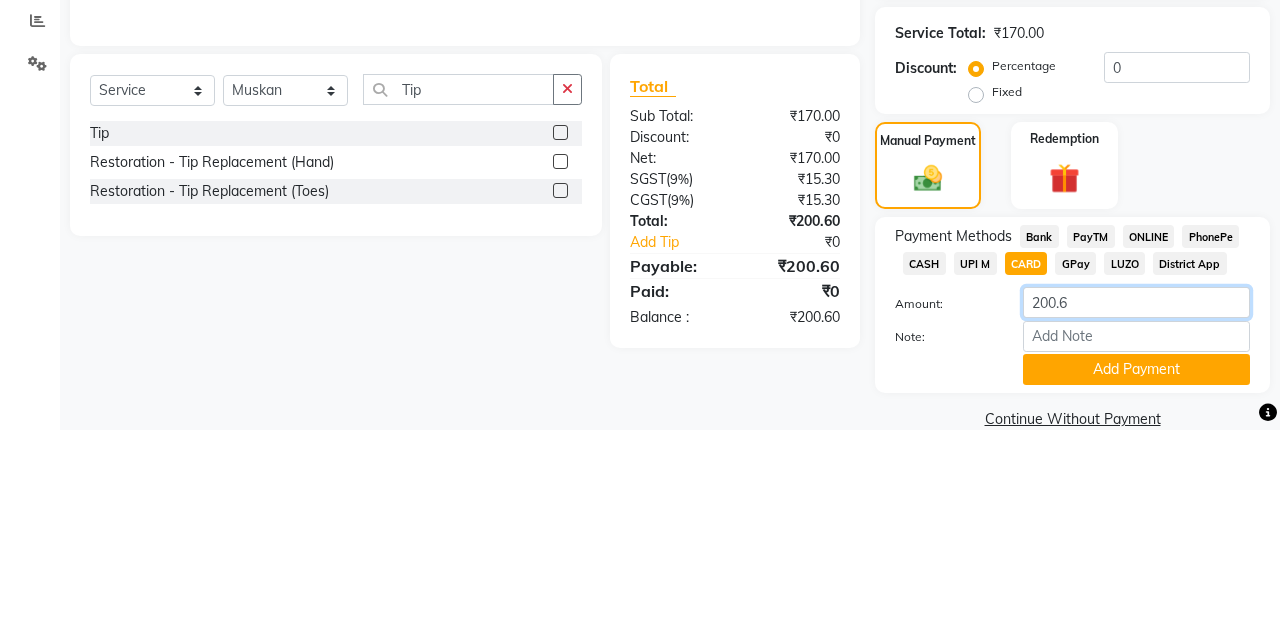 scroll, scrollTop: 251, scrollLeft: 0, axis: vertical 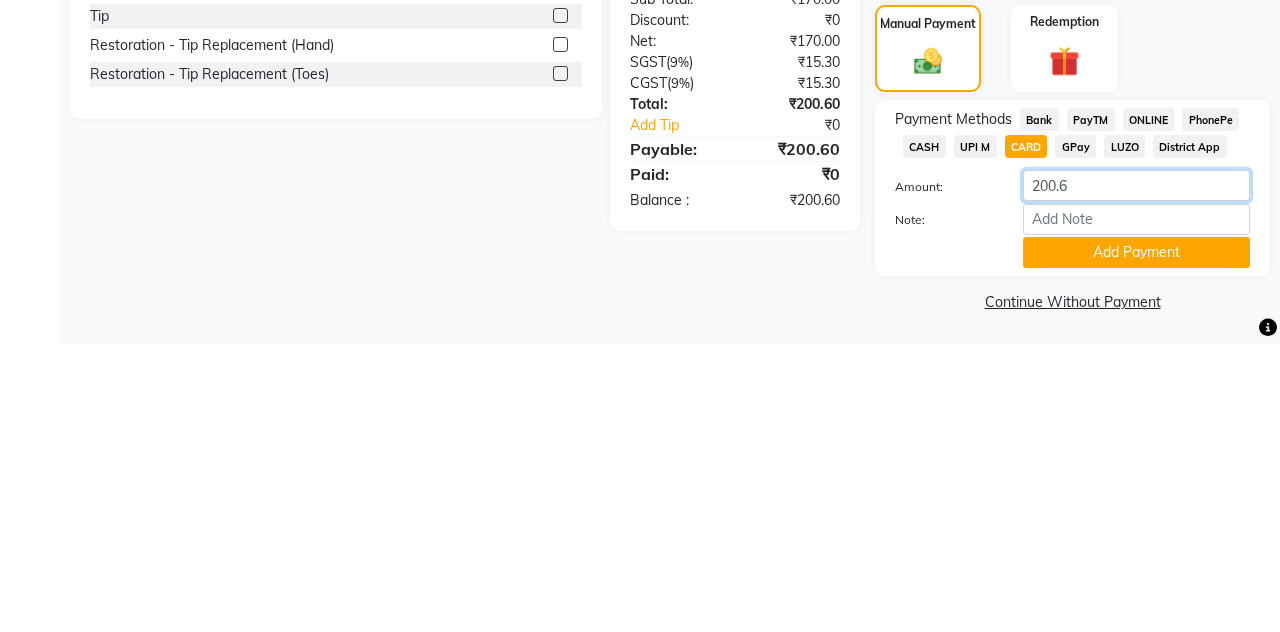 type on "200" 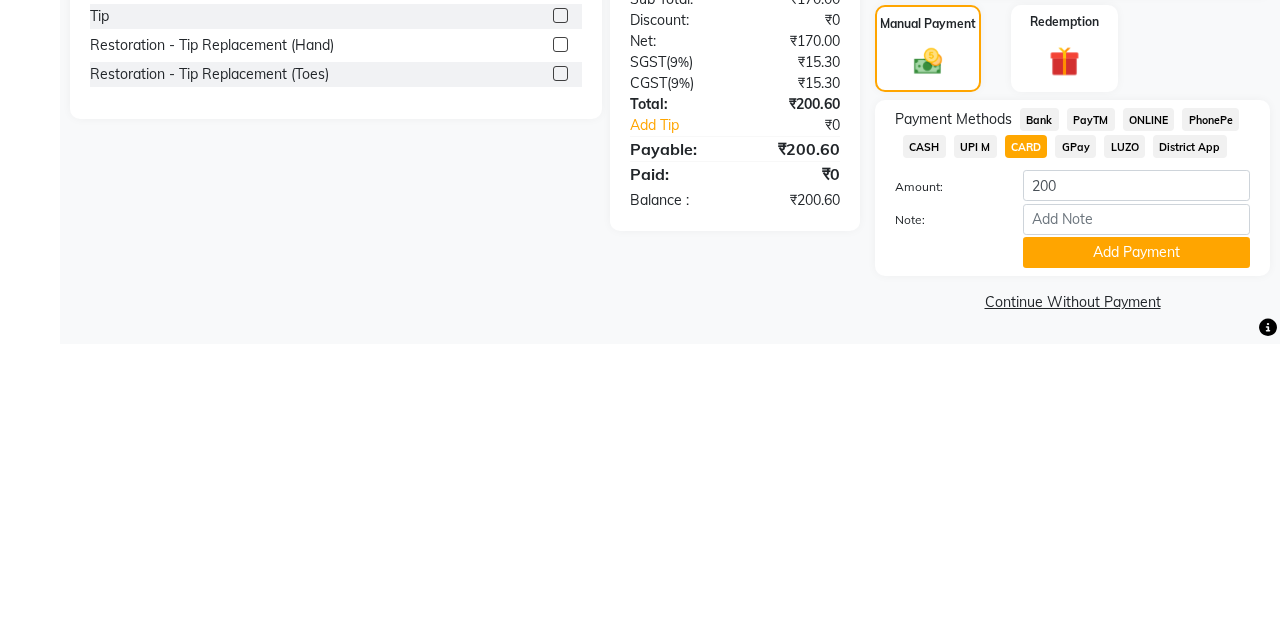 click on "Add Payment" 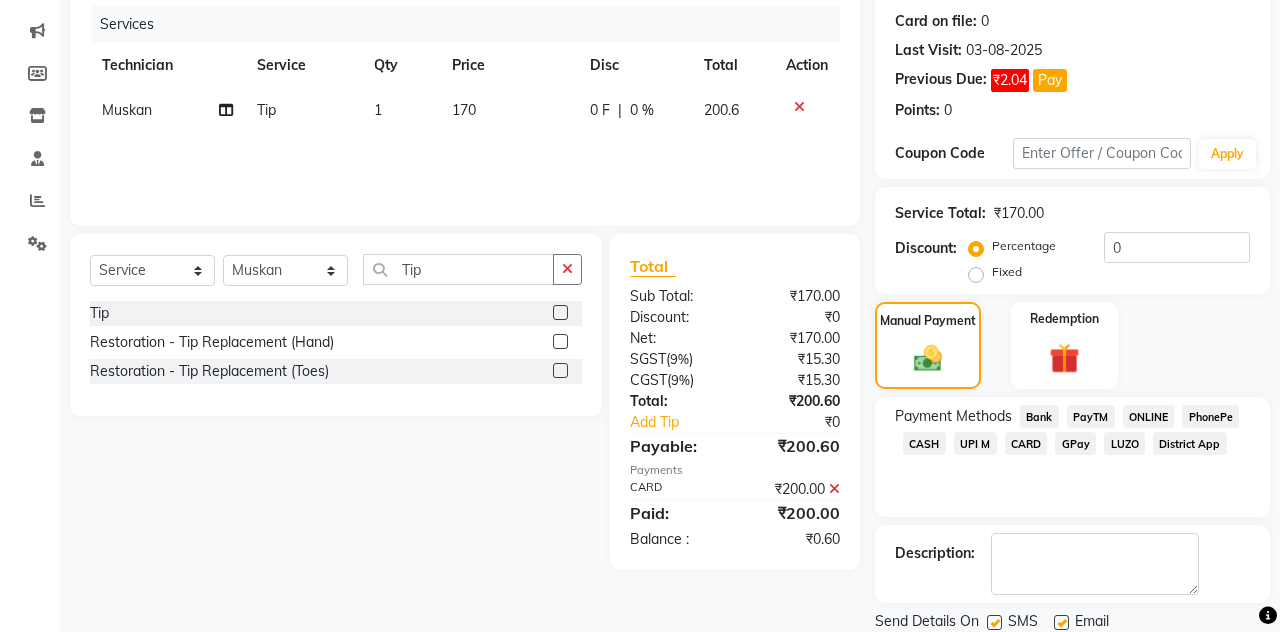 scroll, scrollTop: 206, scrollLeft: 0, axis: vertical 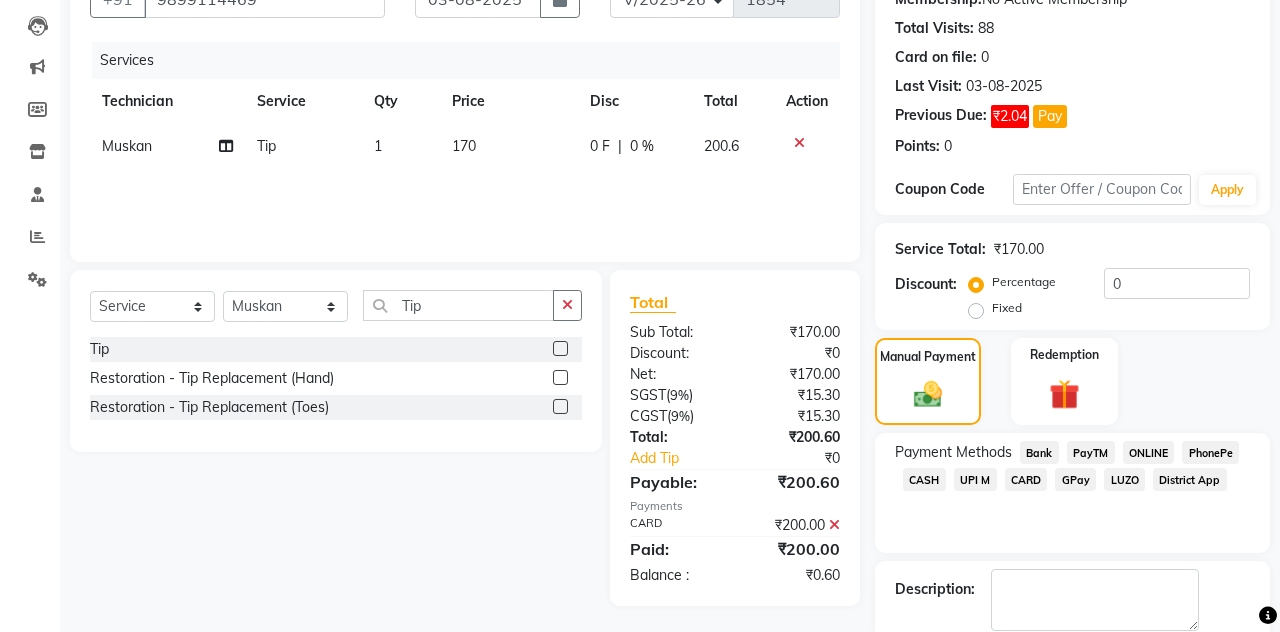 click on "Checkout" 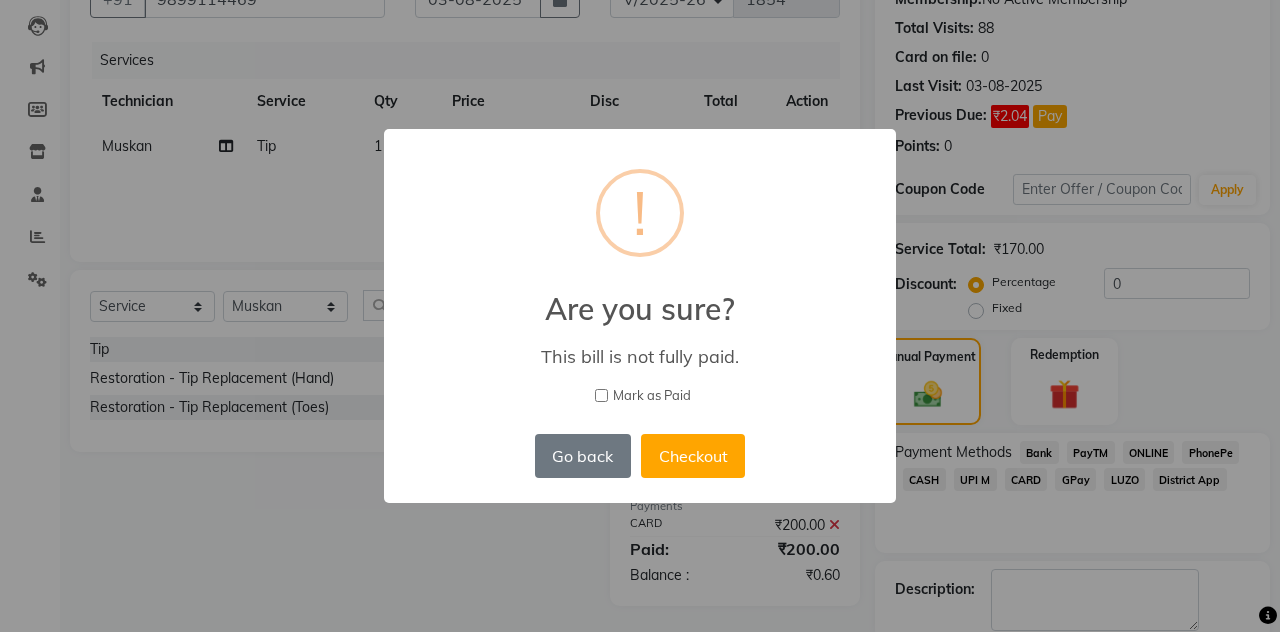 click on "Checkout" at bounding box center [693, 456] 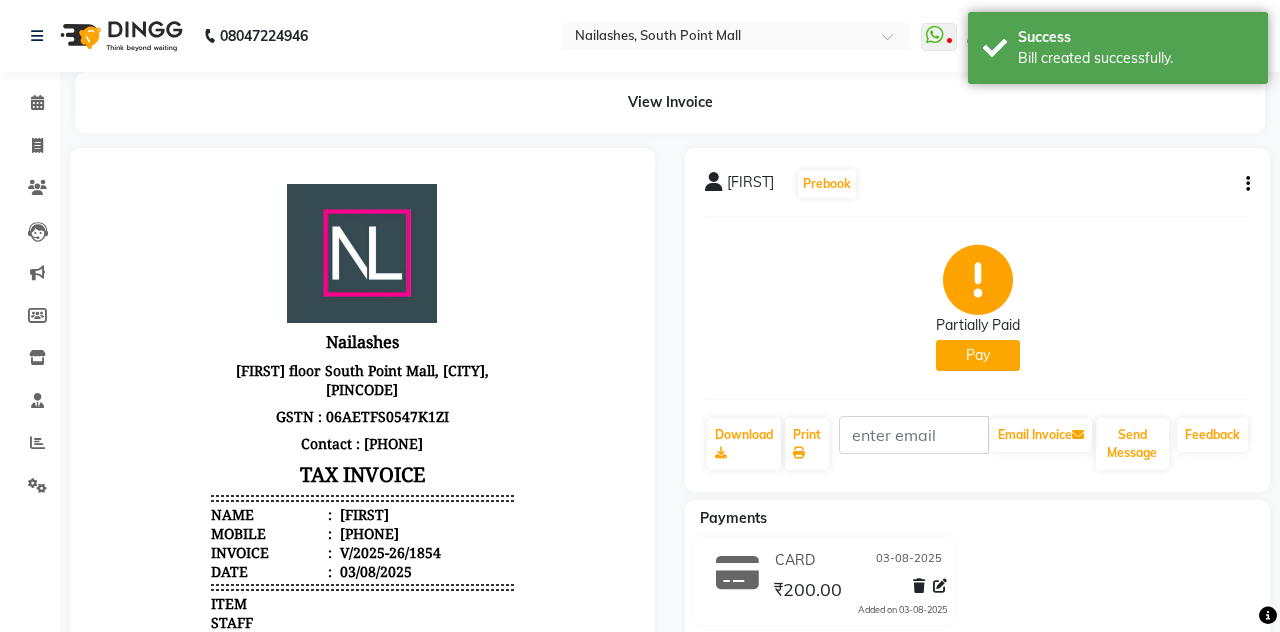 scroll, scrollTop: 0, scrollLeft: 0, axis: both 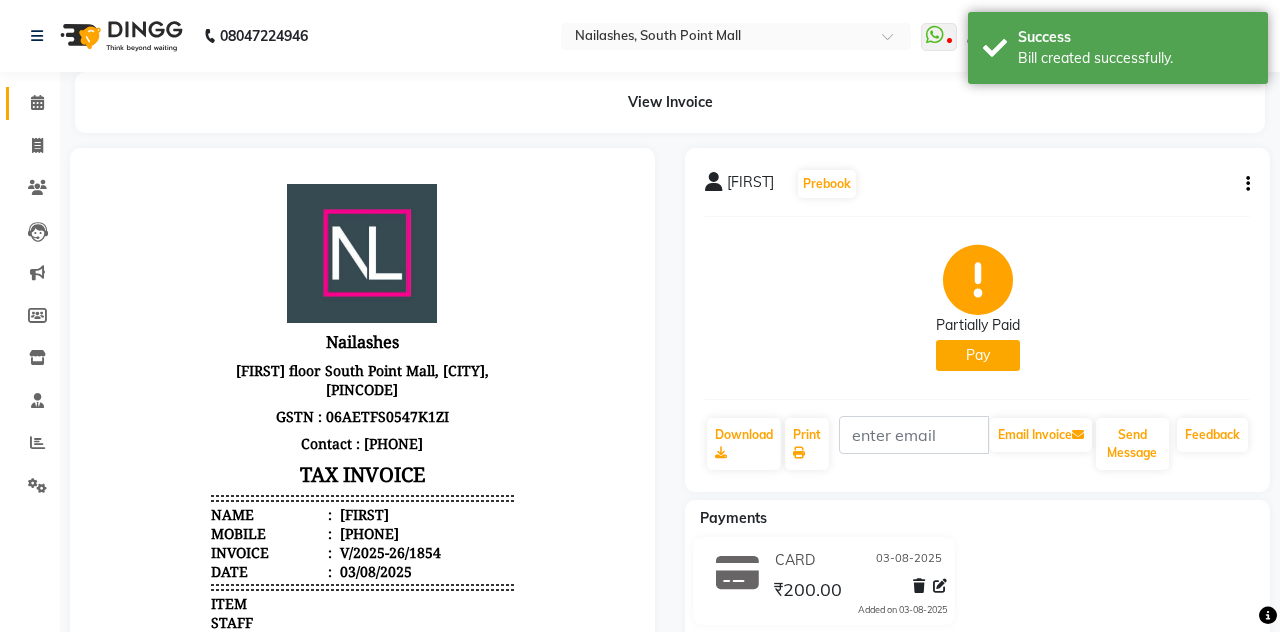 click on "Calendar" 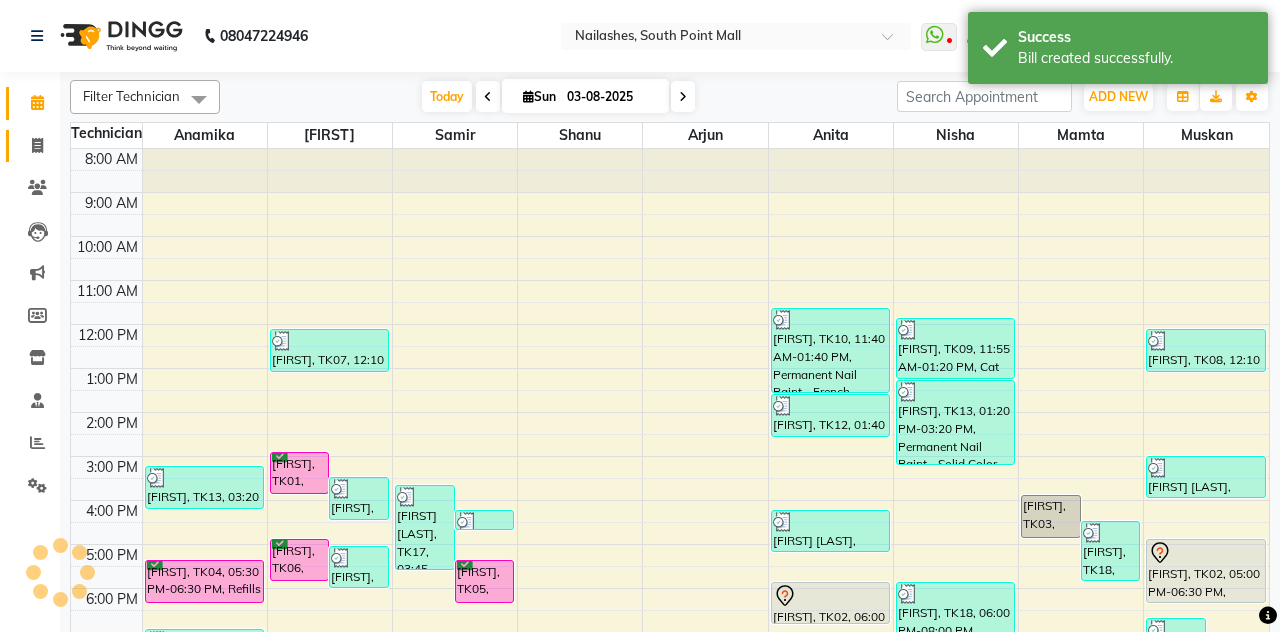 click on "Invoice" 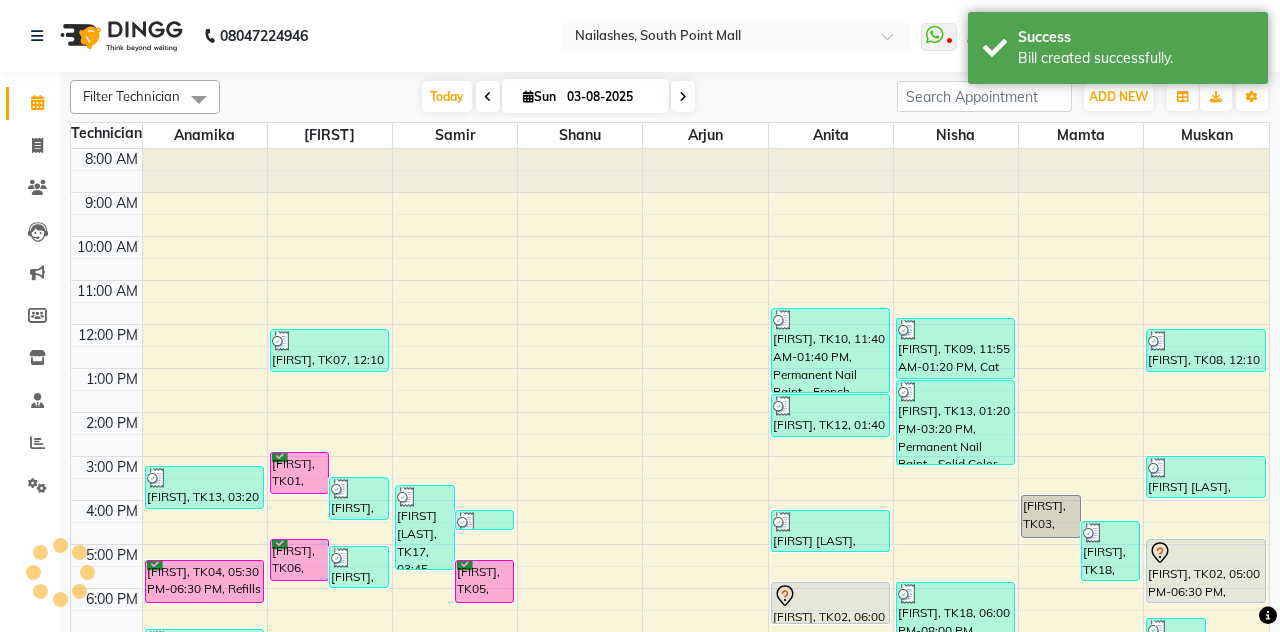 select on "service" 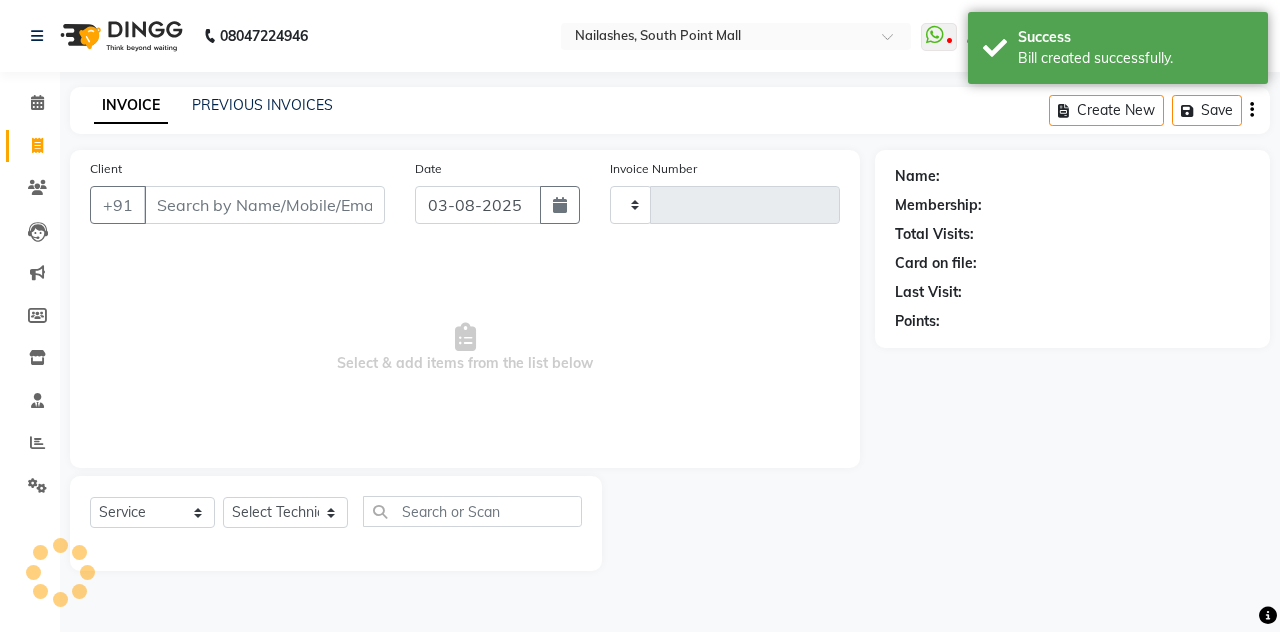 click on "08047224946 Select Location × Nailashes, South Point Mall  WhatsApp Status  ✕ Status:  Disconnected Most Recent Message: 10-06-2025     05:34 PM Recent Service Activity: 10-06-2025     05:52 PM  08047224946 Whatsapp Settings Default Panel My Panel English ENGLISH Español العربية मराठी हिंदी ગુજરાતી தமிழ் 中文 2 Notifications nothing to show Admin Manage Profile Change Password Sign out  Version:3.15.11  ☀ Nailashes, South Point Mall  Calendar  Invoice  Clients  Leads   Marketing  Members  Inventory  Staff  Reports  Settings Completed InProgress Upcoming Dropped Tentative Check-In Confirm Bookings Generate Report Segments Page Builder INVOICE PREVIOUS INVOICES Create New   Save  Client +91 Date 03-08-2025 Invoice Number  Select & add items from the list below  Select  Service  Product  Membership  Package Voucher Prepaid Gift Card  Select Technician Name: Membership: Total Visits: Card on file: Last Visit:  Points:" at bounding box center [640, 316] 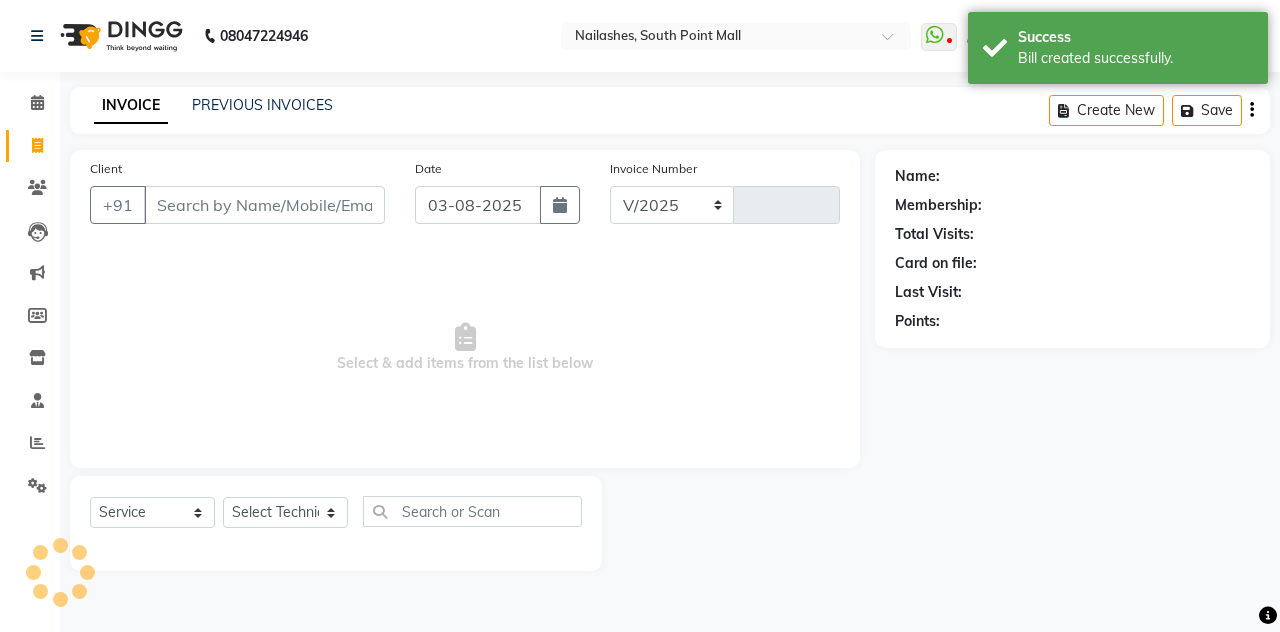 select on "3926" 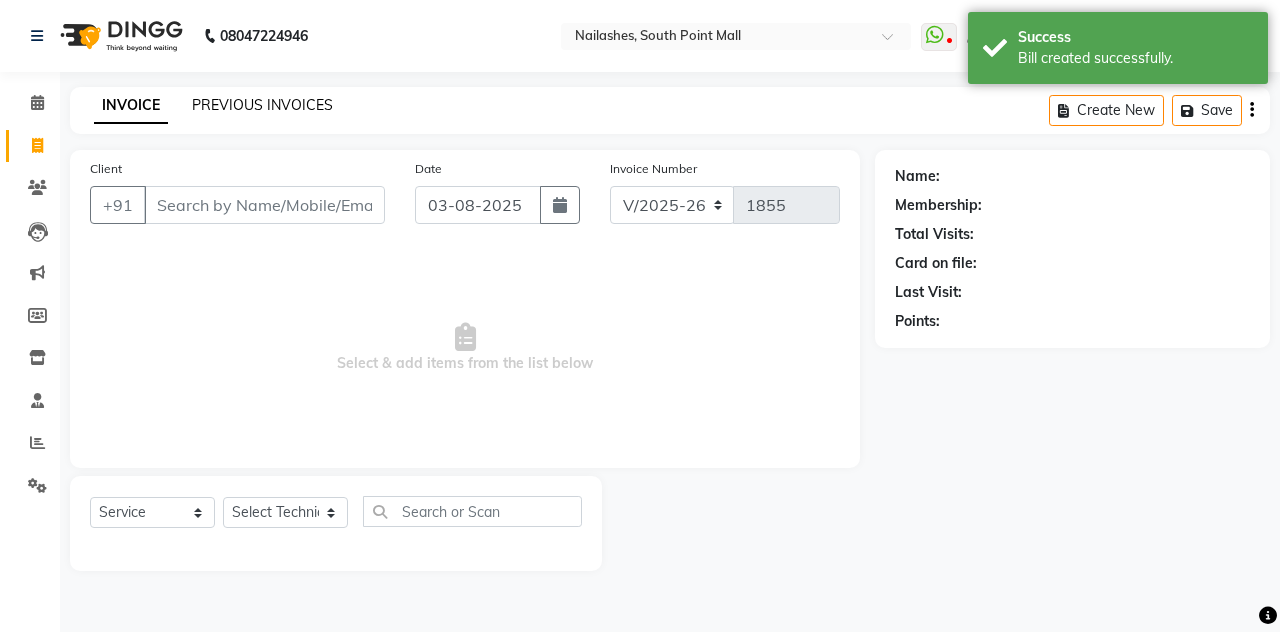 click on "PREVIOUS INVOICES" 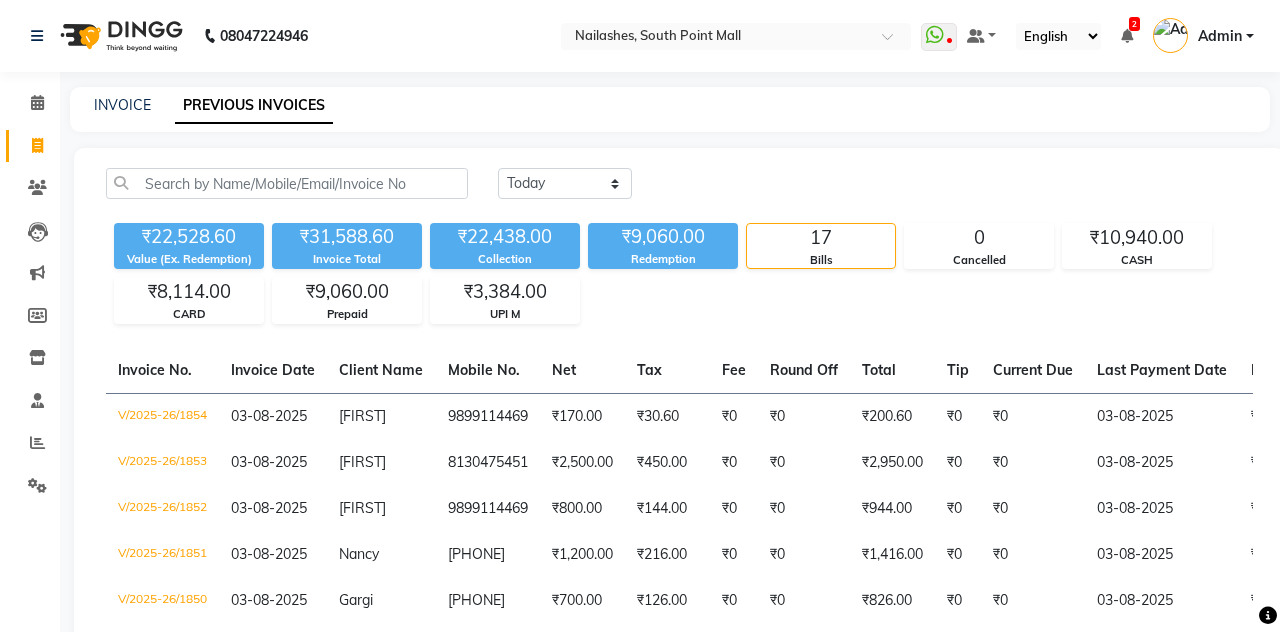 scroll, scrollTop: 19, scrollLeft: 0, axis: vertical 